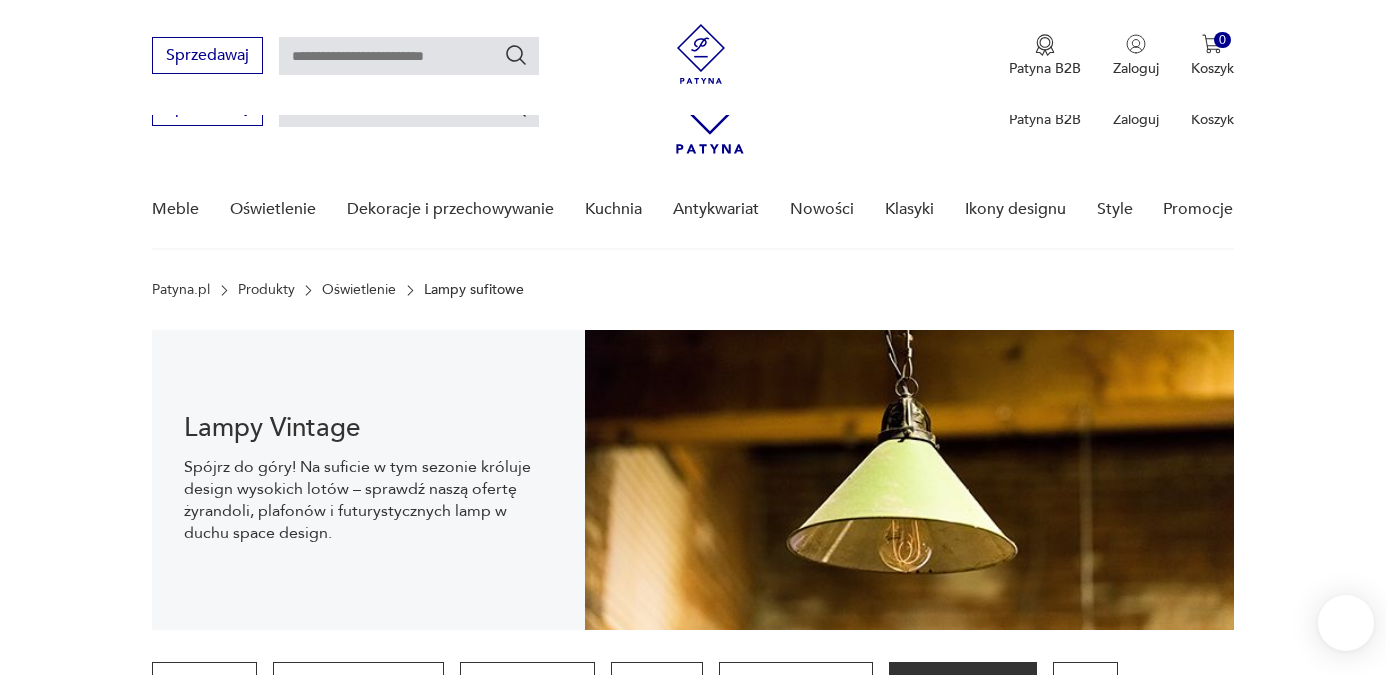 scroll, scrollTop: 741, scrollLeft: 0, axis: vertical 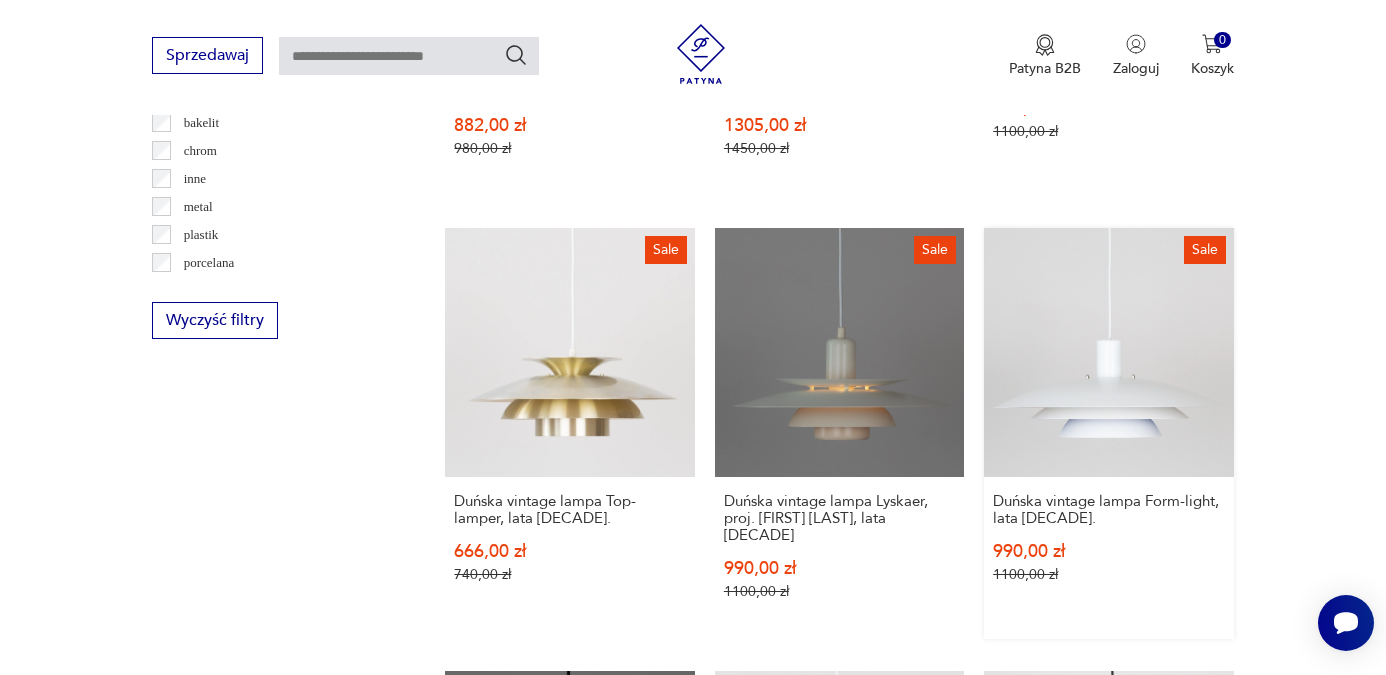 click on "Sale Duńska vintage lampa Form-light, lata 80. 990,00 zł 1100,00 zł" at bounding box center [1108, 433] 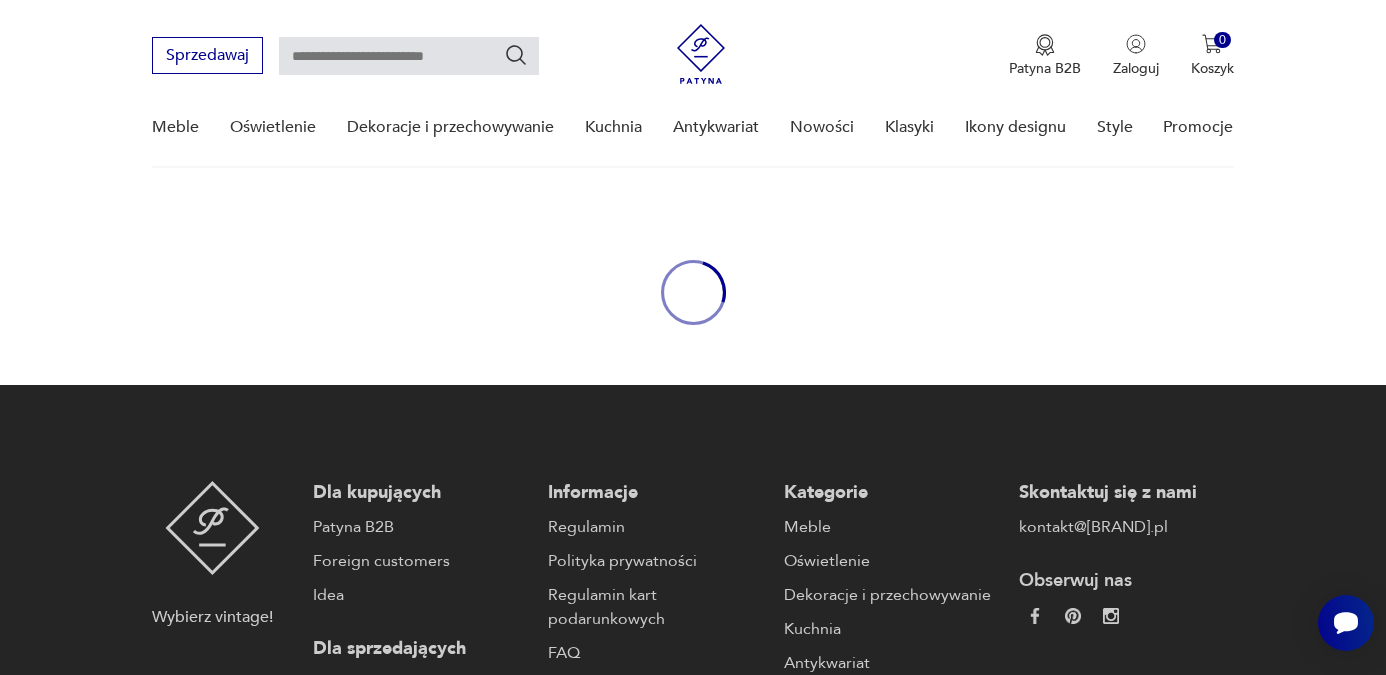 scroll, scrollTop: 0, scrollLeft: 0, axis: both 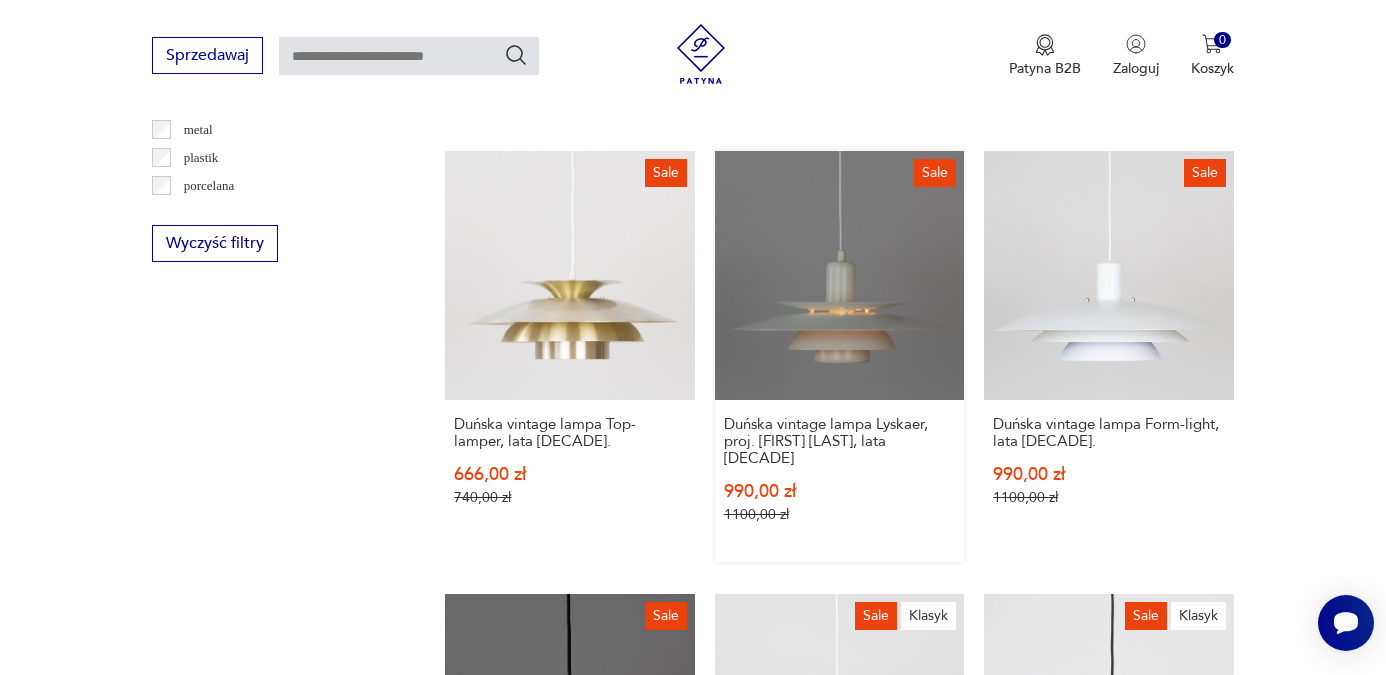 click on "Sale Duńska vintage lampa Lyskaer, proj. Bent Nordsted, lata 80. 990,00 zł 1100,00 zł" at bounding box center [839, 356] 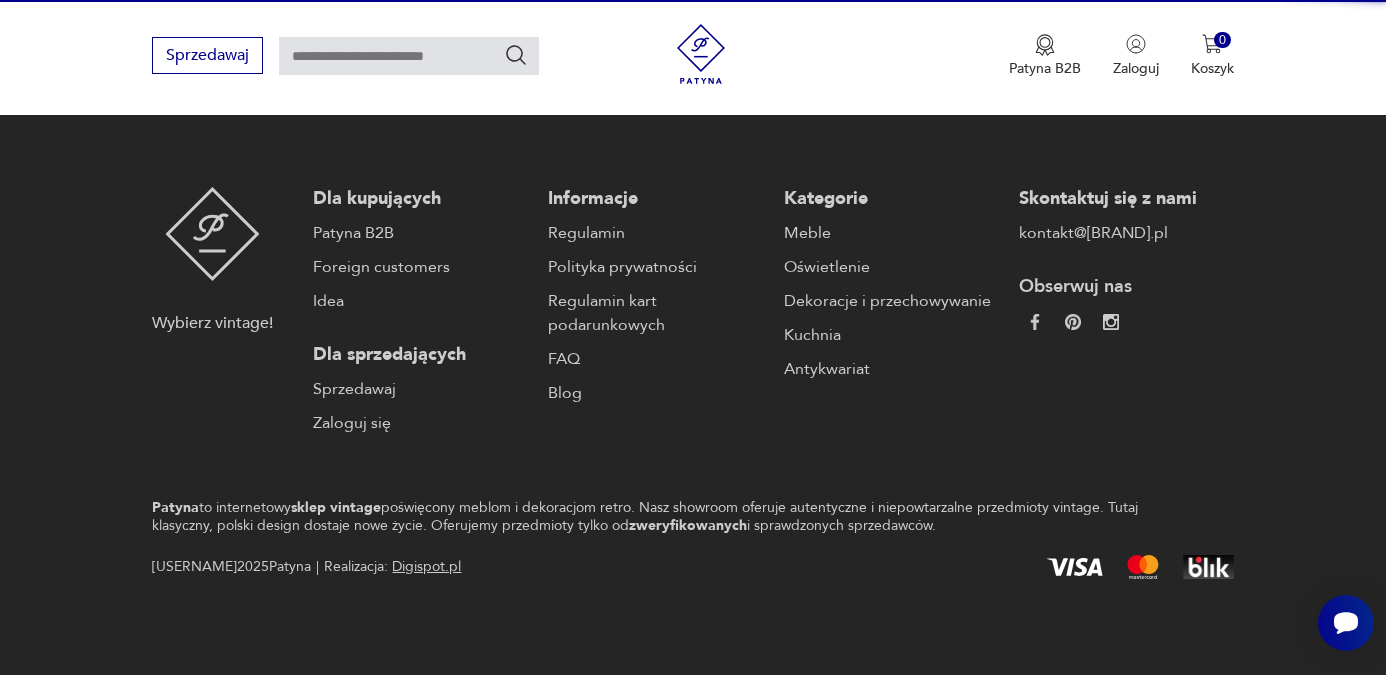 scroll, scrollTop: 376, scrollLeft: 0, axis: vertical 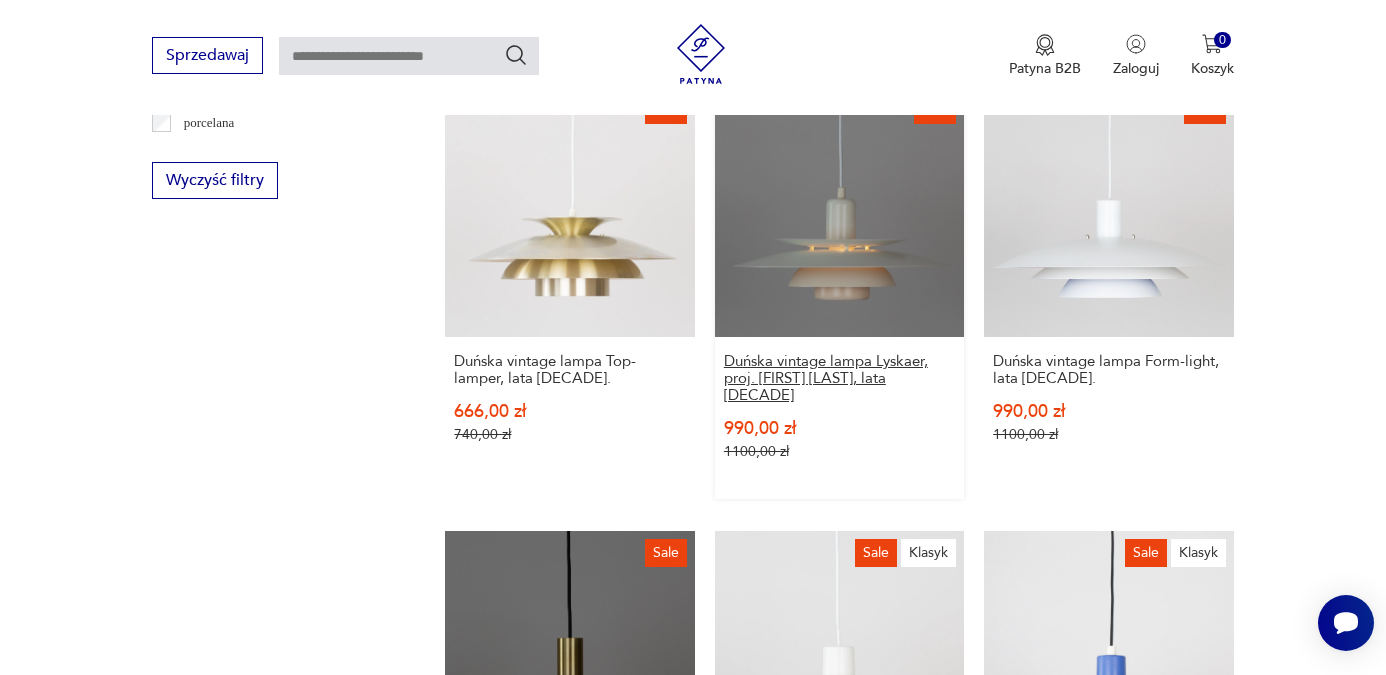 click on "Duńska vintage lampa Lyskaer, proj. [FIRST] [LAST], lata [DECADE]" at bounding box center (839, 378) 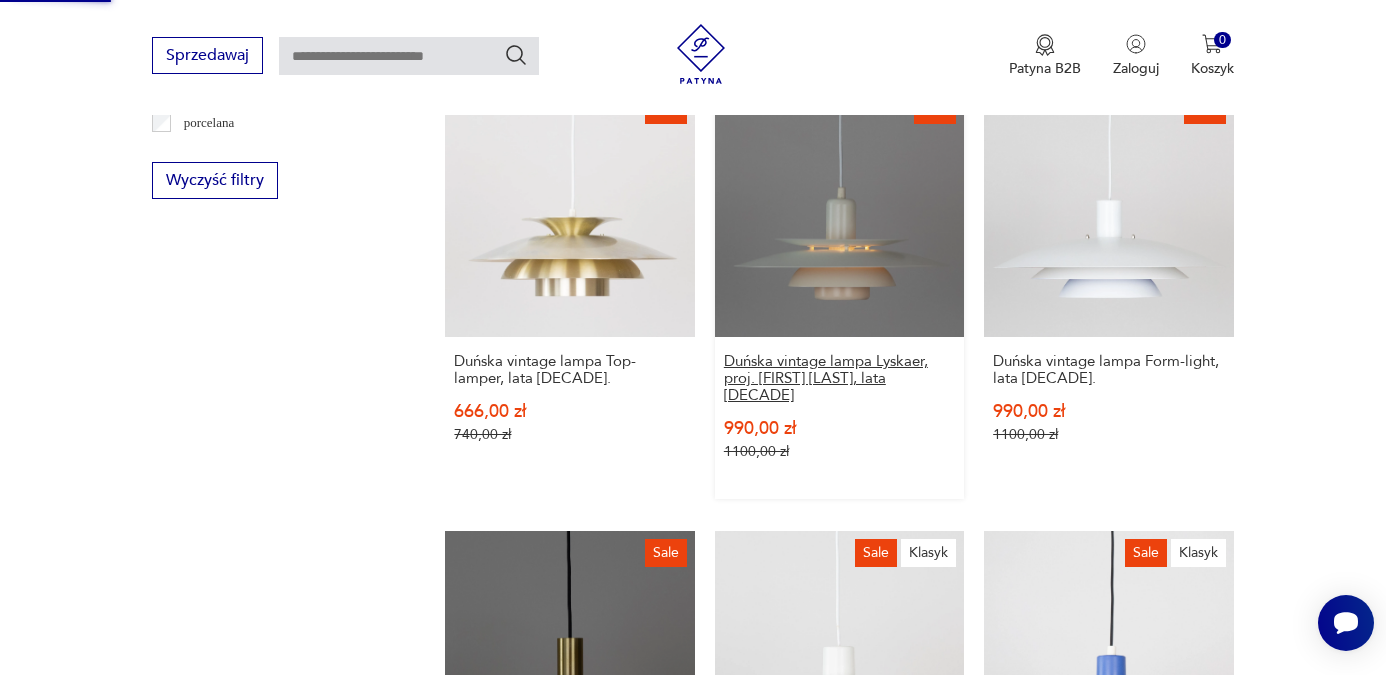 scroll, scrollTop: 2022, scrollLeft: 0, axis: vertical 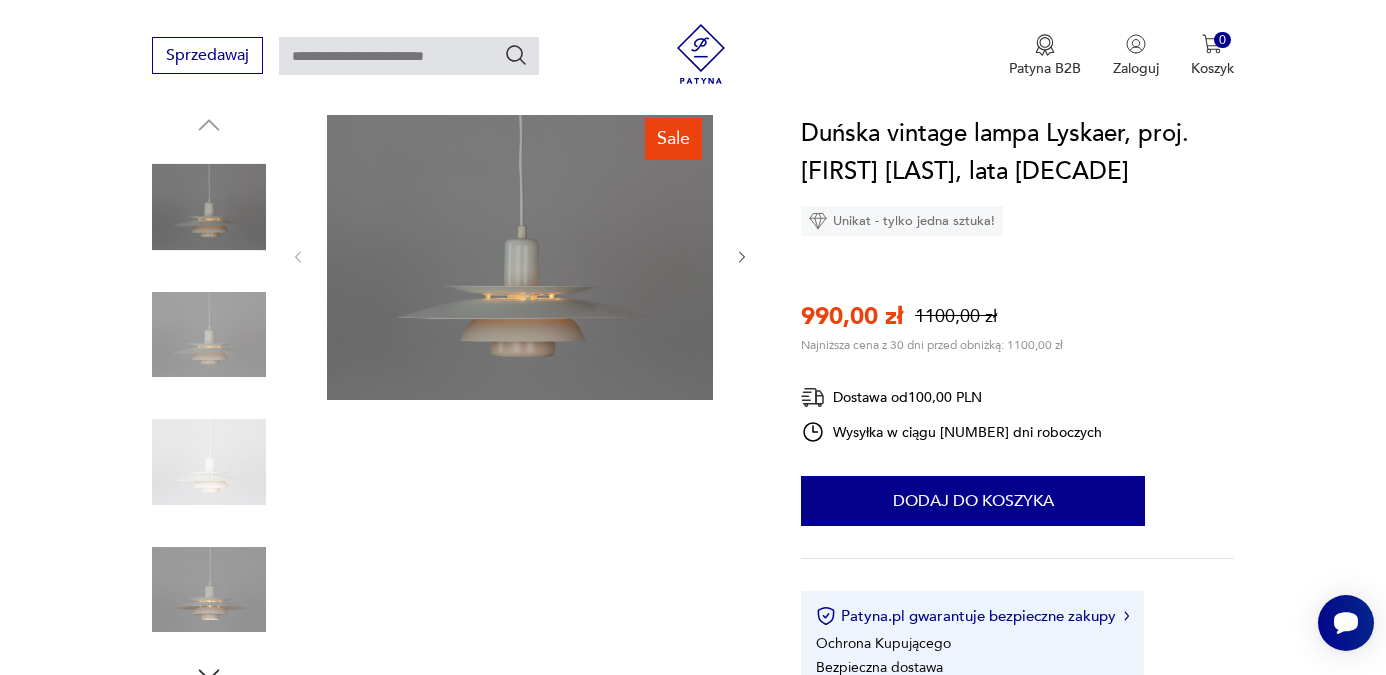 click at bounding box center (209, 335) 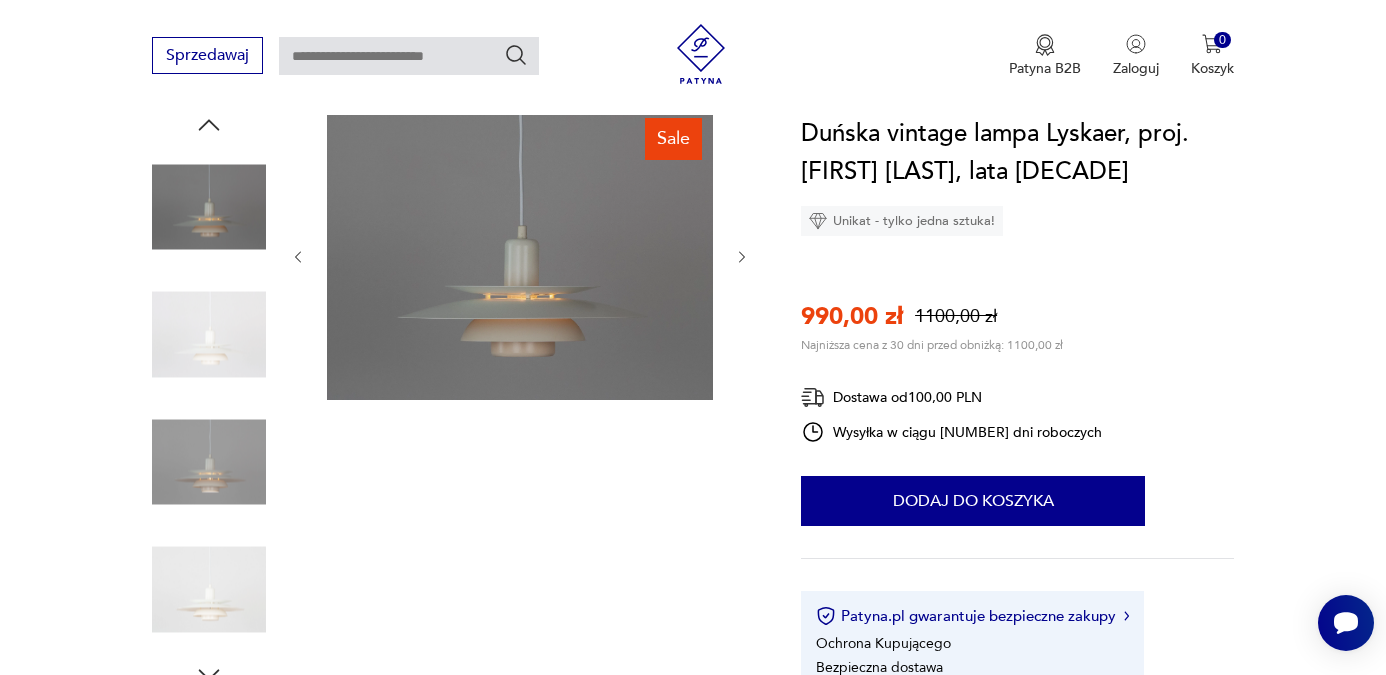 click at bounding box center [0, 0] 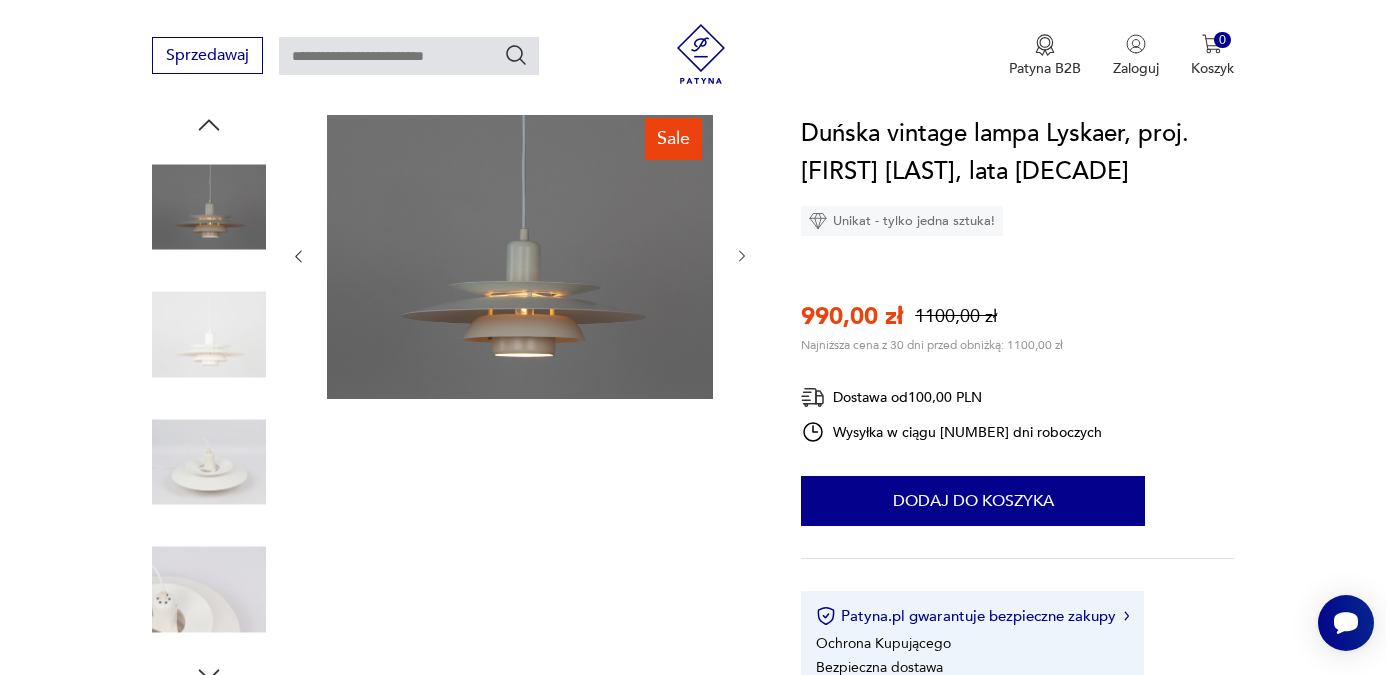 click at bounding box center [0, 0] 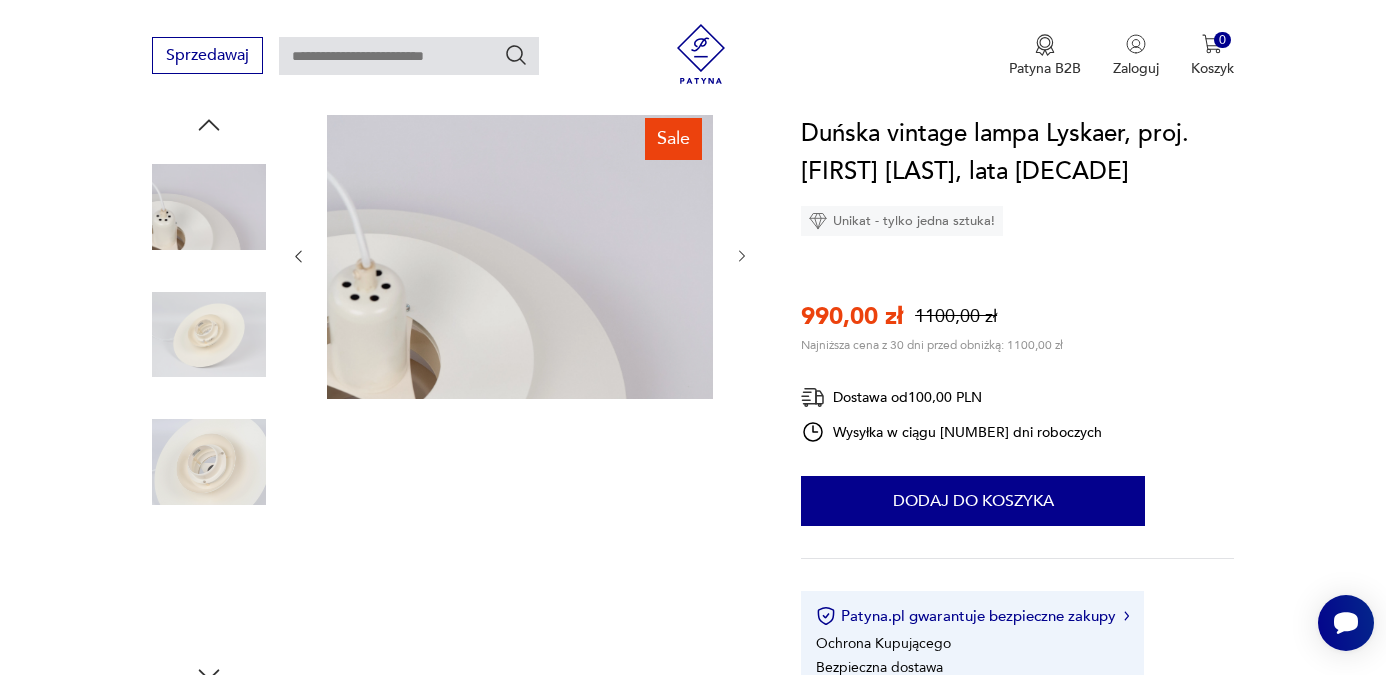 click at bounding box center (0, 0) 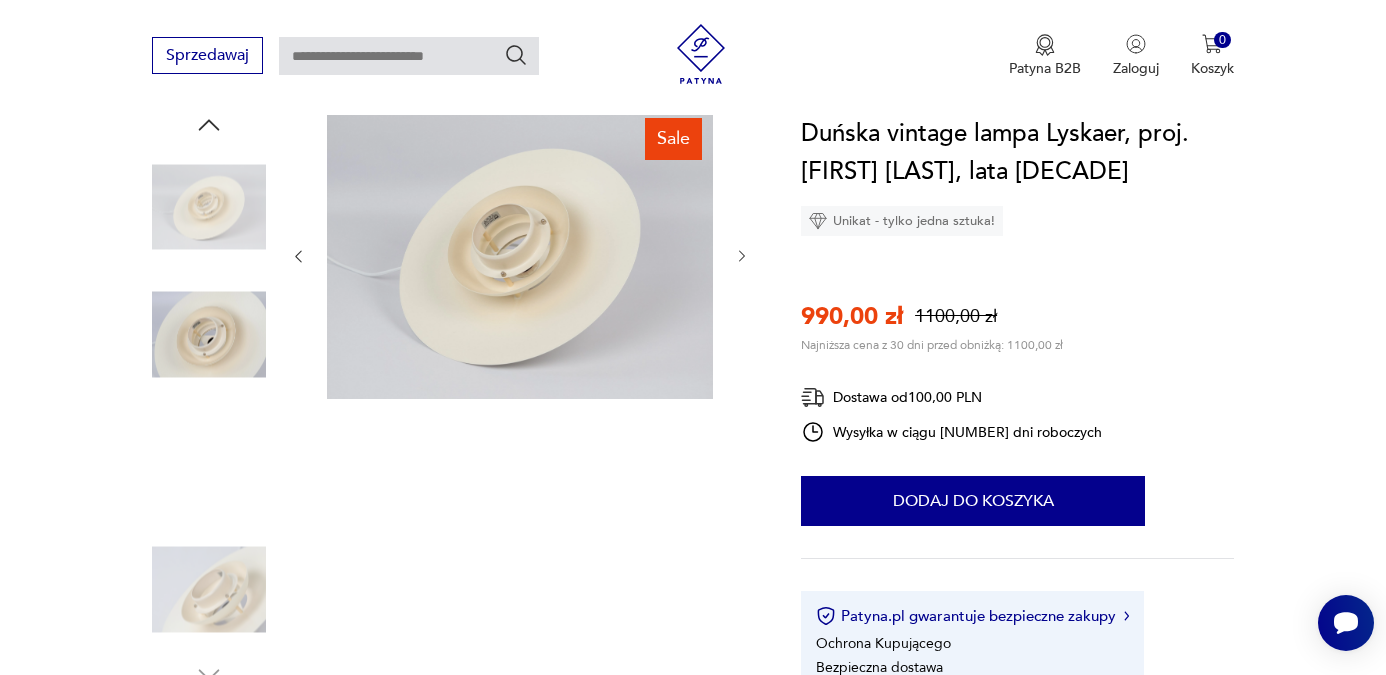 click at bounding box center (0, 0) 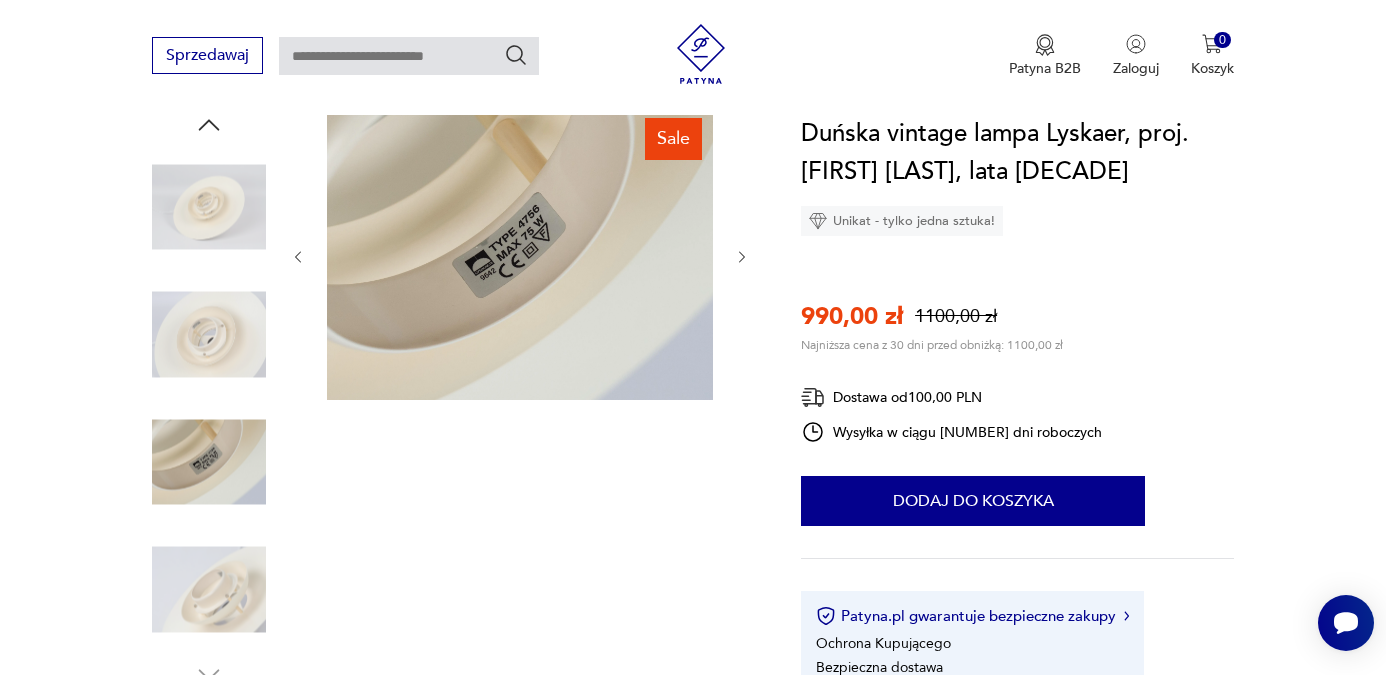 click at bounding box center [0, 0] 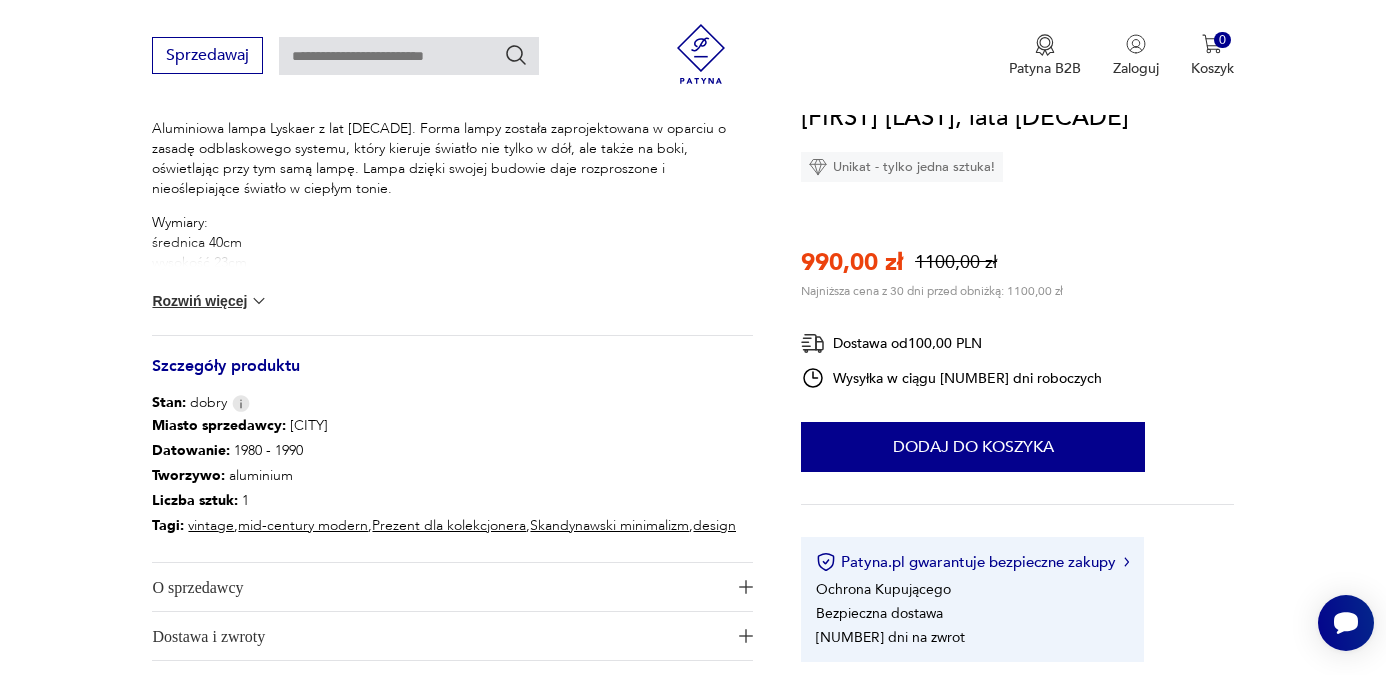 scroll, scrollTop: 877, scrollLeft: 0, axis: vertical 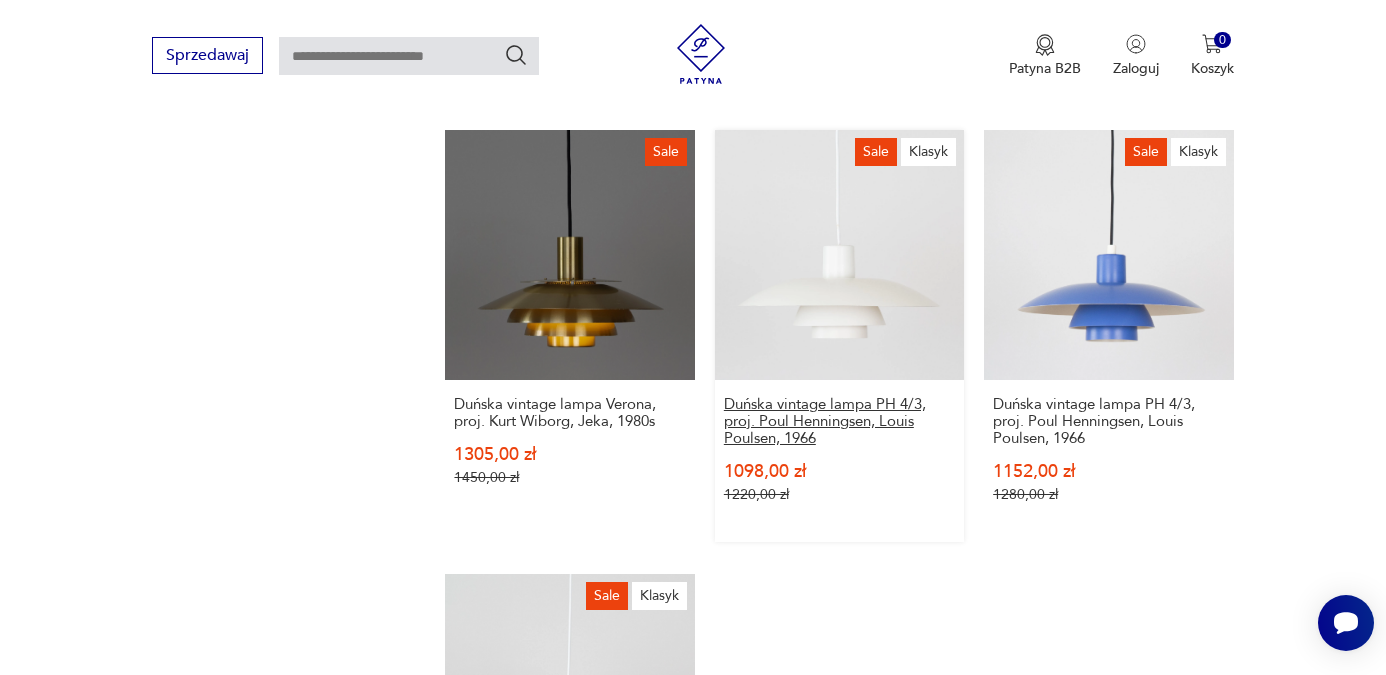 click on "Duńska vintage lampa PH 4/3, proj. Poul Henningsen, Louis Poulsen, 1966" at bounding box center (839, 421) 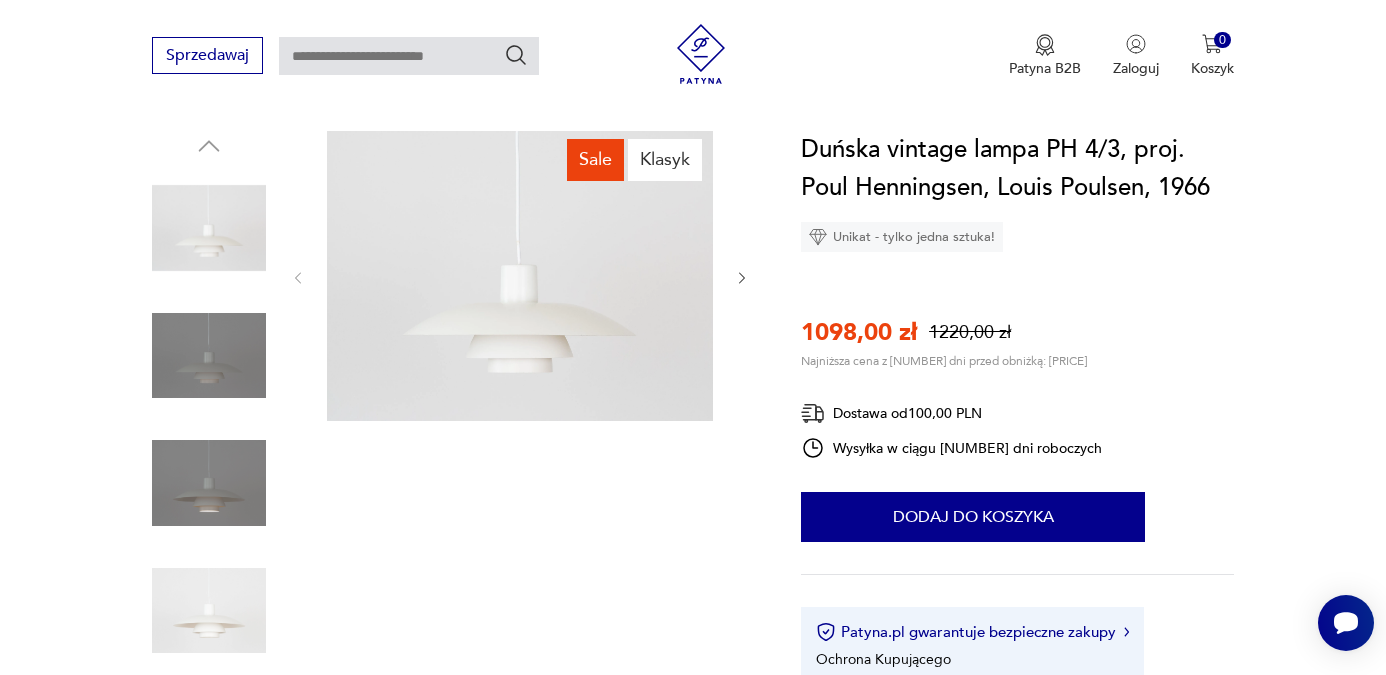 scroll, scrollTop: 205, scrollLeft: 0, axis: vertical 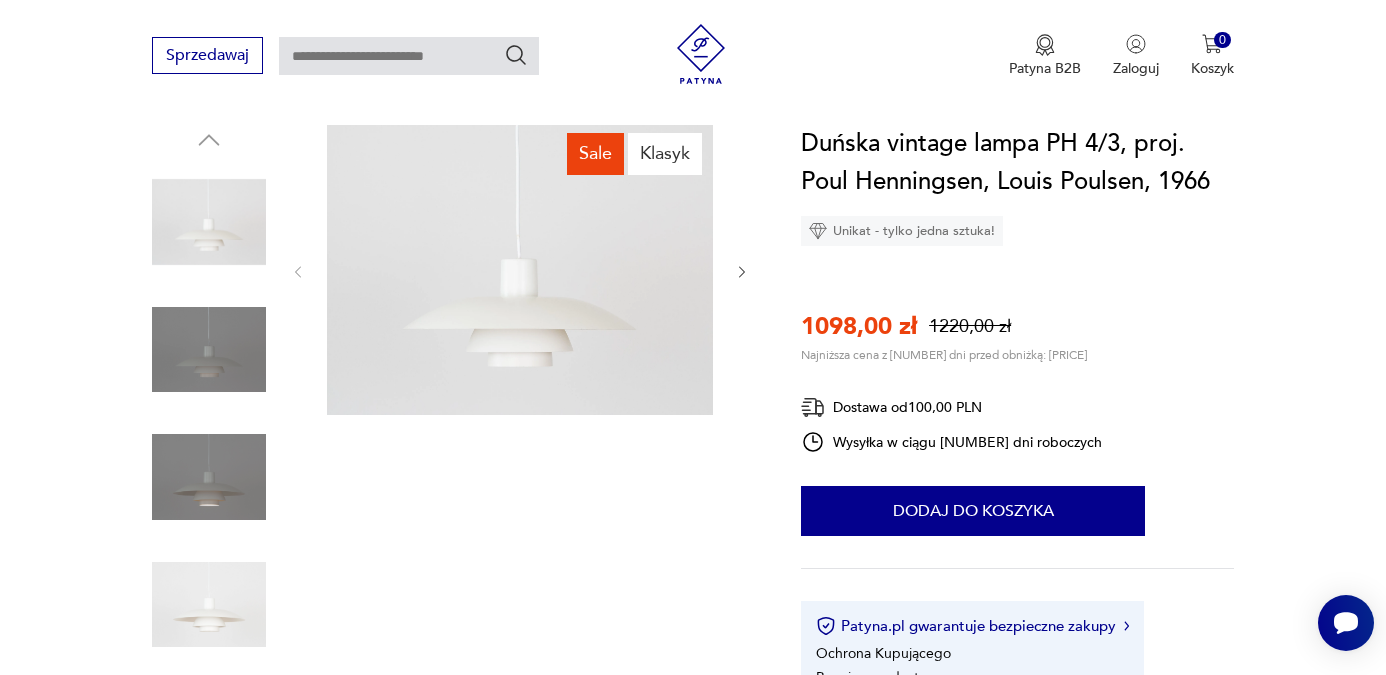 click at bounding box center (209, 350) 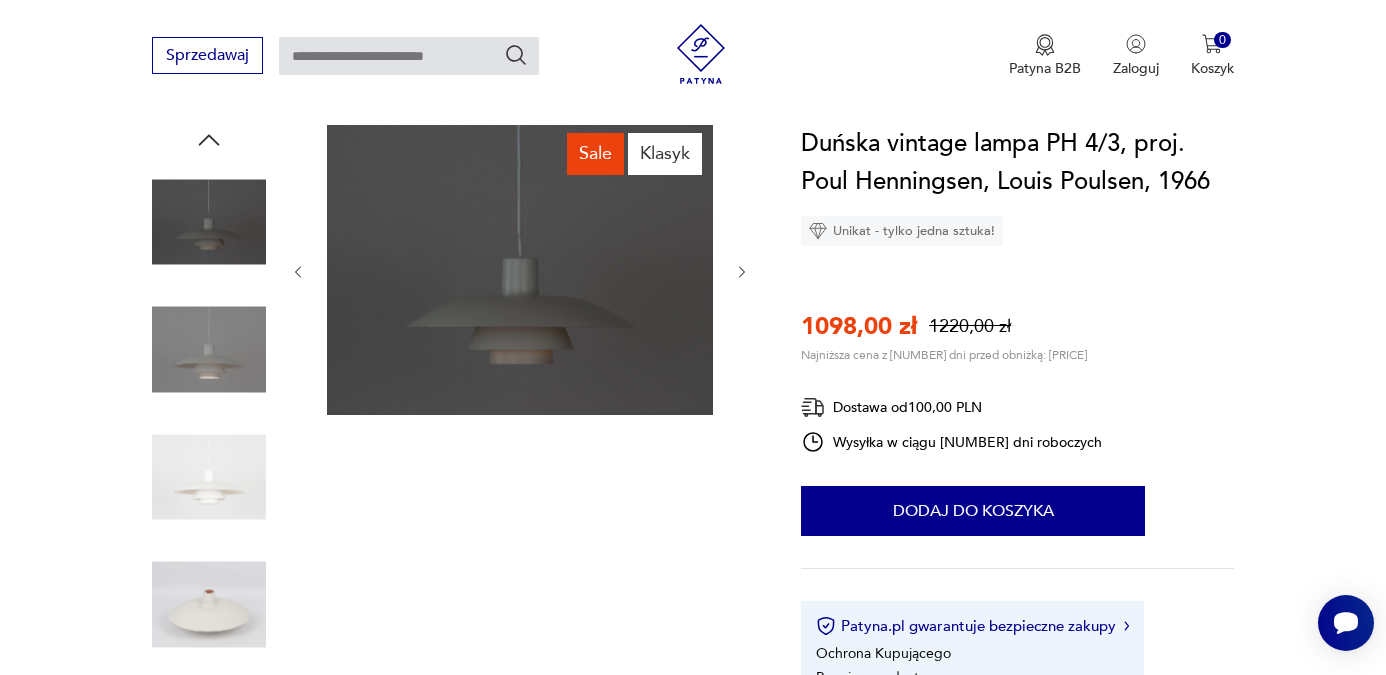 click at bounding box center (0, 0) 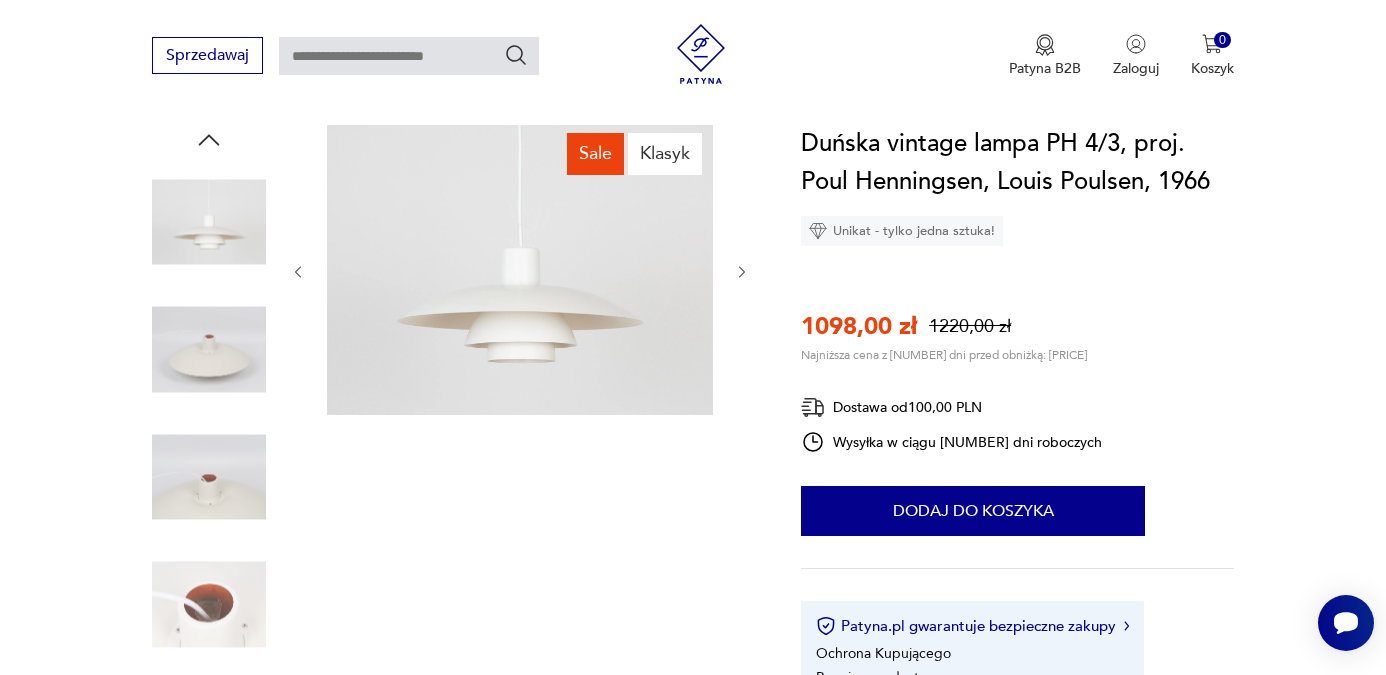 click at bounding box center (0, 0) 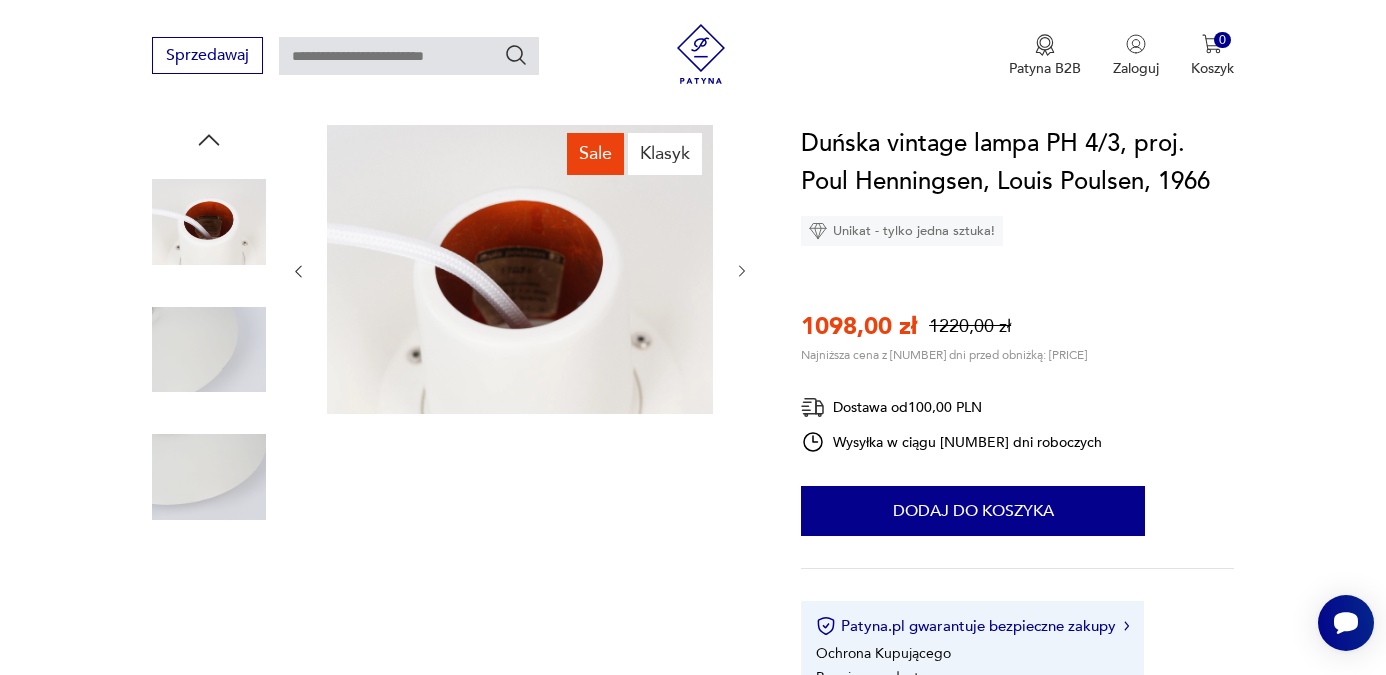 click at bounding box center [0, 0] 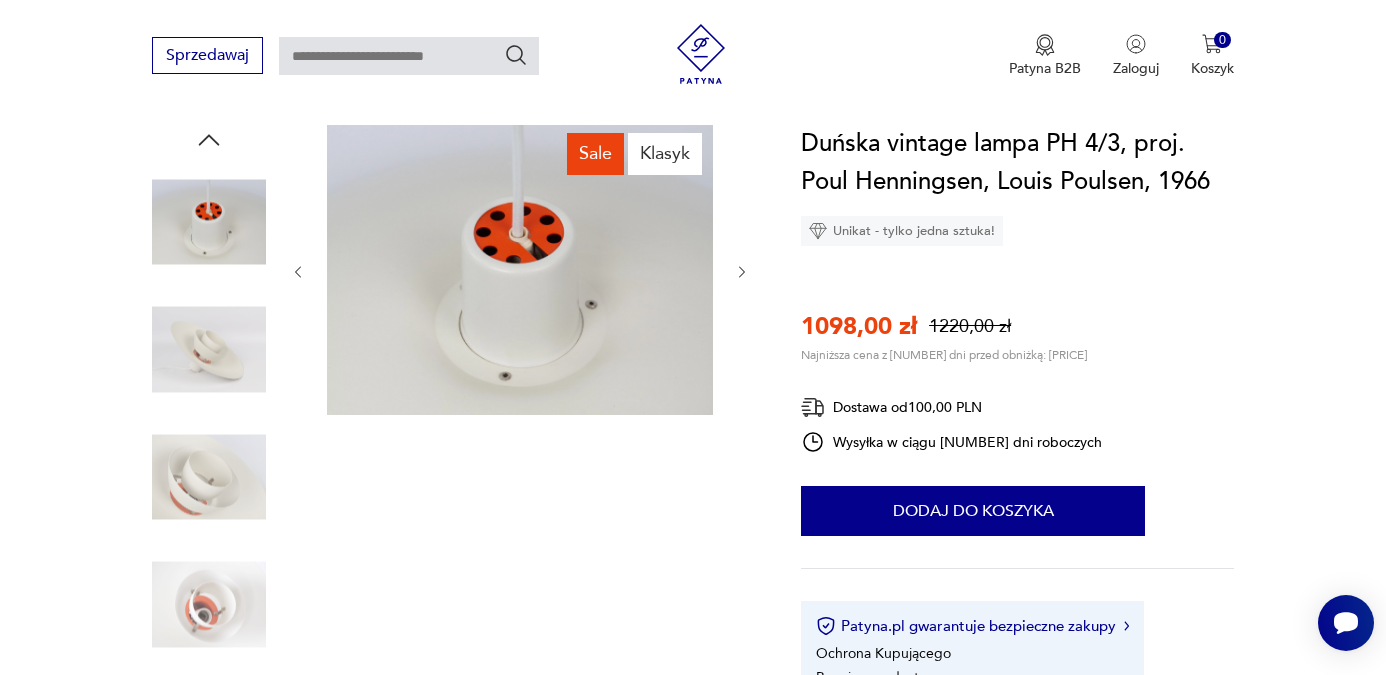 click at bounding box center [0, 0] 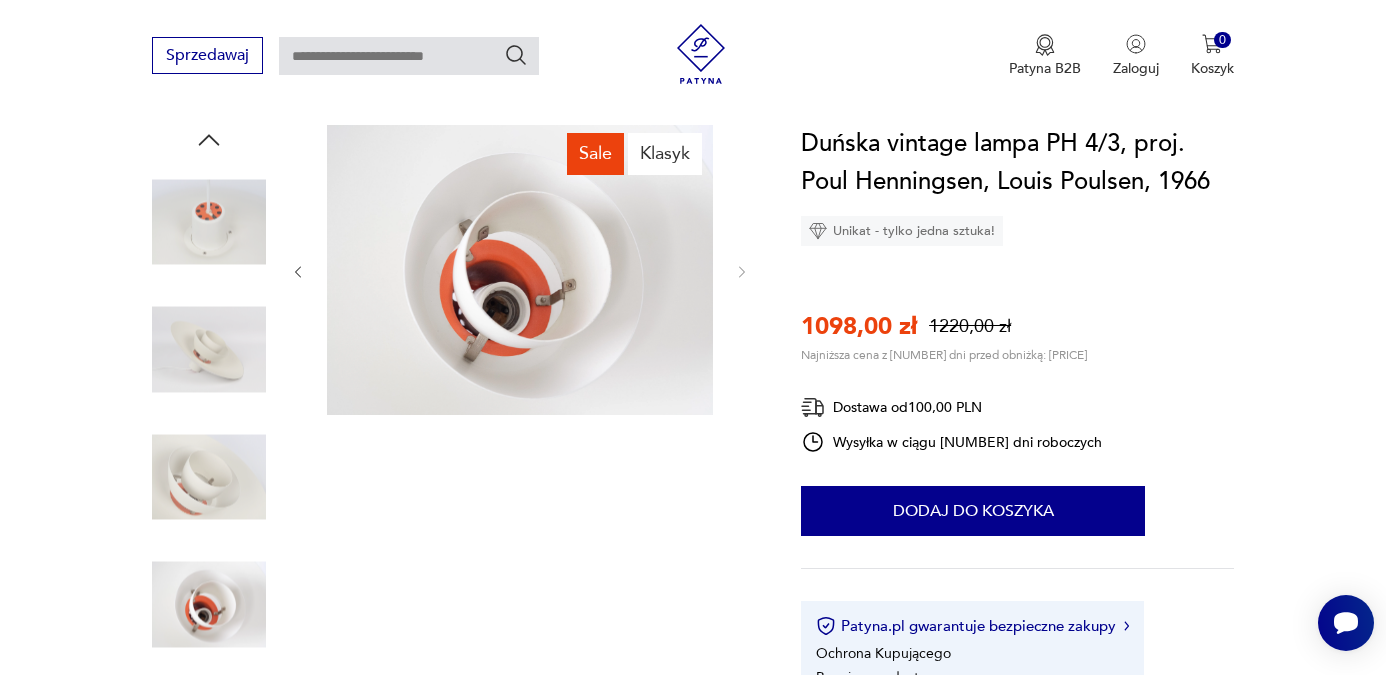 click at bounding box center [0, 0] 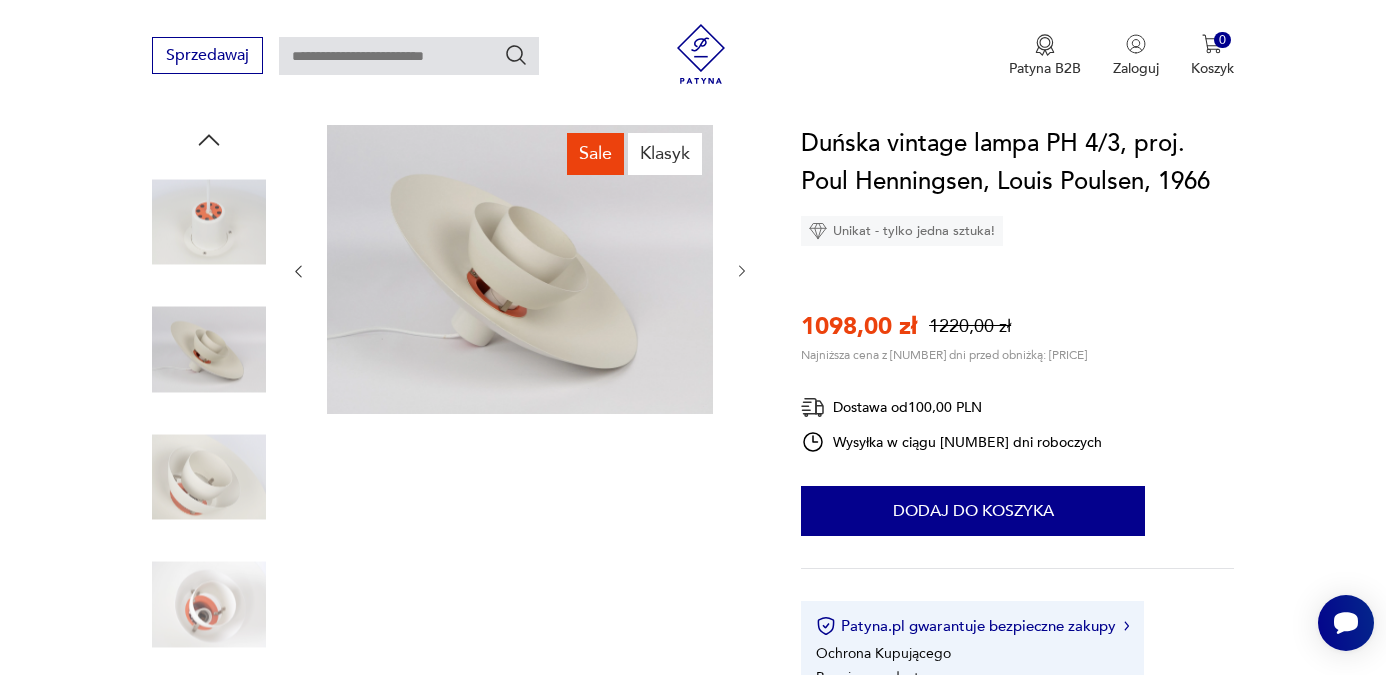click at bounding box center (209, 222) 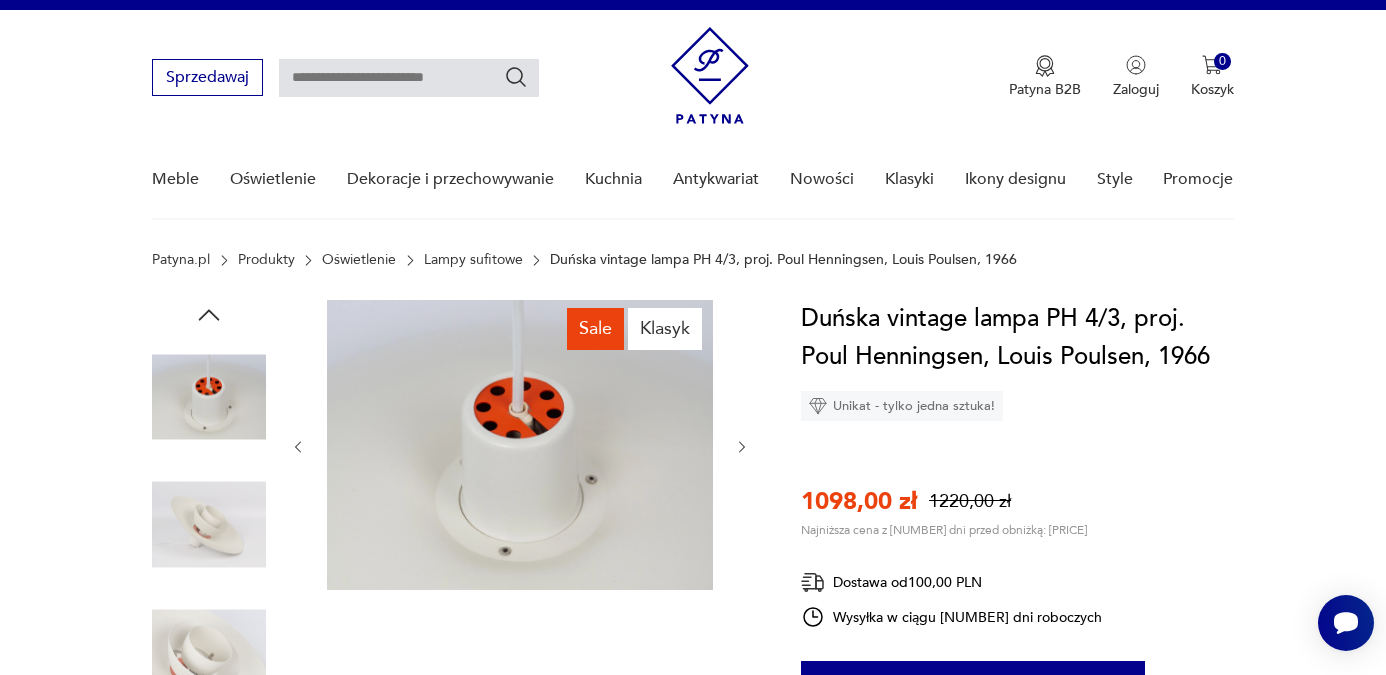 scroll, scrollTop: 0, scrollLeft: 0, axis: both 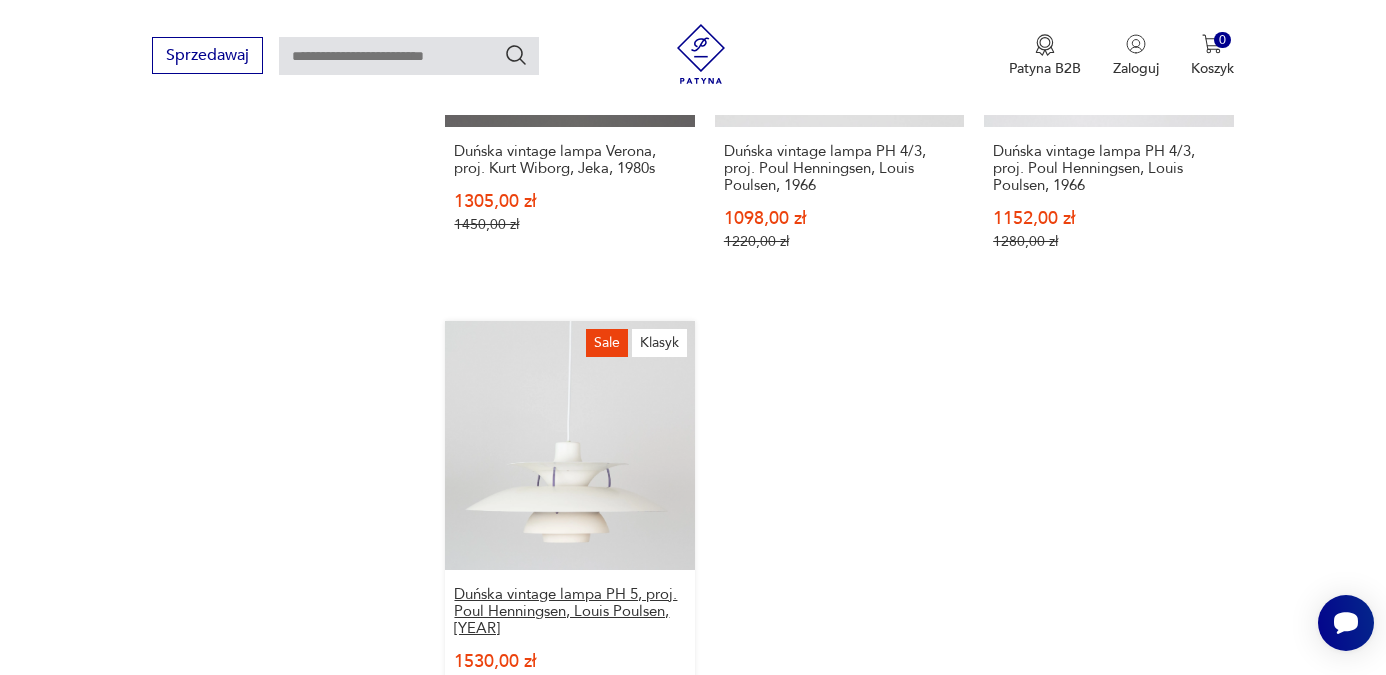 click on "Duńska vintage lampa PH 5, proj. Poul Henningsen, Louis Poulsen, [YEAR]" at bounding box center (569, 611) 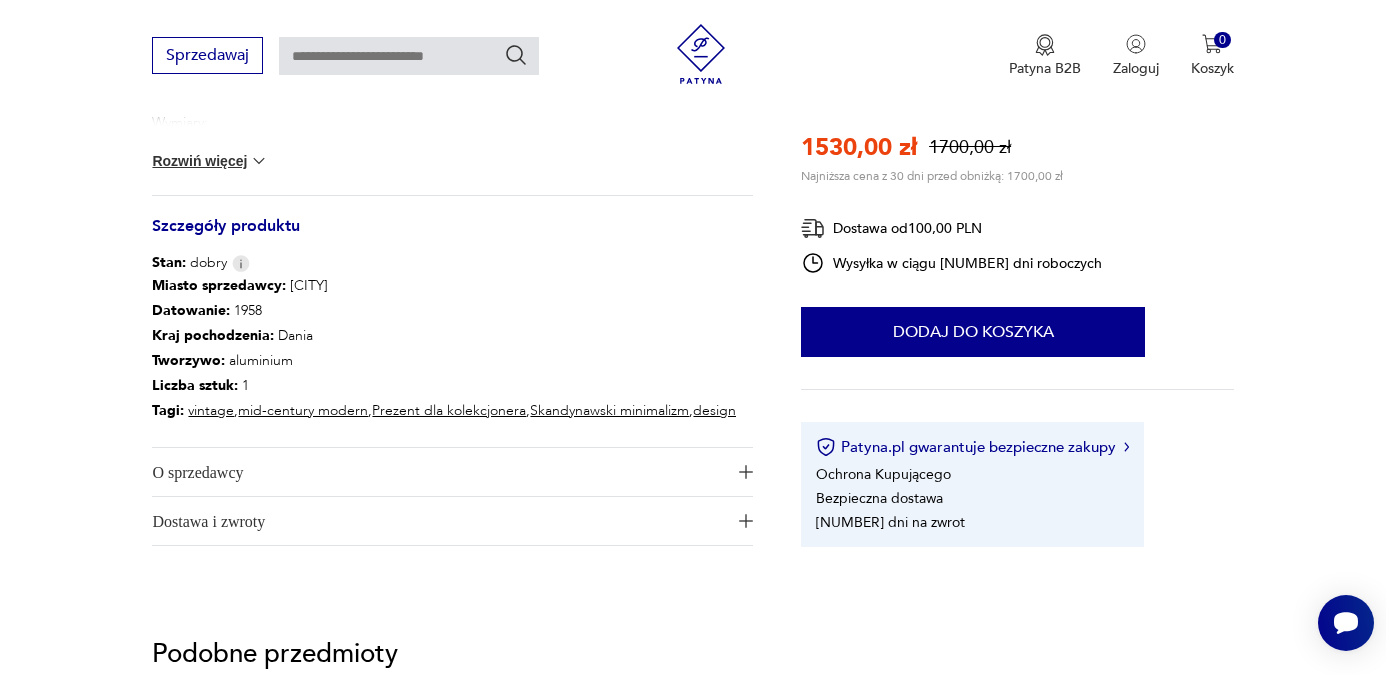 scroll, scrollTop: 1010, scrollLeft: 0, axis: vertical 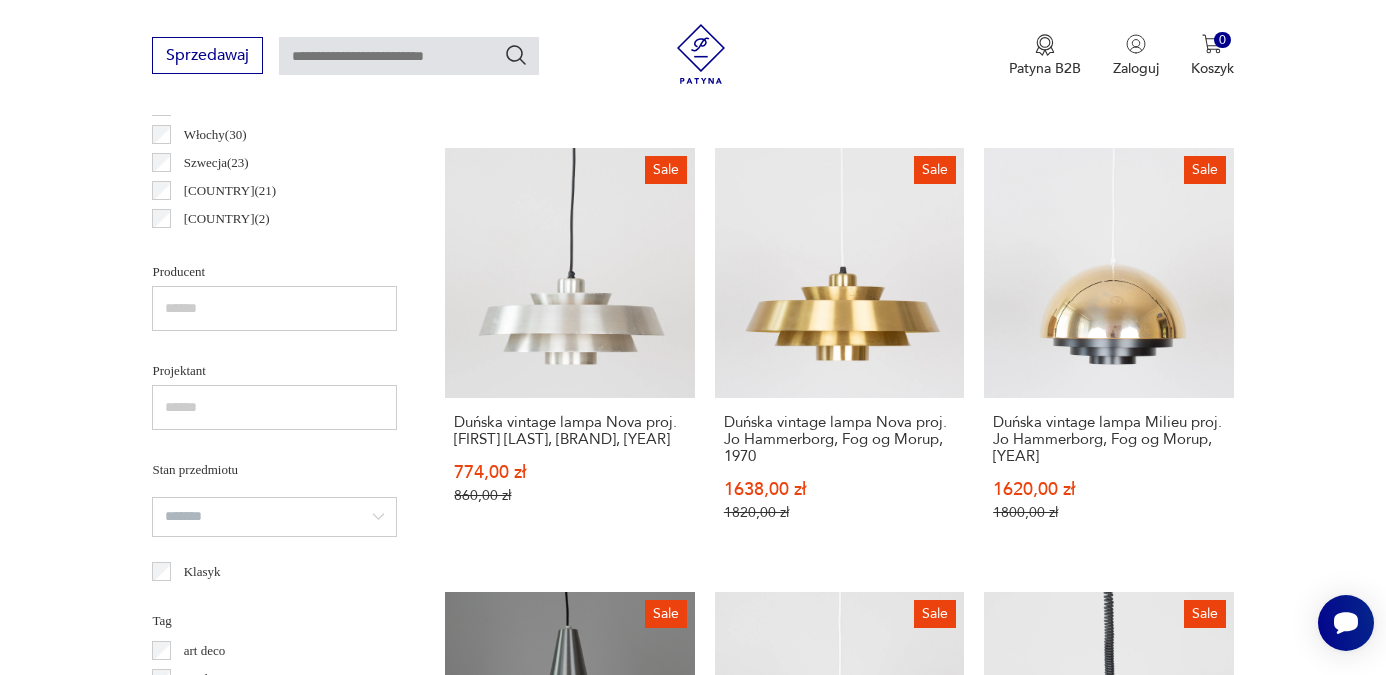 click at bounding box center [274, 517] 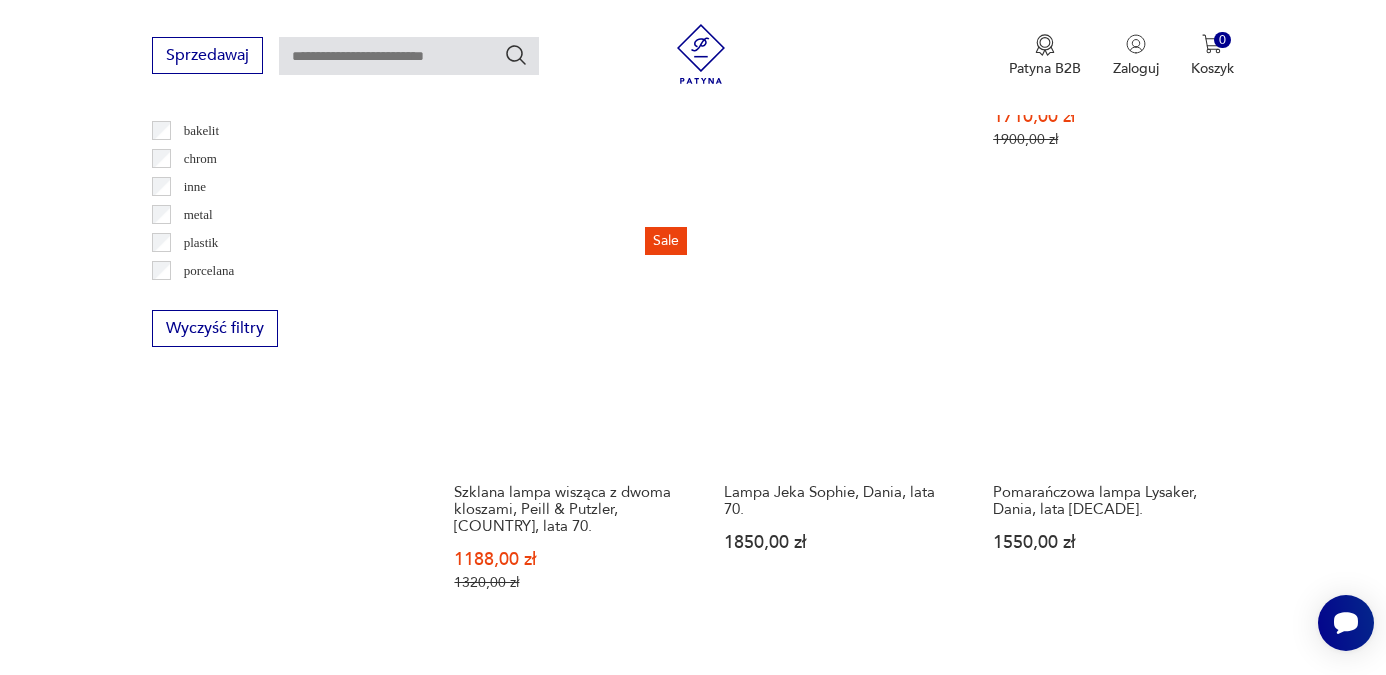 scroll, scrollTop: 1995, scrollLeft: 0, axis: vertical 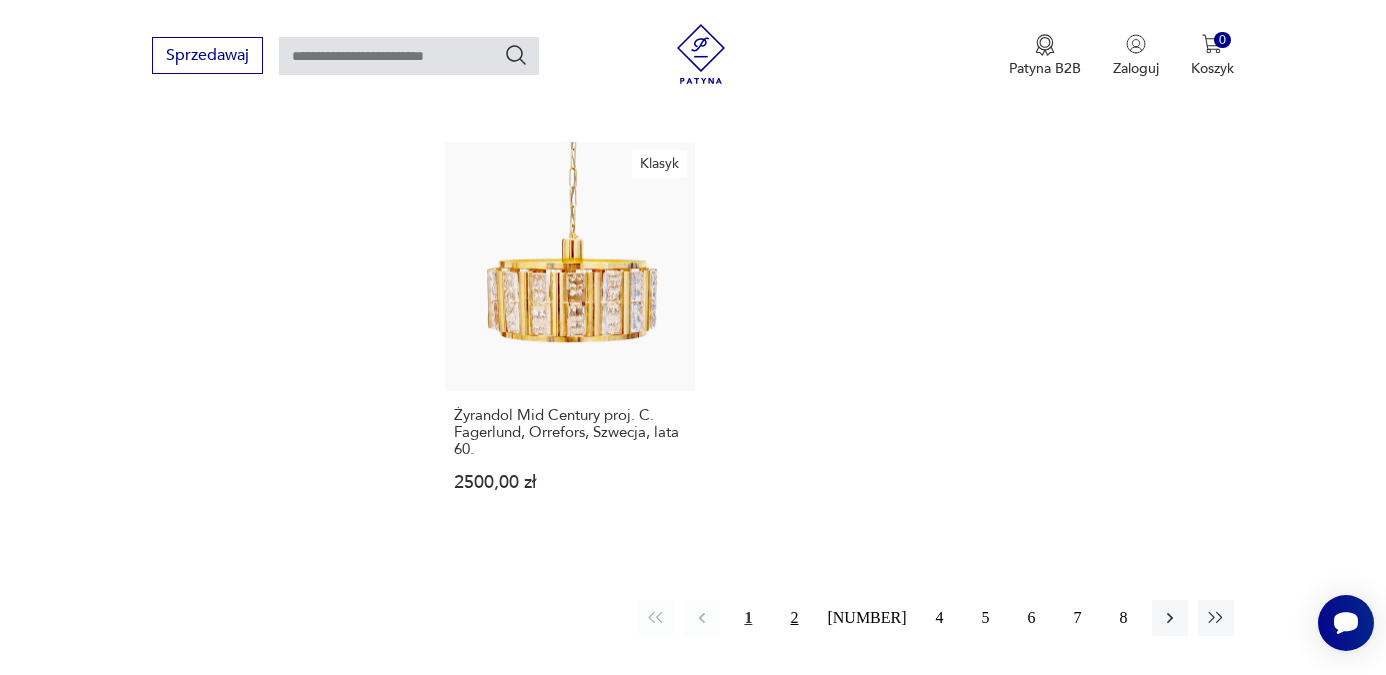 click on "2" at bounding box center [794, 618] 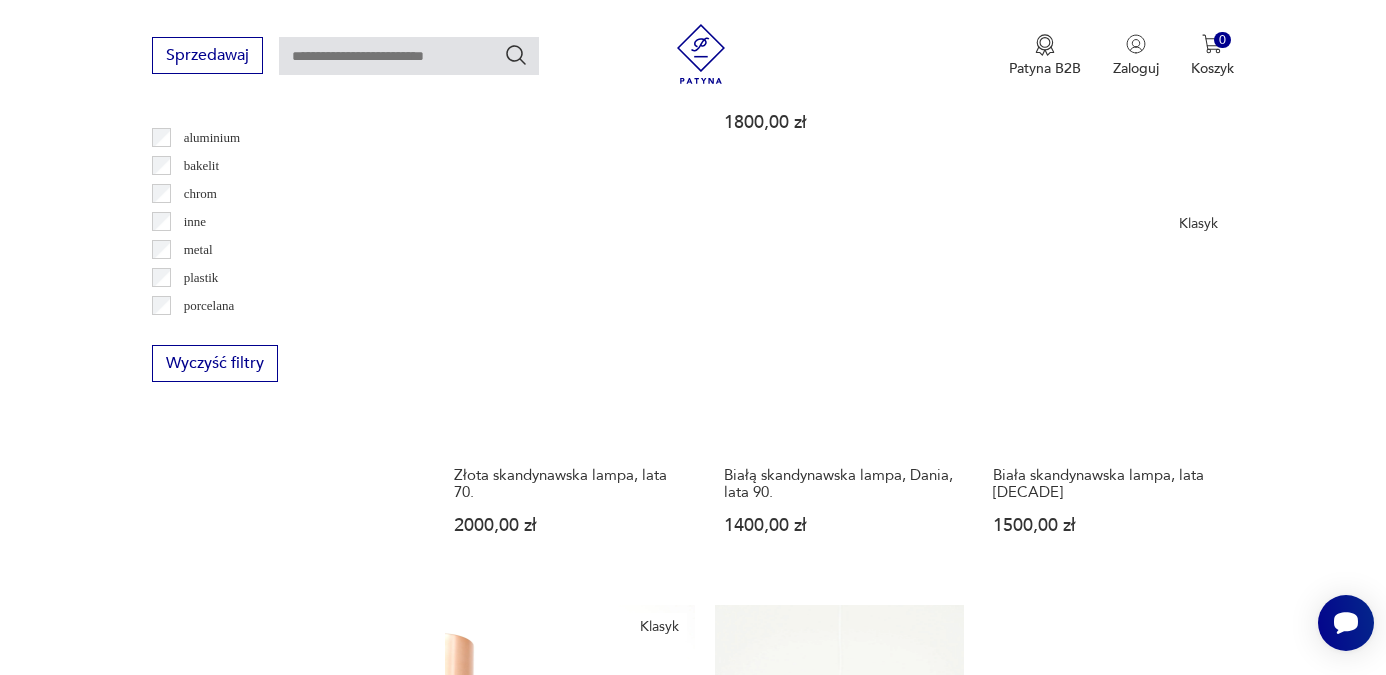 scroll, scrollTop: 1939, scrollLeft: 0, axis: vertical 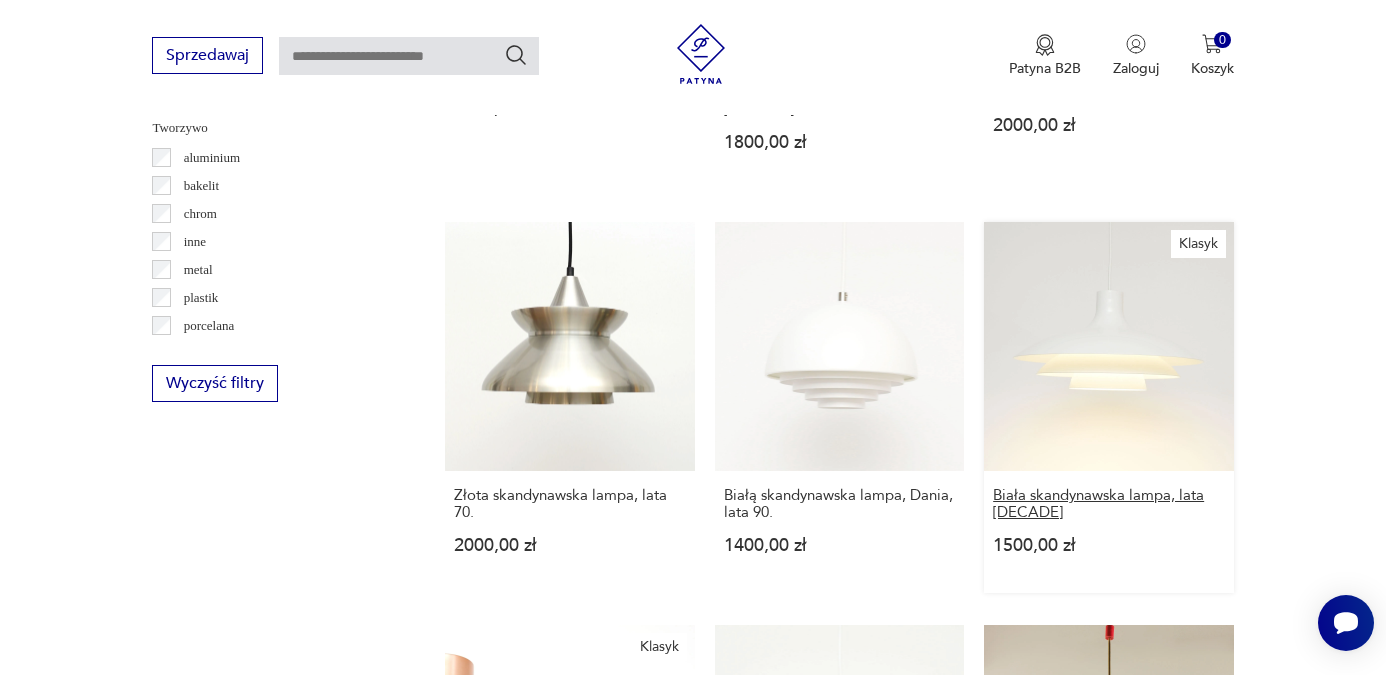 click on "Biała skandynawska lampa, lata [DECADE]" at bounding box center (1108, 504) 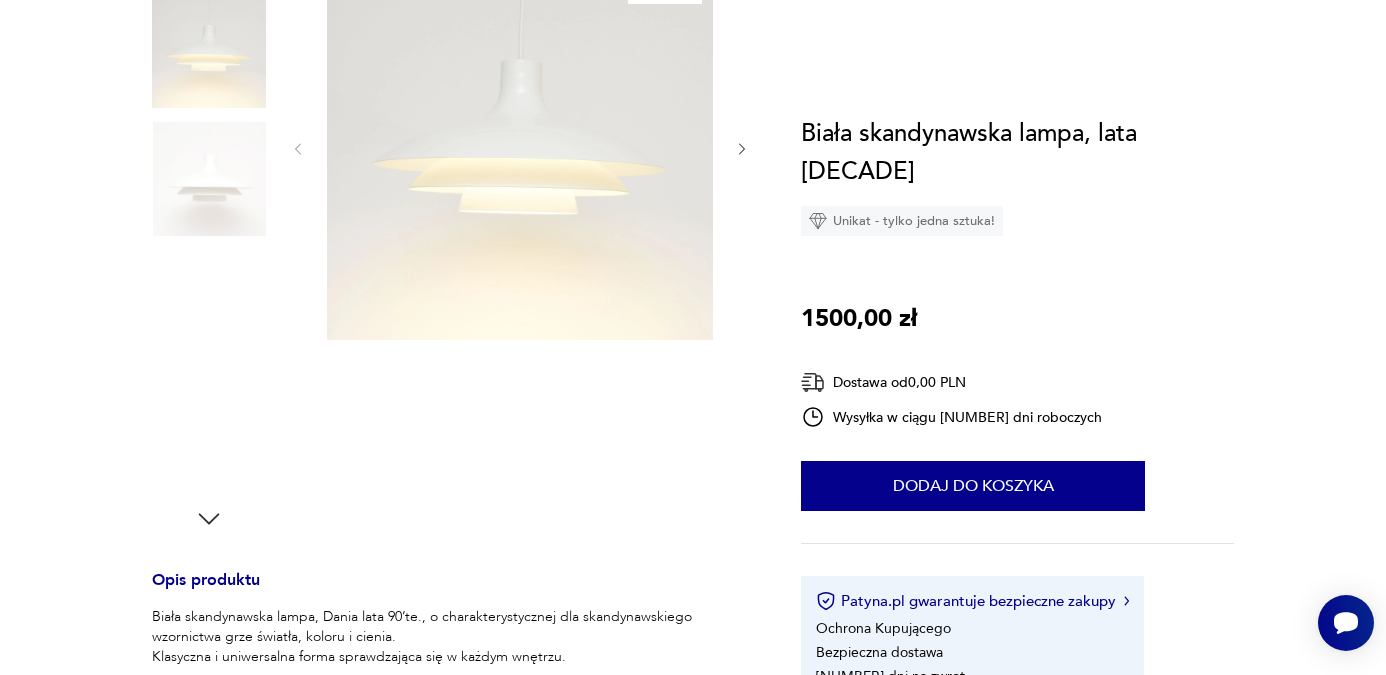 scroll, scrollTop: 0, scrollLeft: 0, axis: both 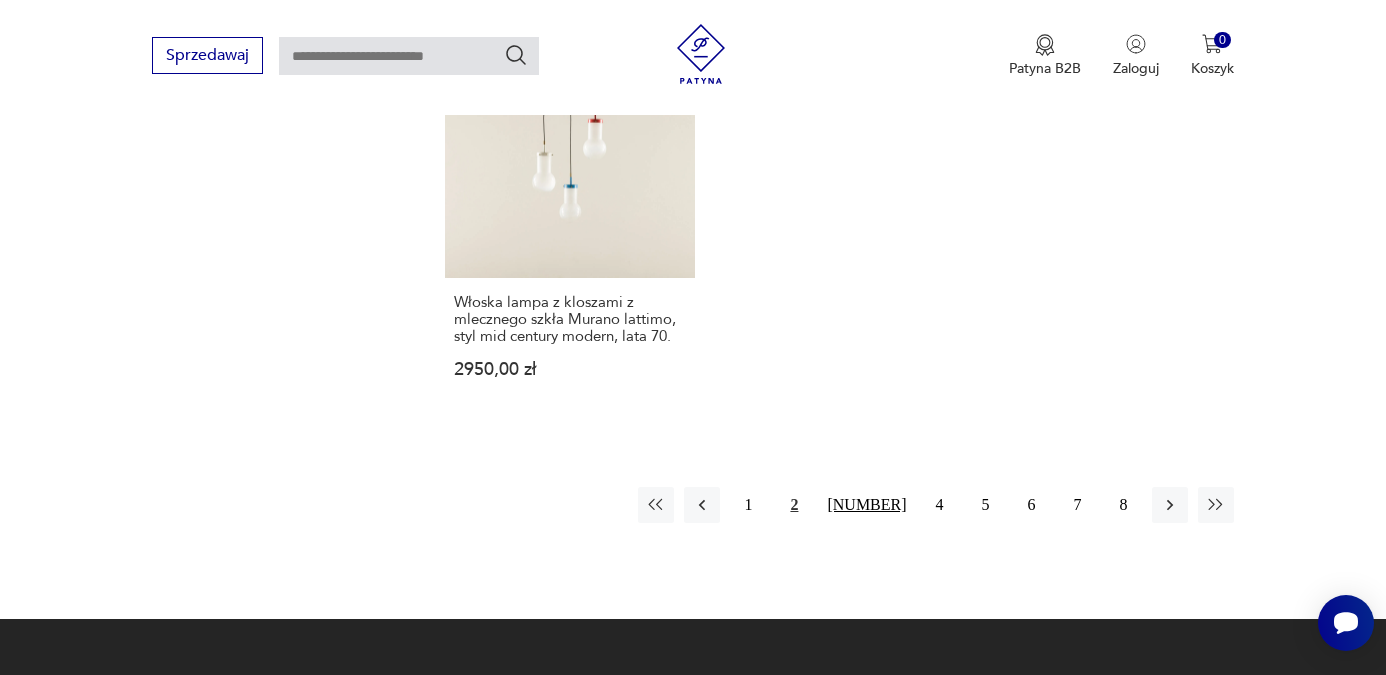 click on "[NUMBER]" at bounding box center (866, 505) 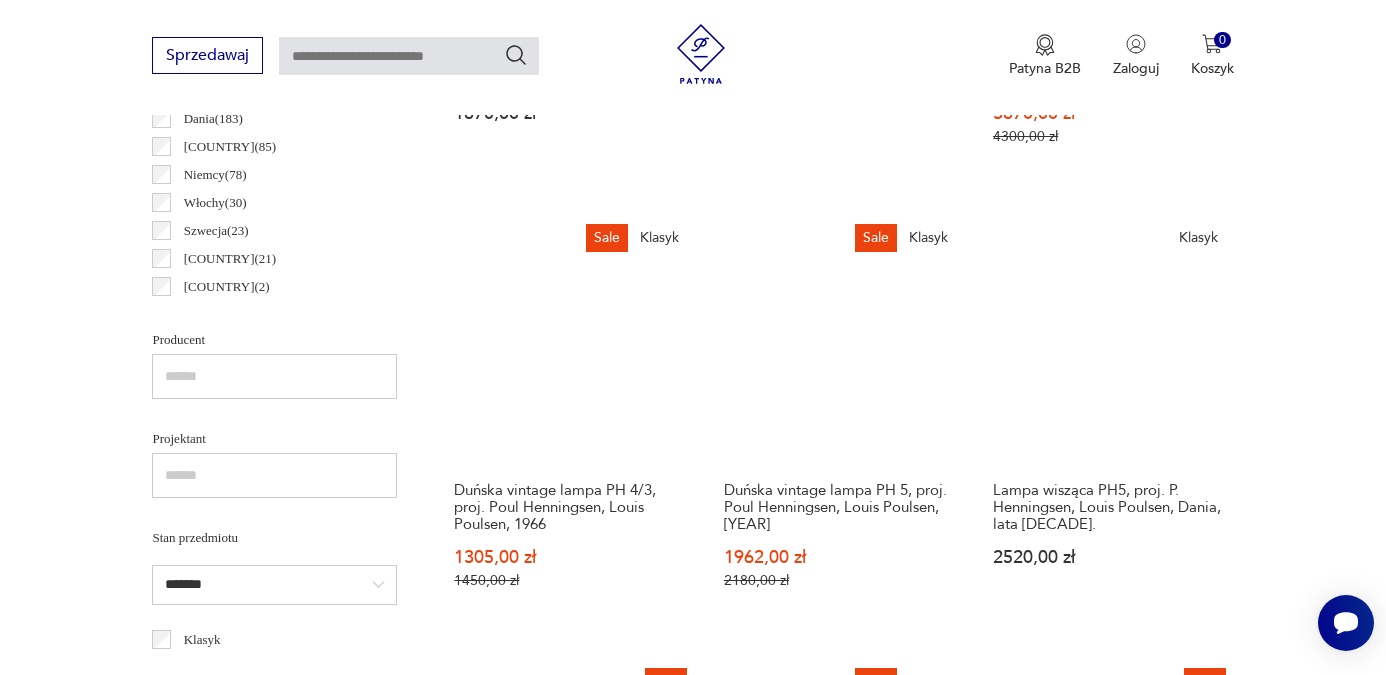scroll, scrollTop: 1110, scrollLeft: 0, axis: vertical 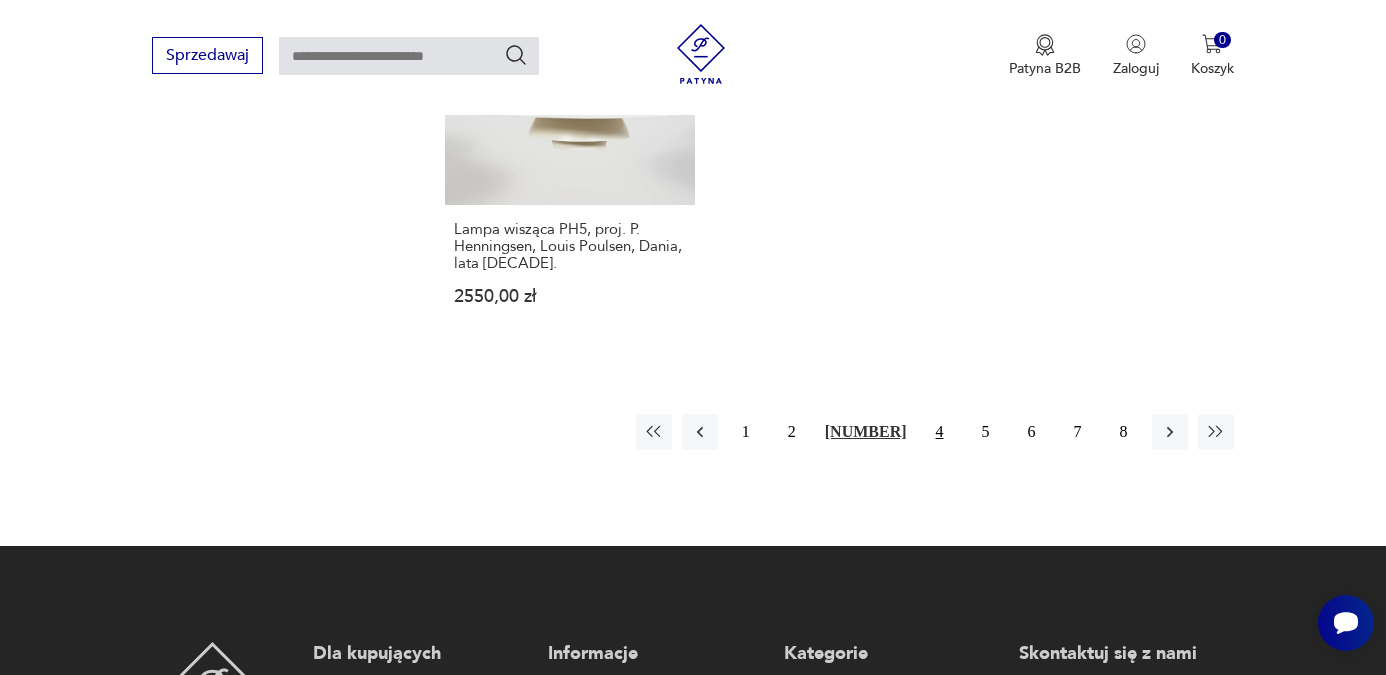 click on "4" at bounding box center (940, 432) 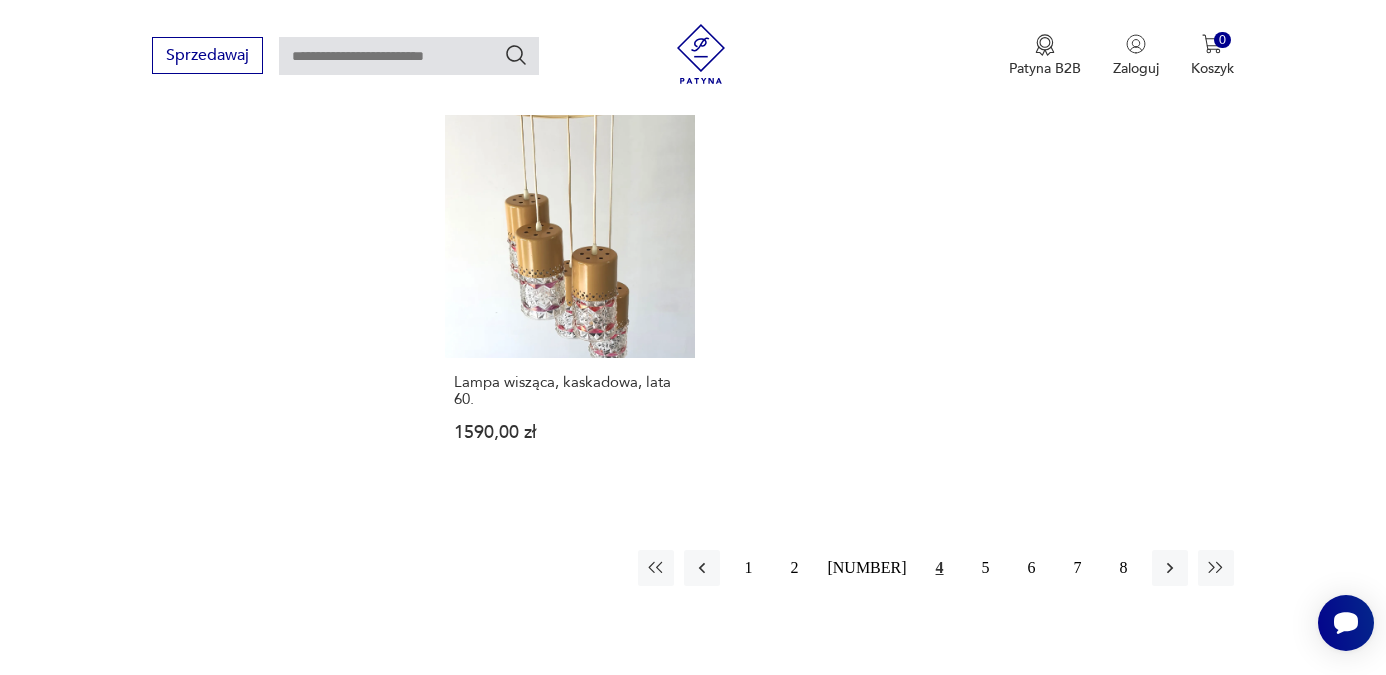 scroll, scrollTop: 2931, scrollLeft: 0, axis: vertical 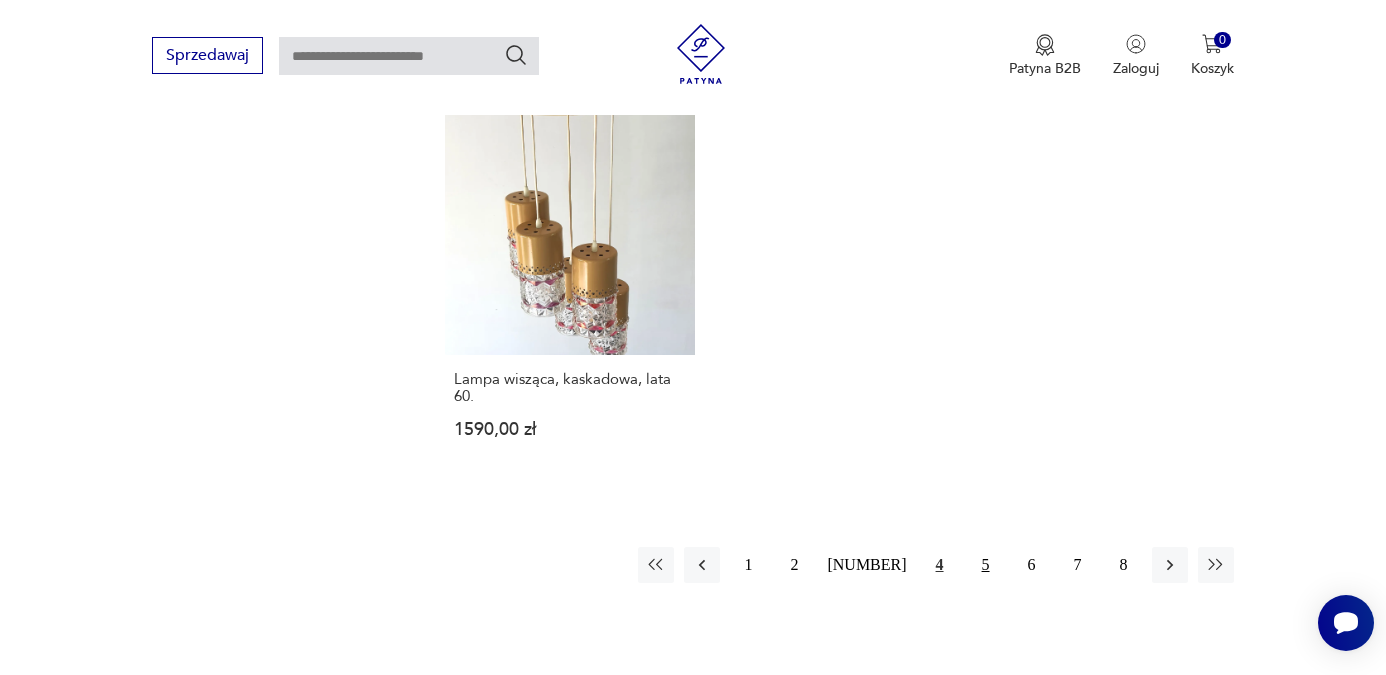 click on "5" at bounding box center (986, 565) 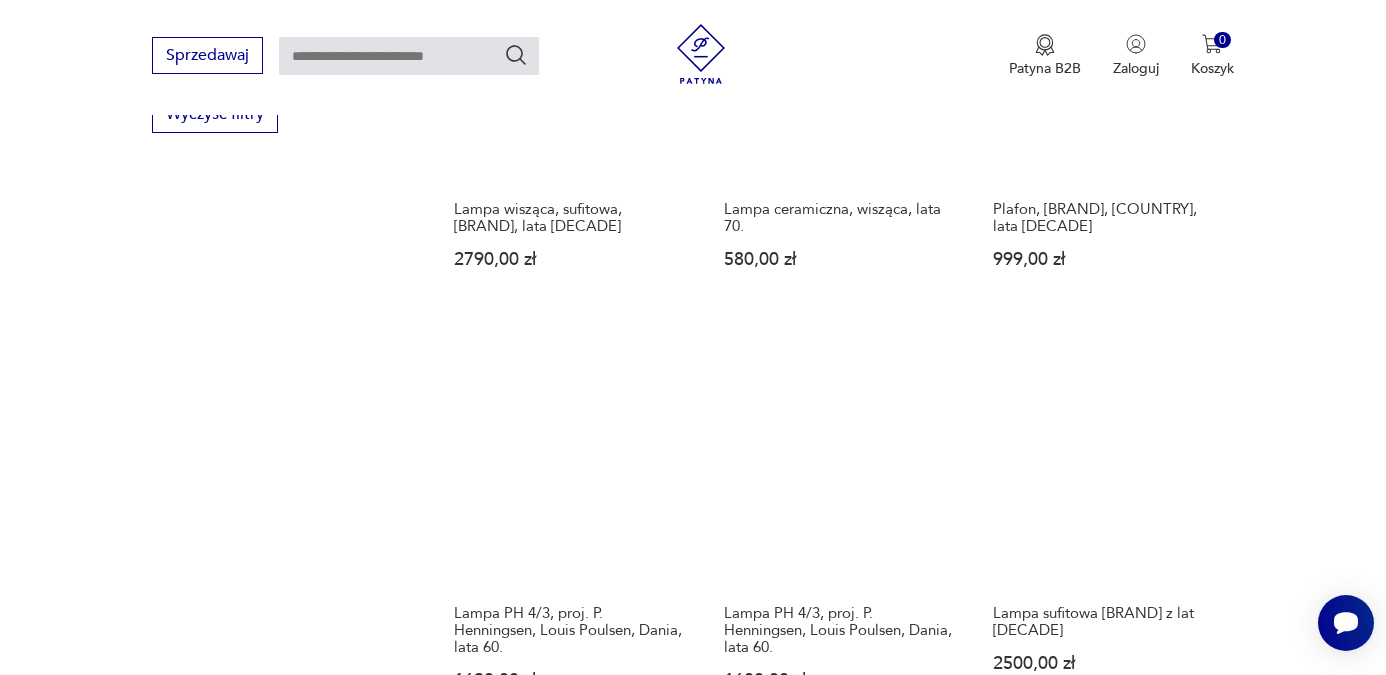 scroll, scrollTop: 2204, scrollLeft: 0, axis: vertical 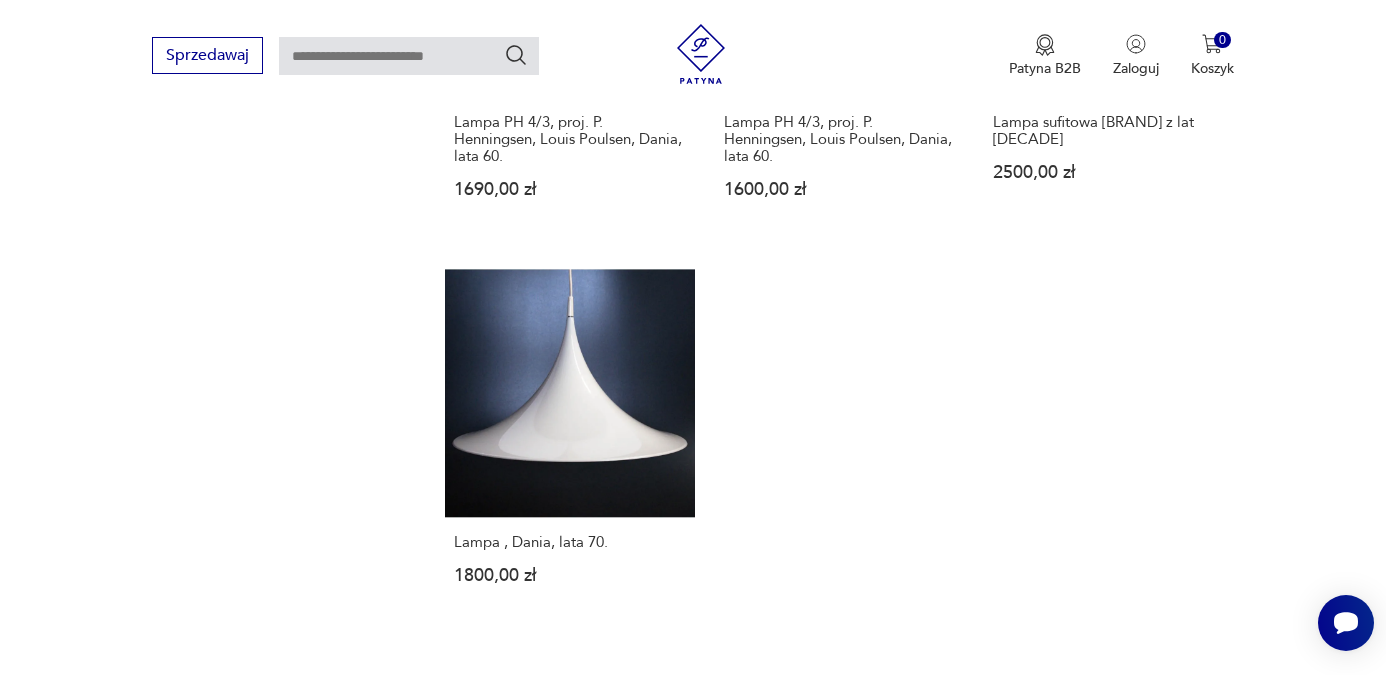 click on "6" at bounding box center [1032, 711] 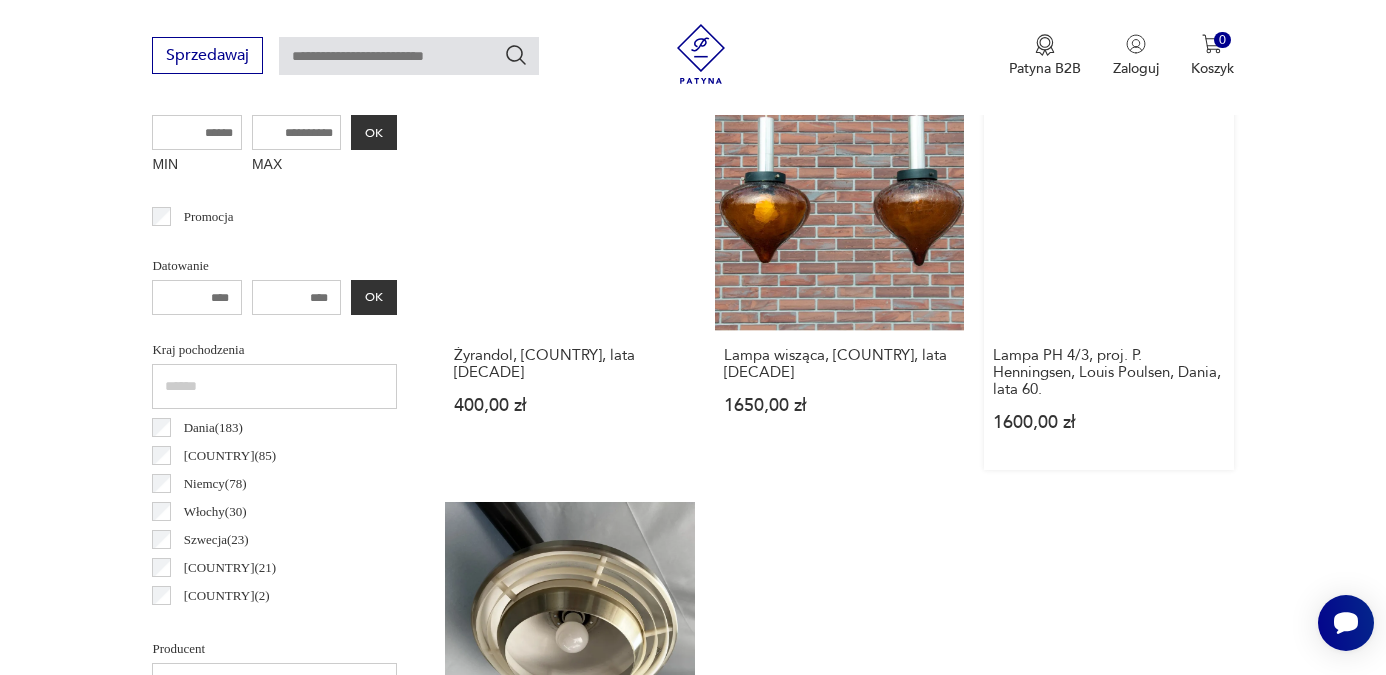 scroll, scrollTop: 812, scrollLeft: 0, axis: vertical 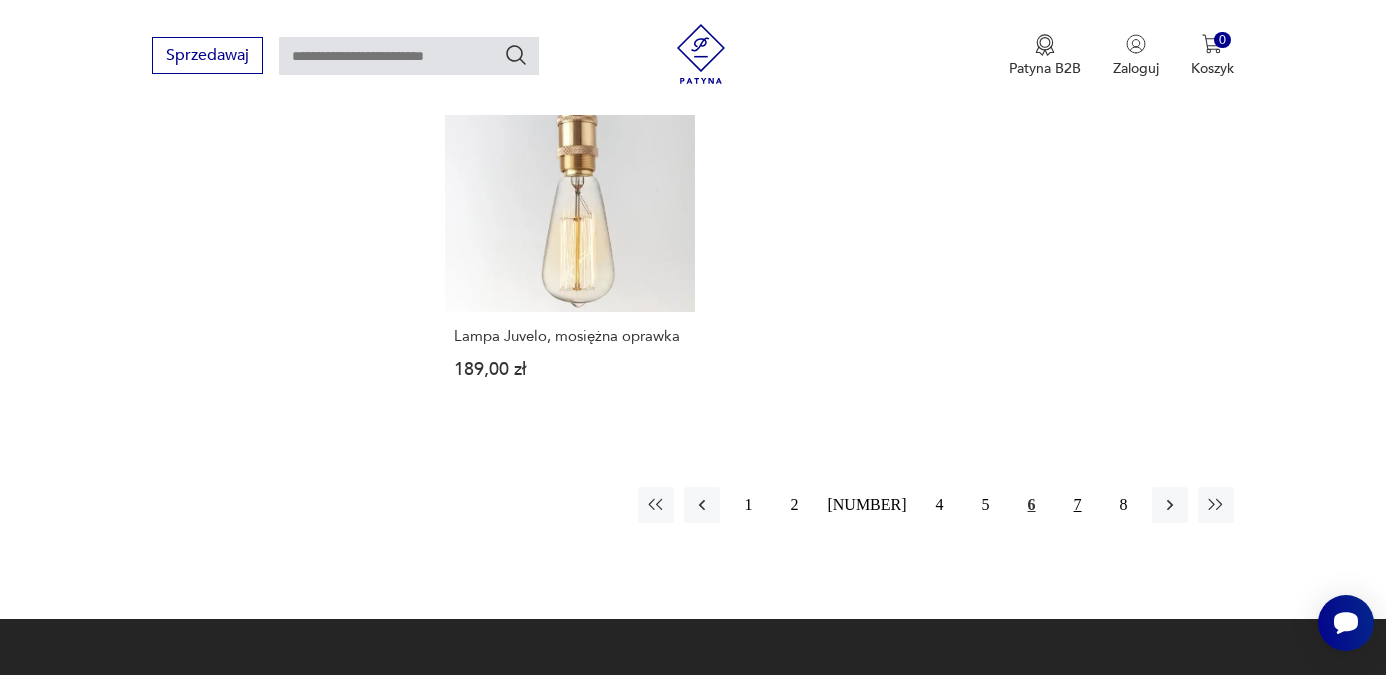 click on "7" at bounding box center (1078, 505) 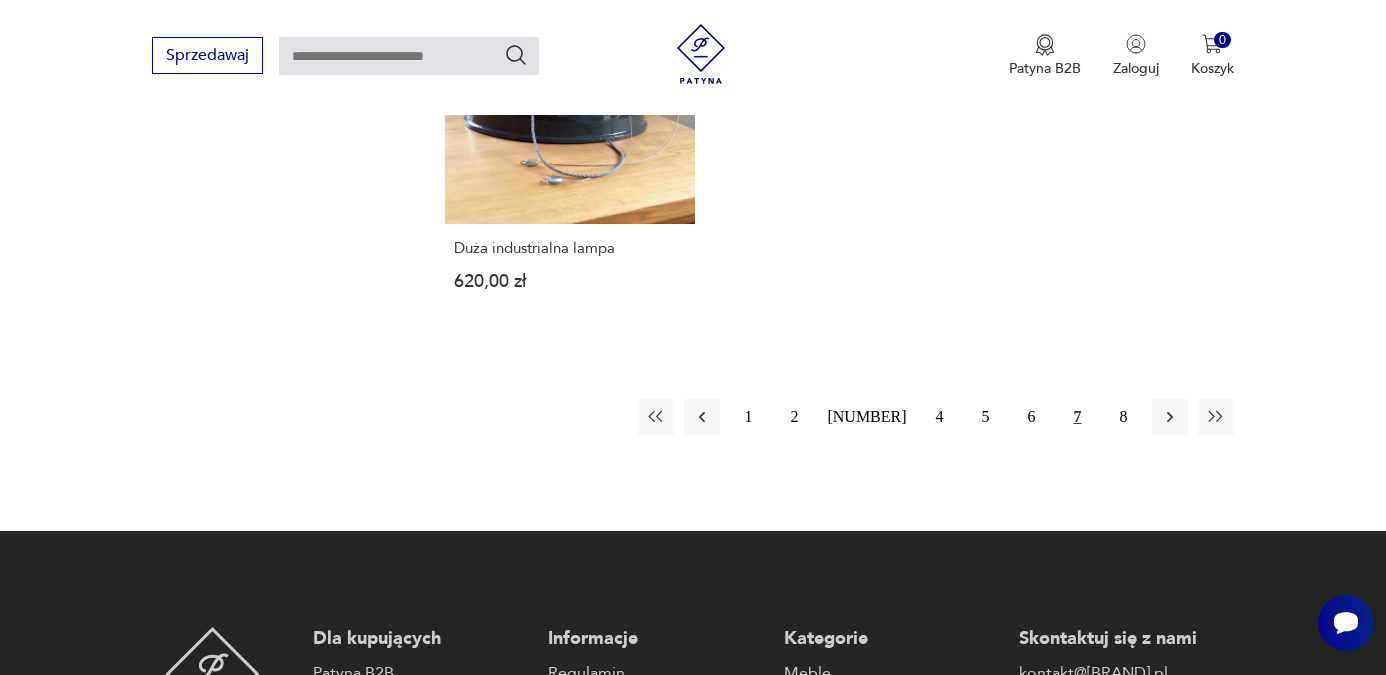 scroll, scrollTop: 2947, scrollLeft: 0, axis: vertical 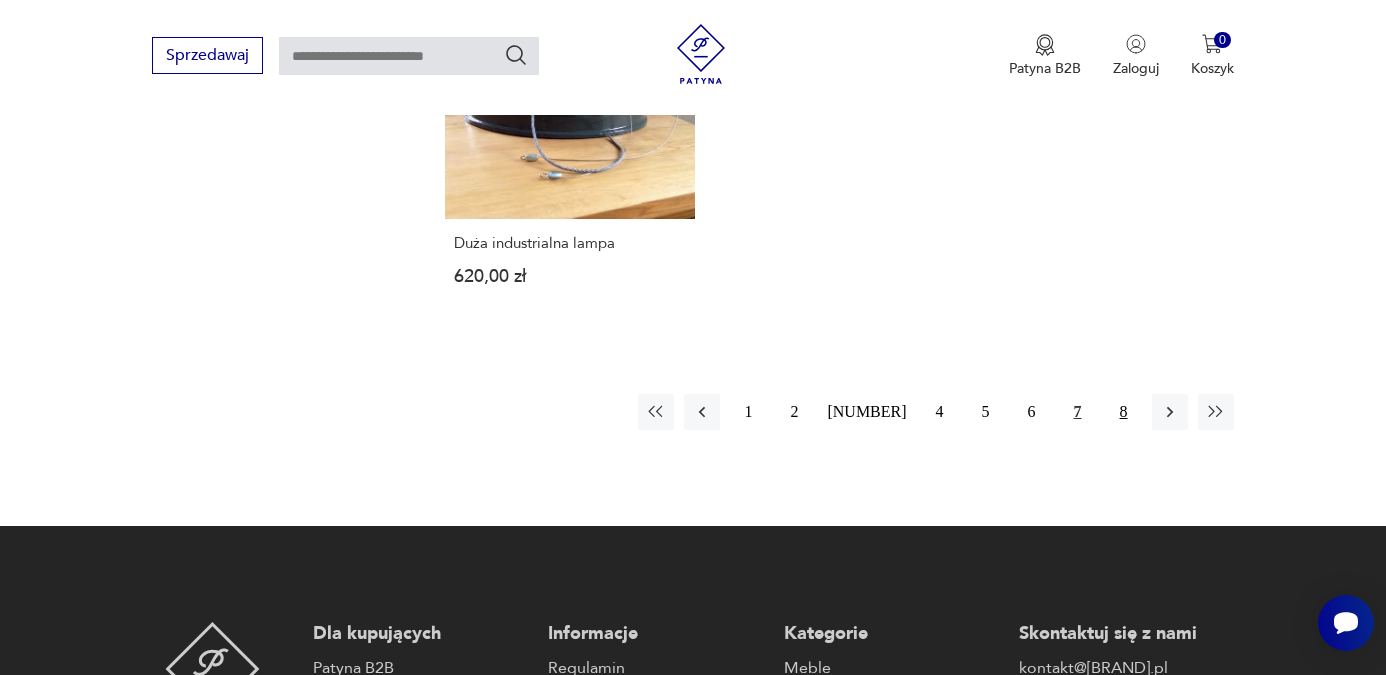 click on "8" at bounding box center [1124, 412] 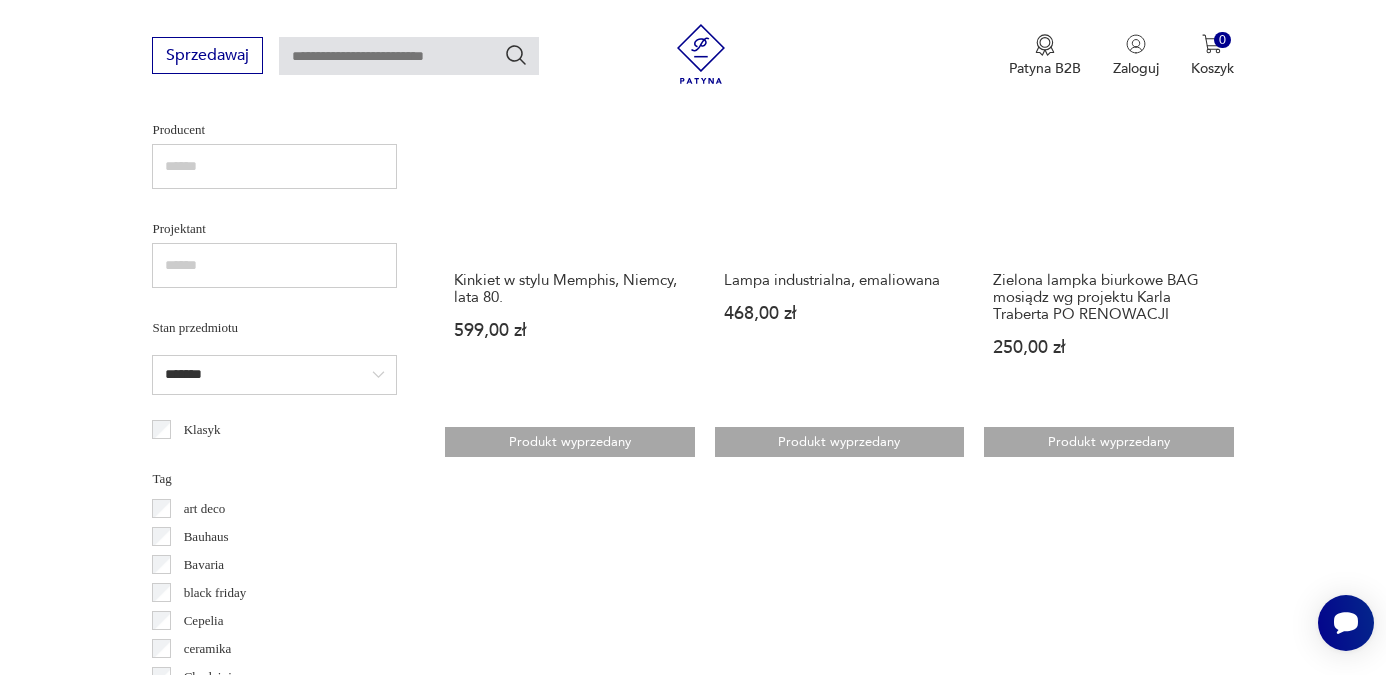 scroll, scrollTop: 1349, scrollLeft: 0, axis: vertical 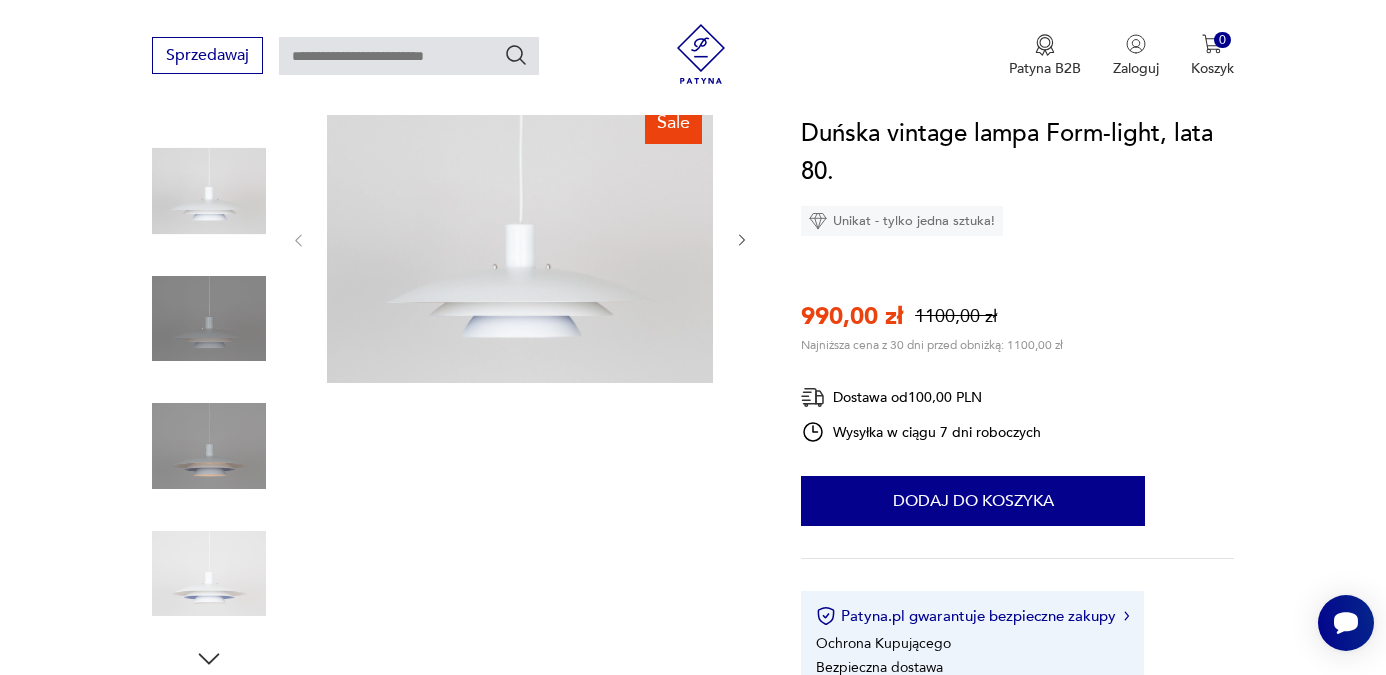 click at bounding box center (209, 319) 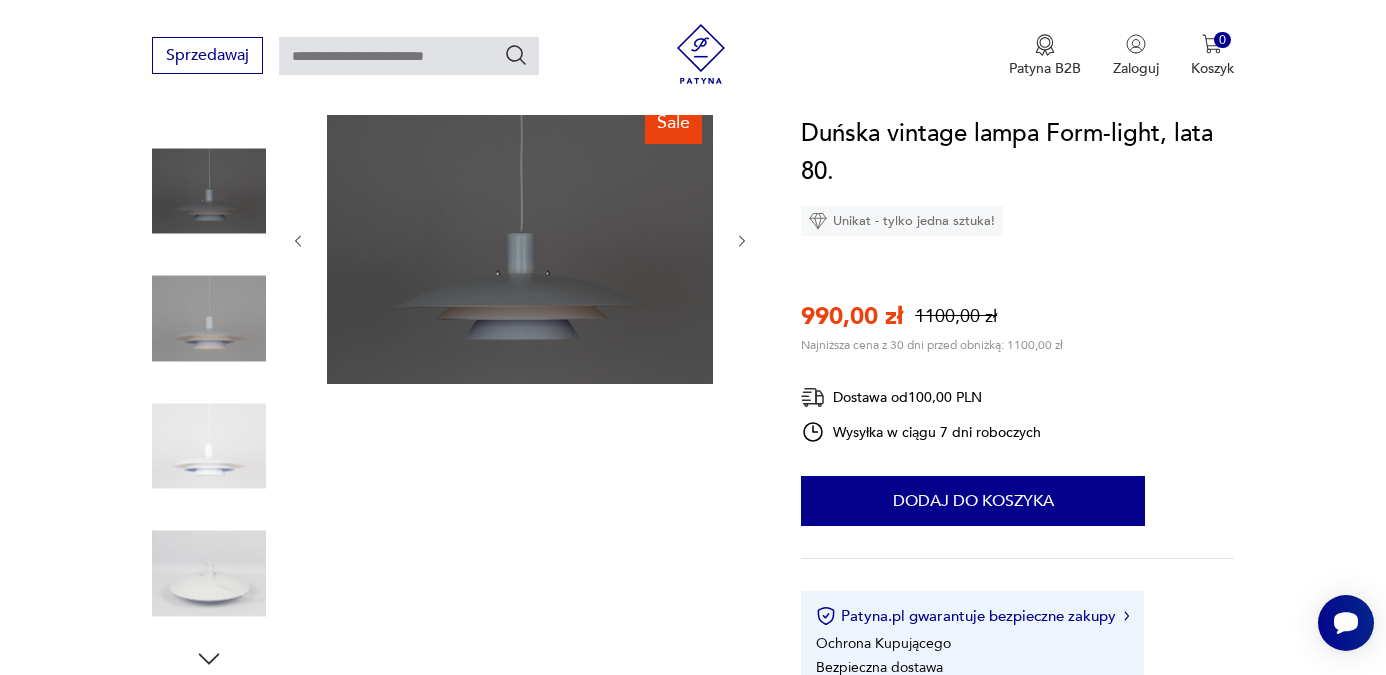 click at bounding box center (0, 0) 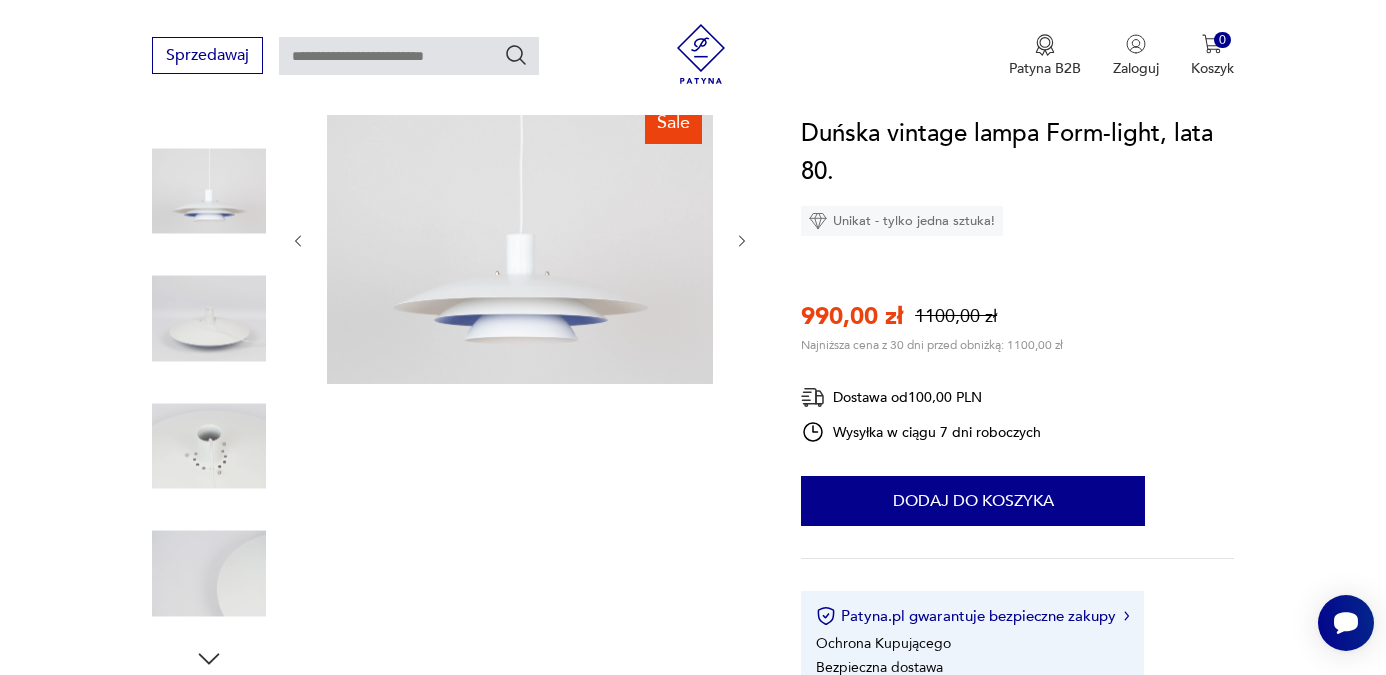 click at bounding box center [0, 0] 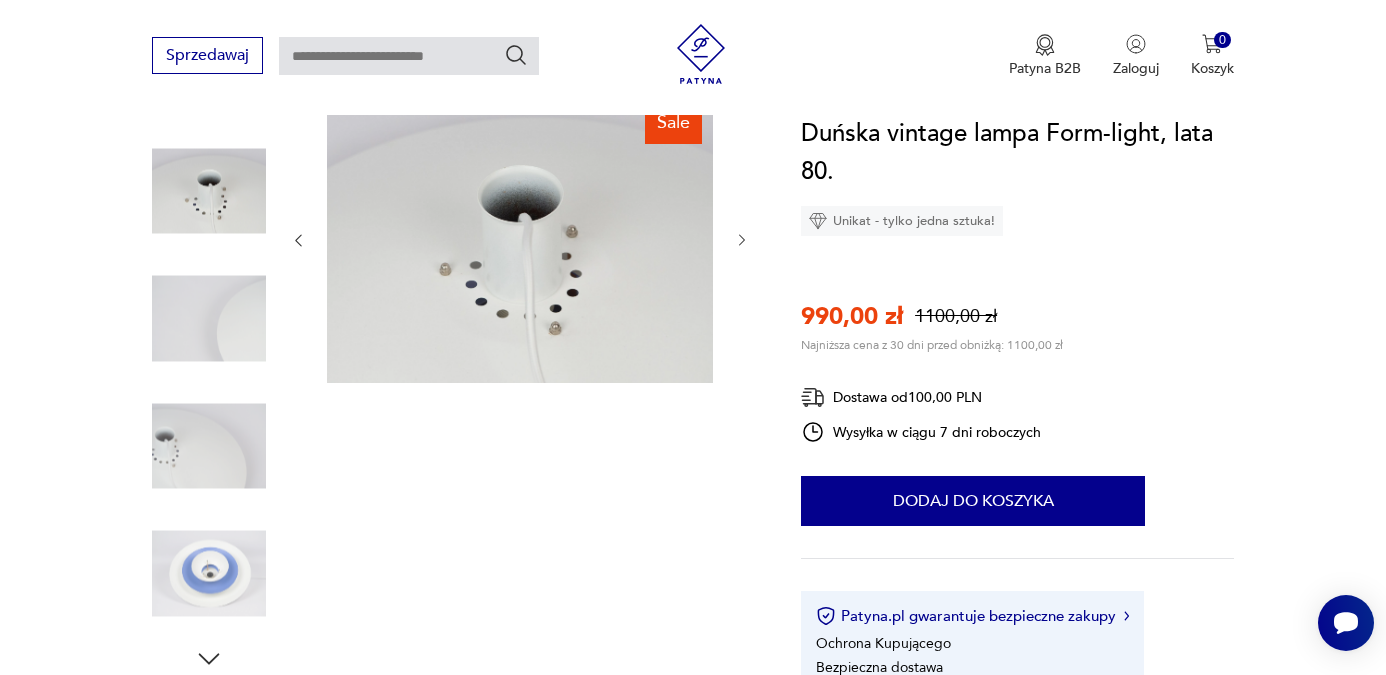click at bounding box center [0, 0] 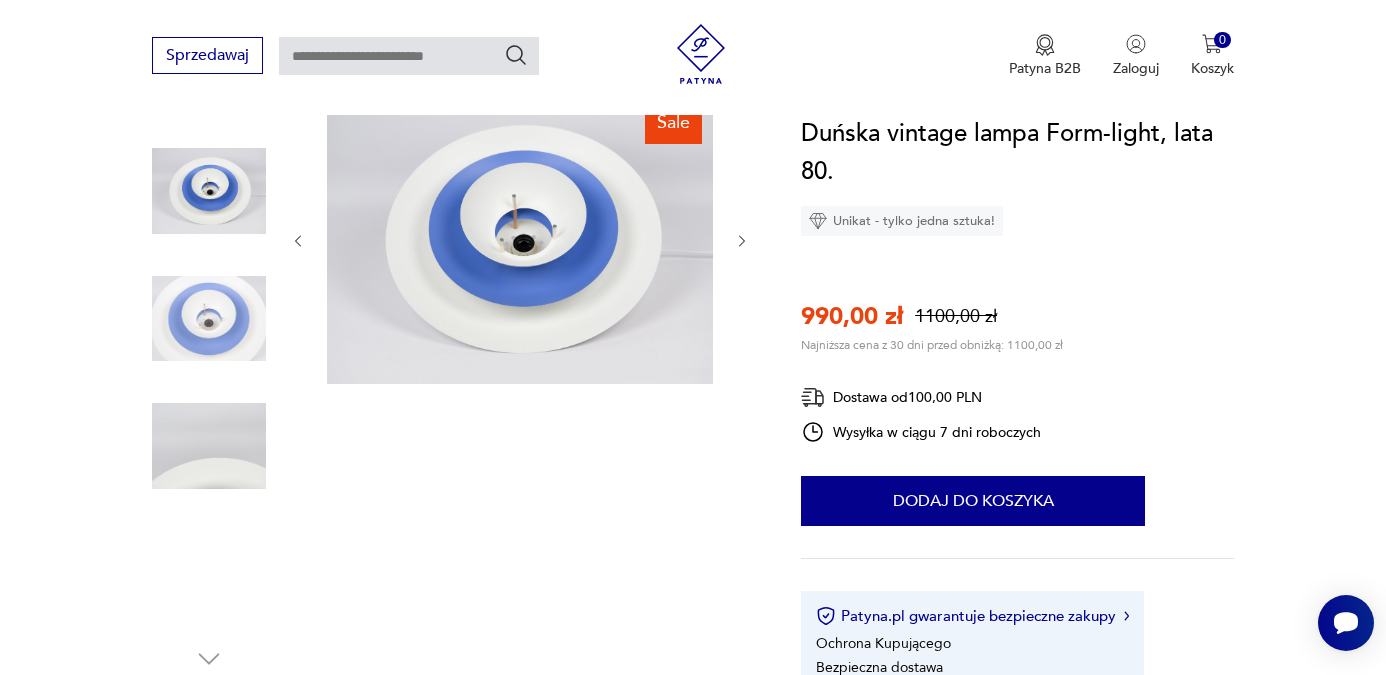 click at bounding box center (0, 0) 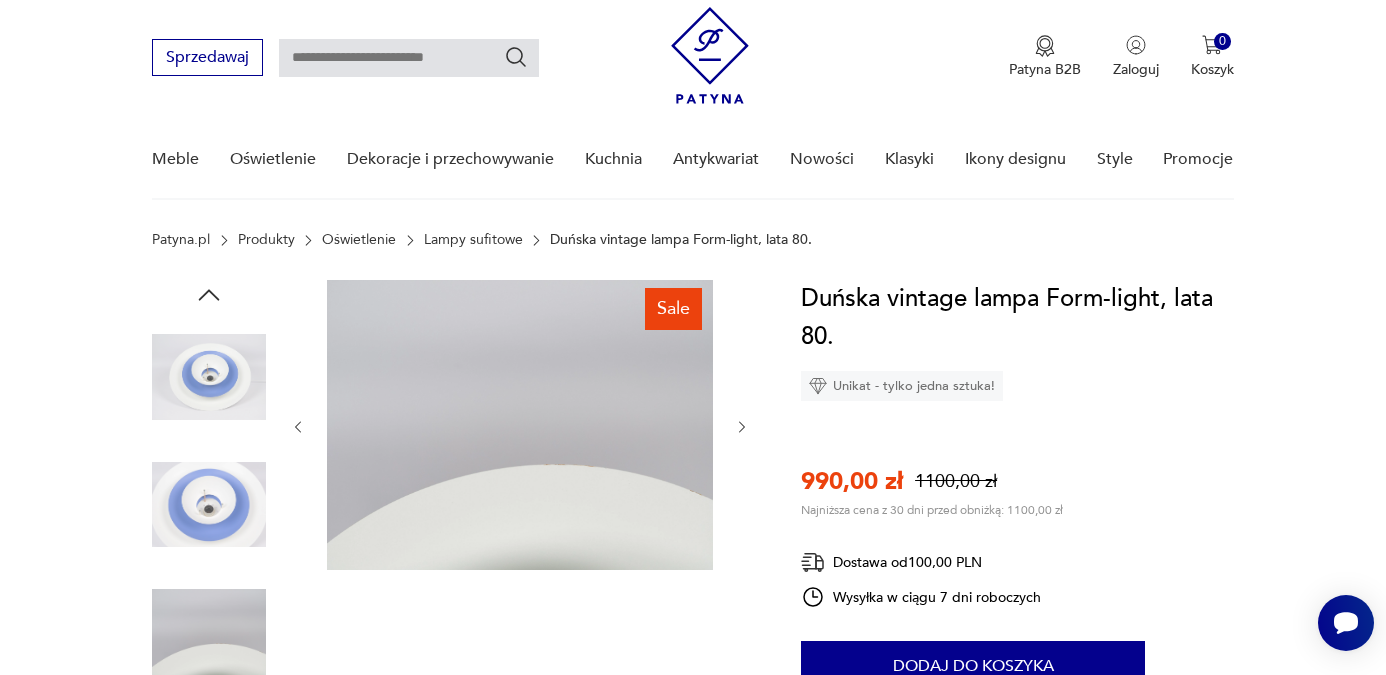 scroll, scrollTop: 0, scrollLeft: 0, axis: both 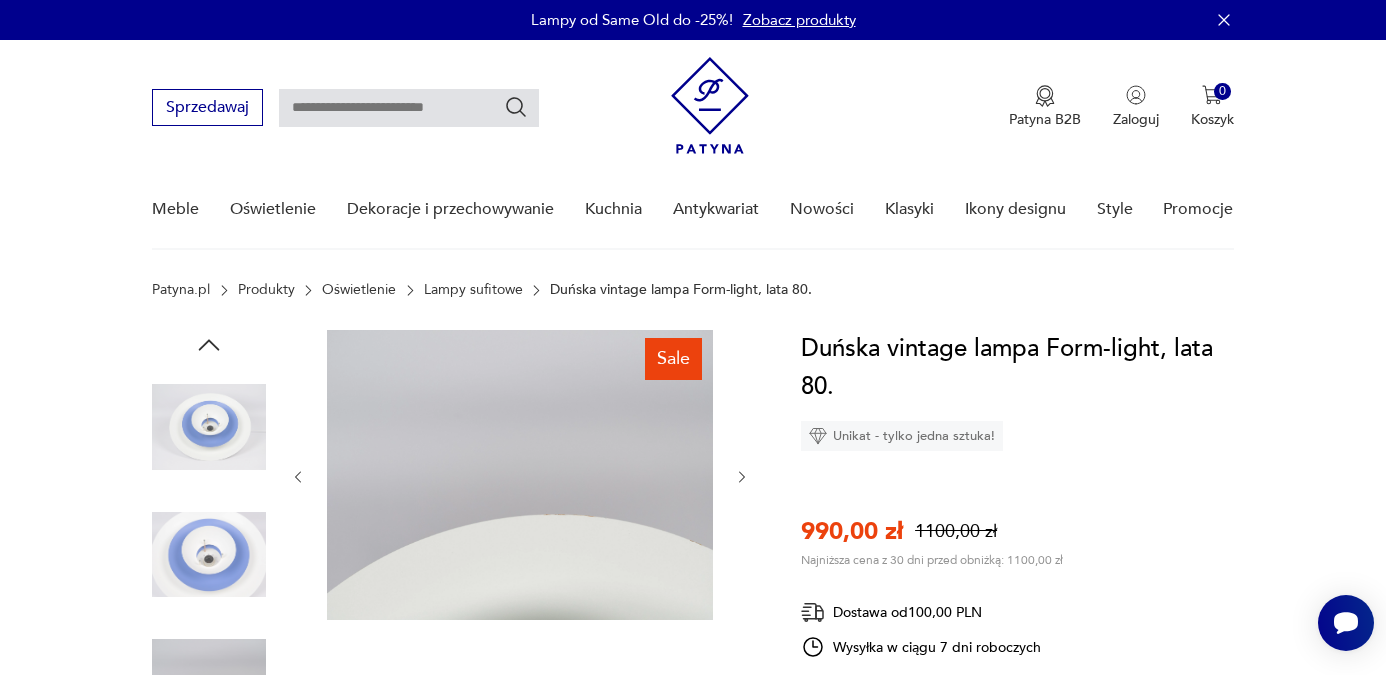 click at bounding box center (0, 0) 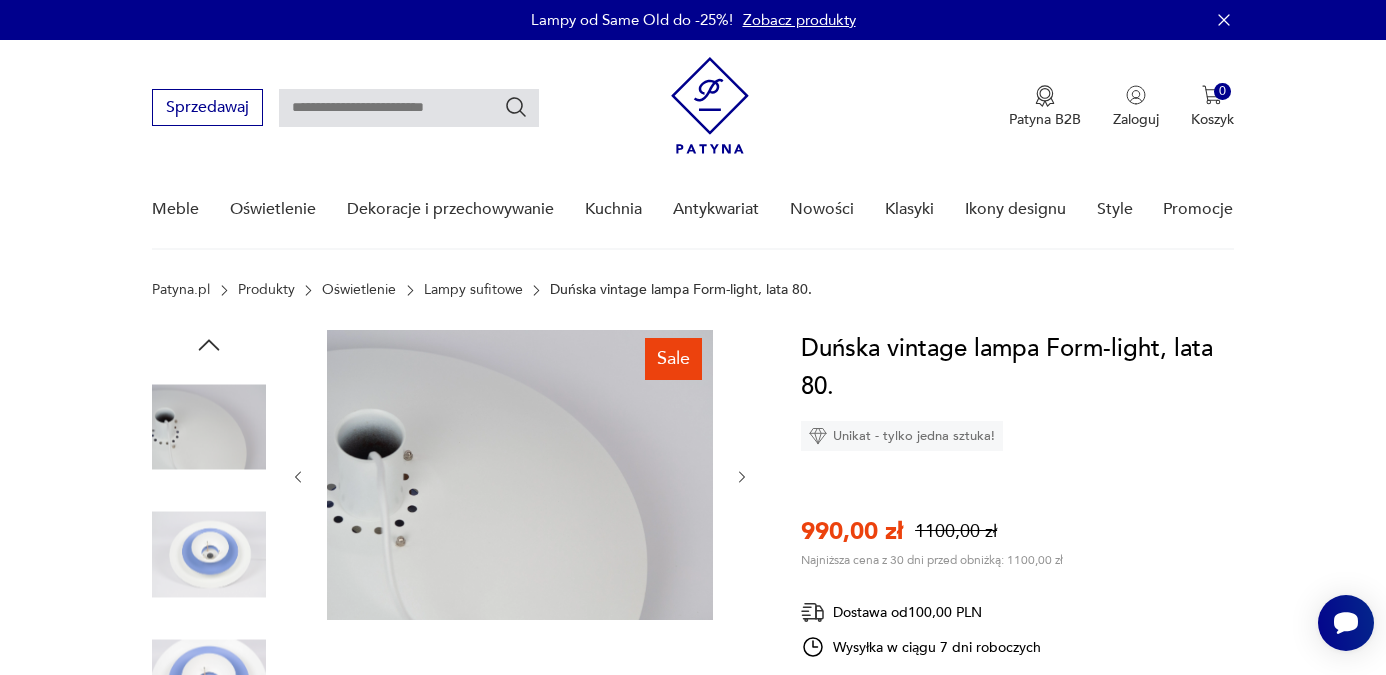 click at bounding box center [0, 0] 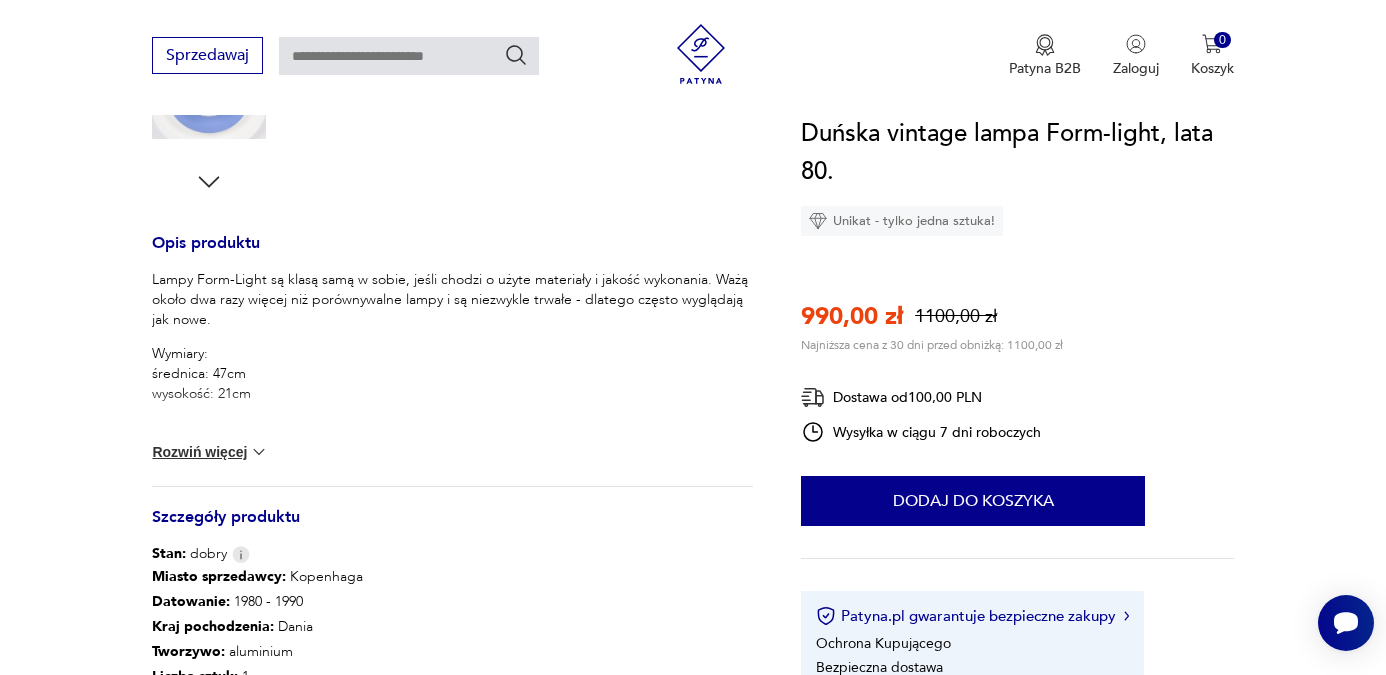 scroll, scrollTop: 856, scrollLeft: 0, axis: vertical 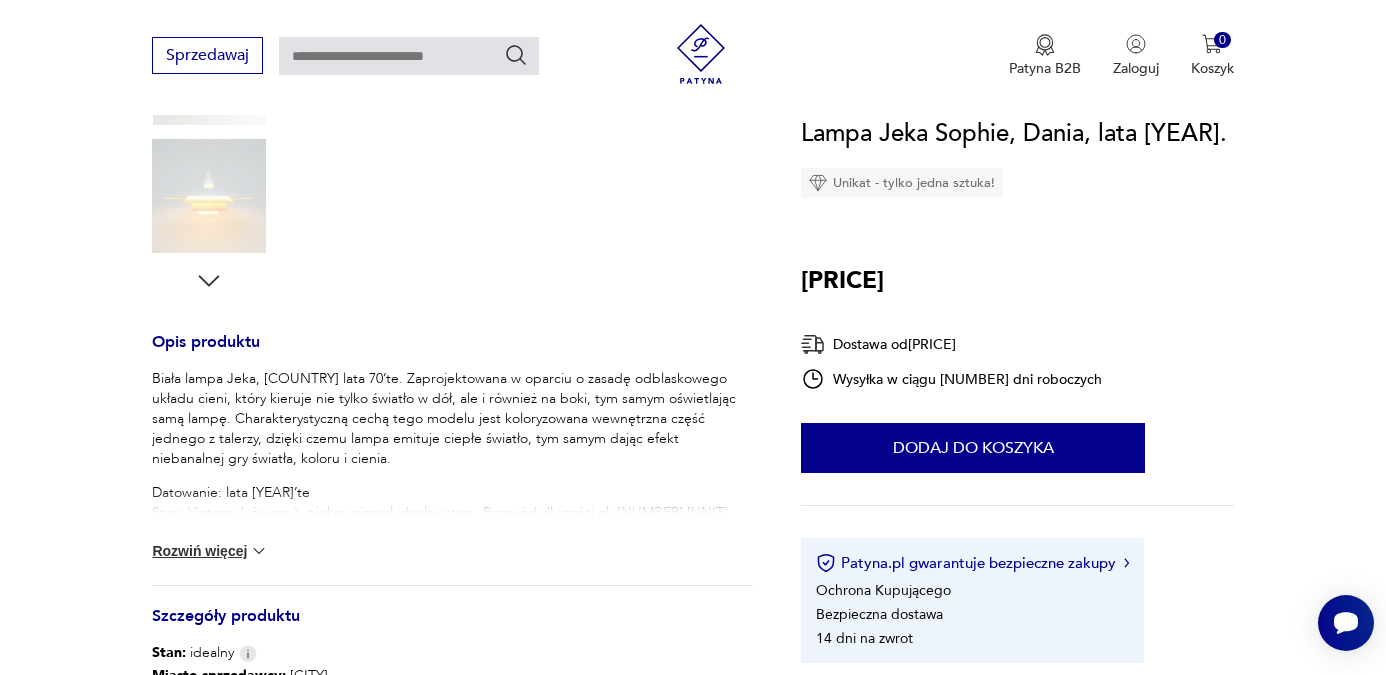 click at bounding box center [259, 551] 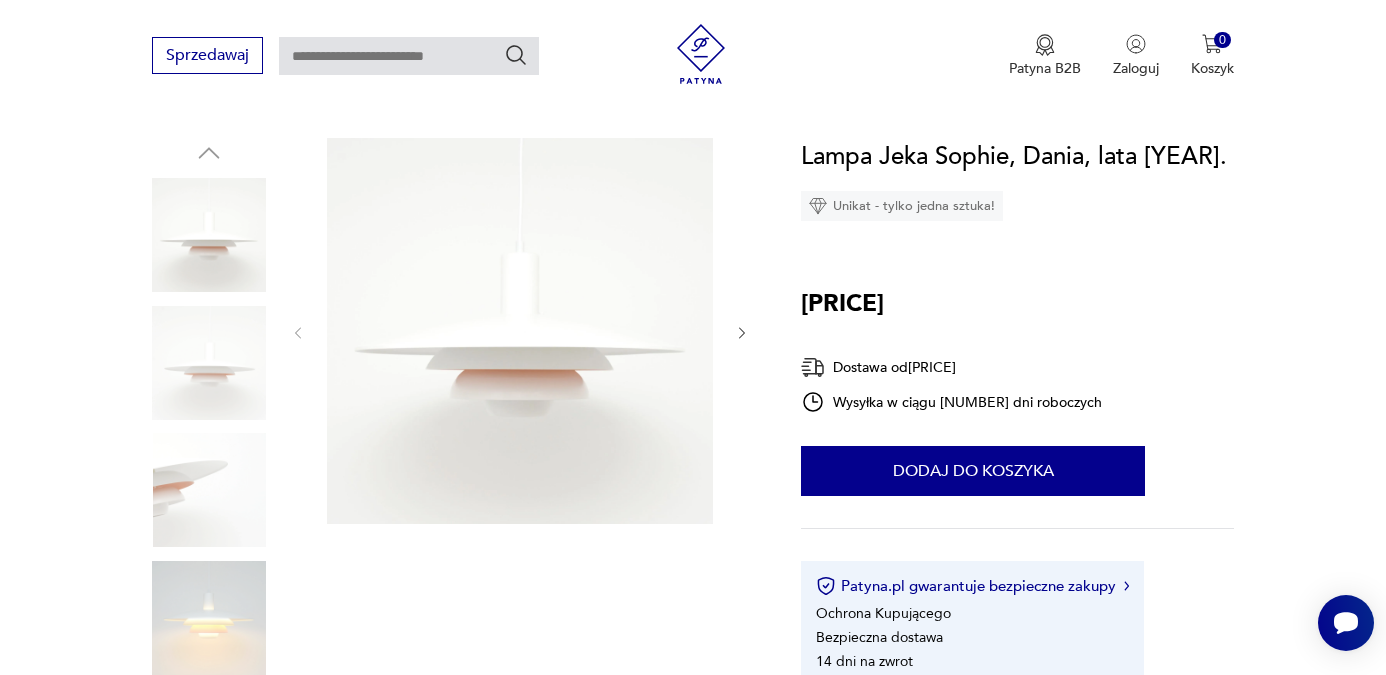 scroll, scrollTop: 191, scrollLeft: 0, axis: vertical 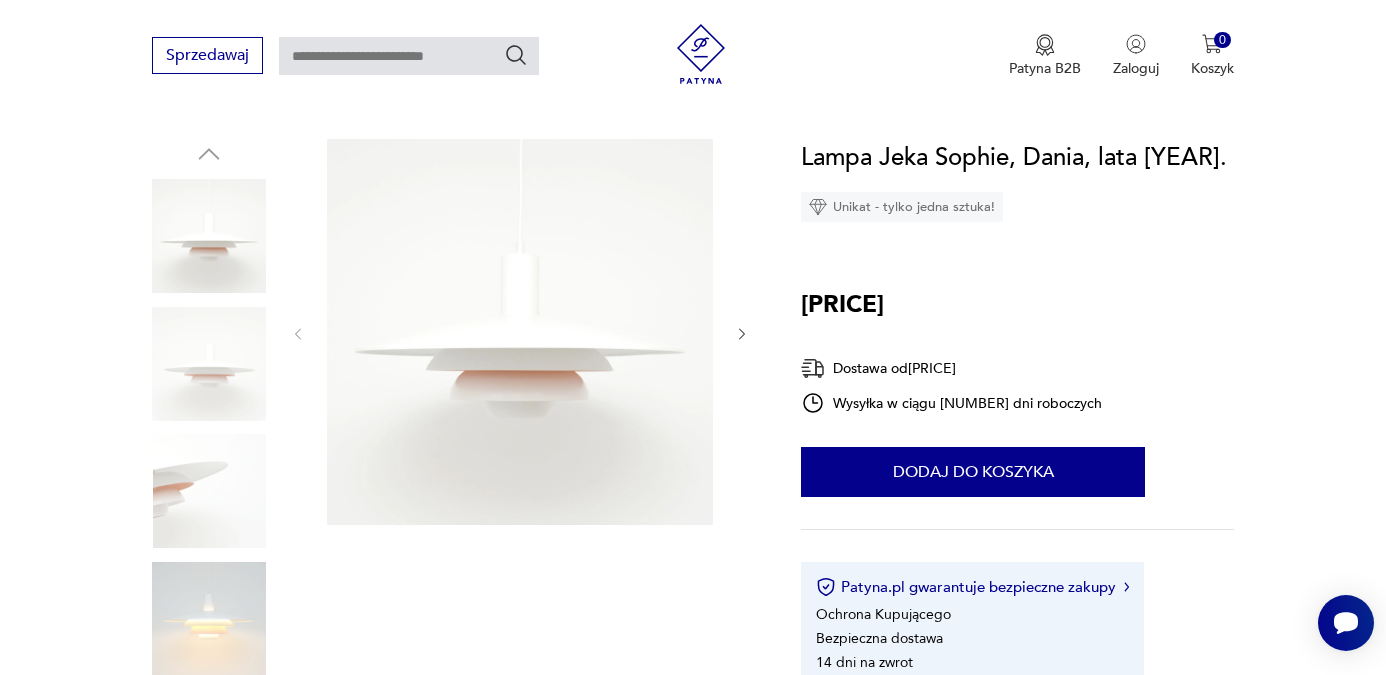 click at bounding box center [0, 0] 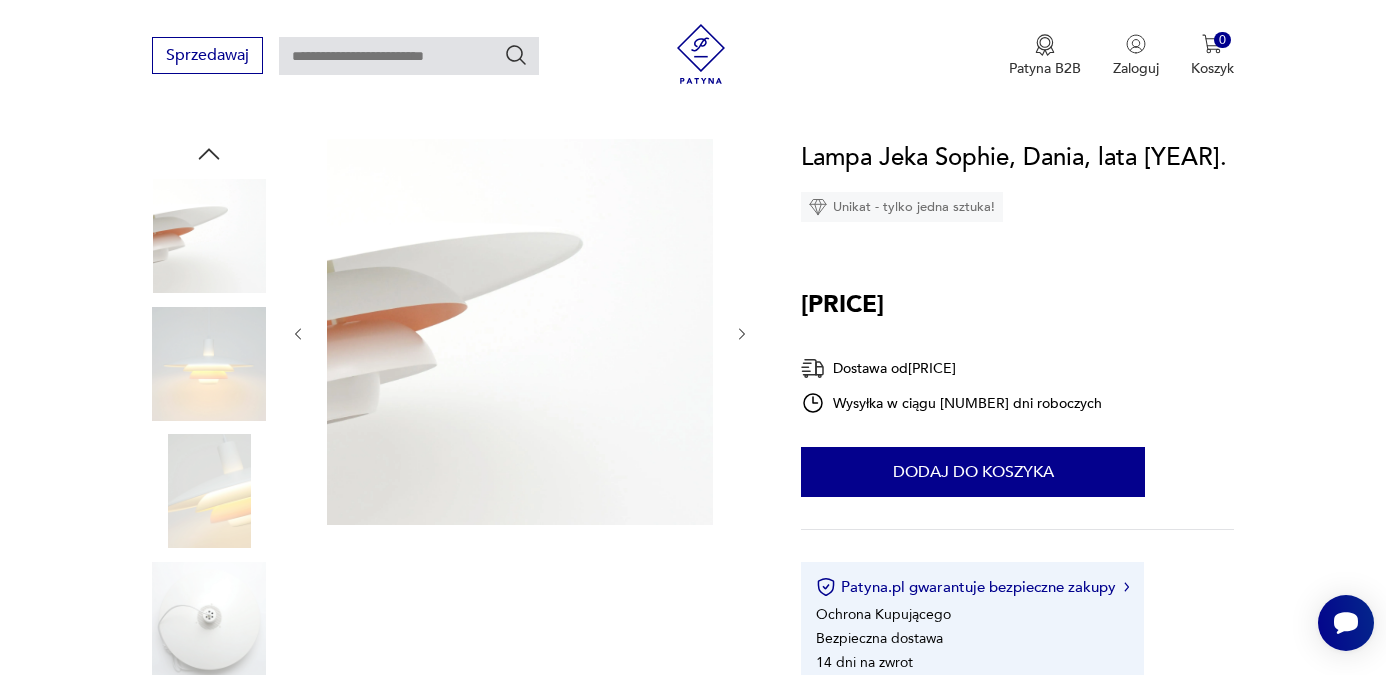 click at bounding box center [0, 0] 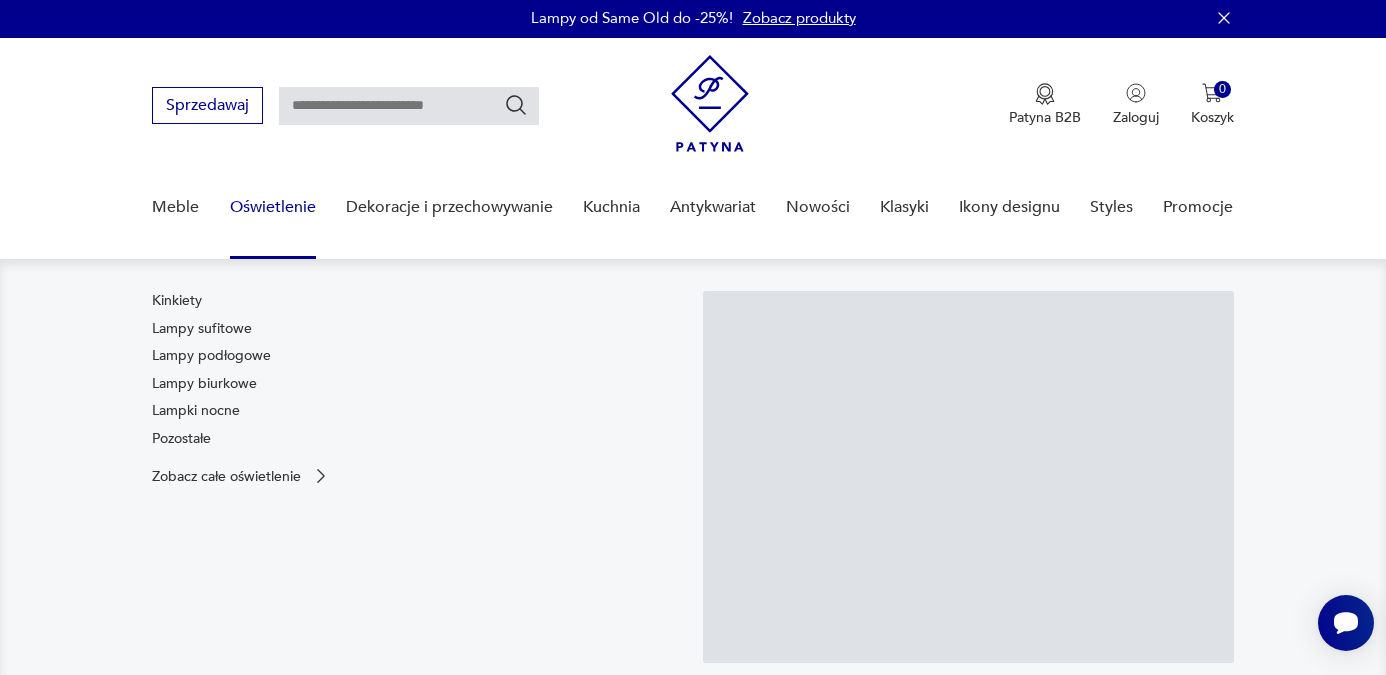 scroll, scrollTop: 0, scrollLeft: 0, axis: both 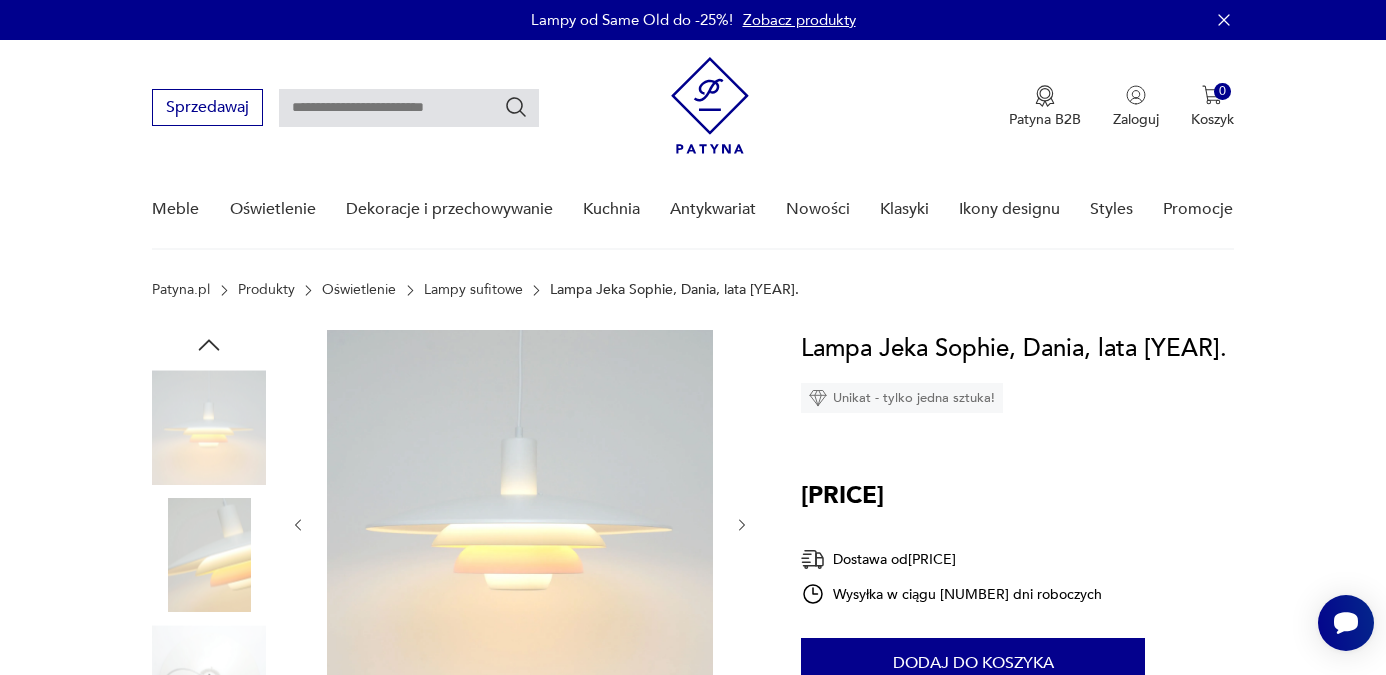 click at bounding box center (0, 0) 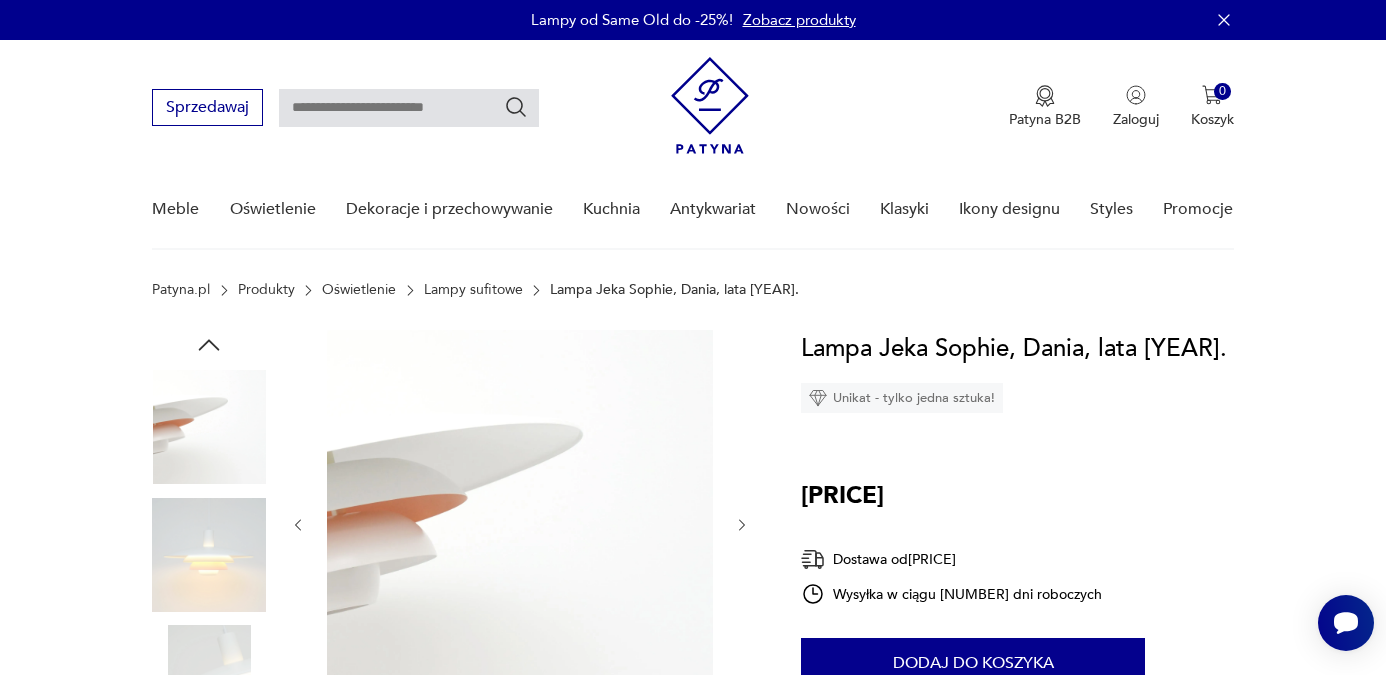 click at bounding box center (0, 0) 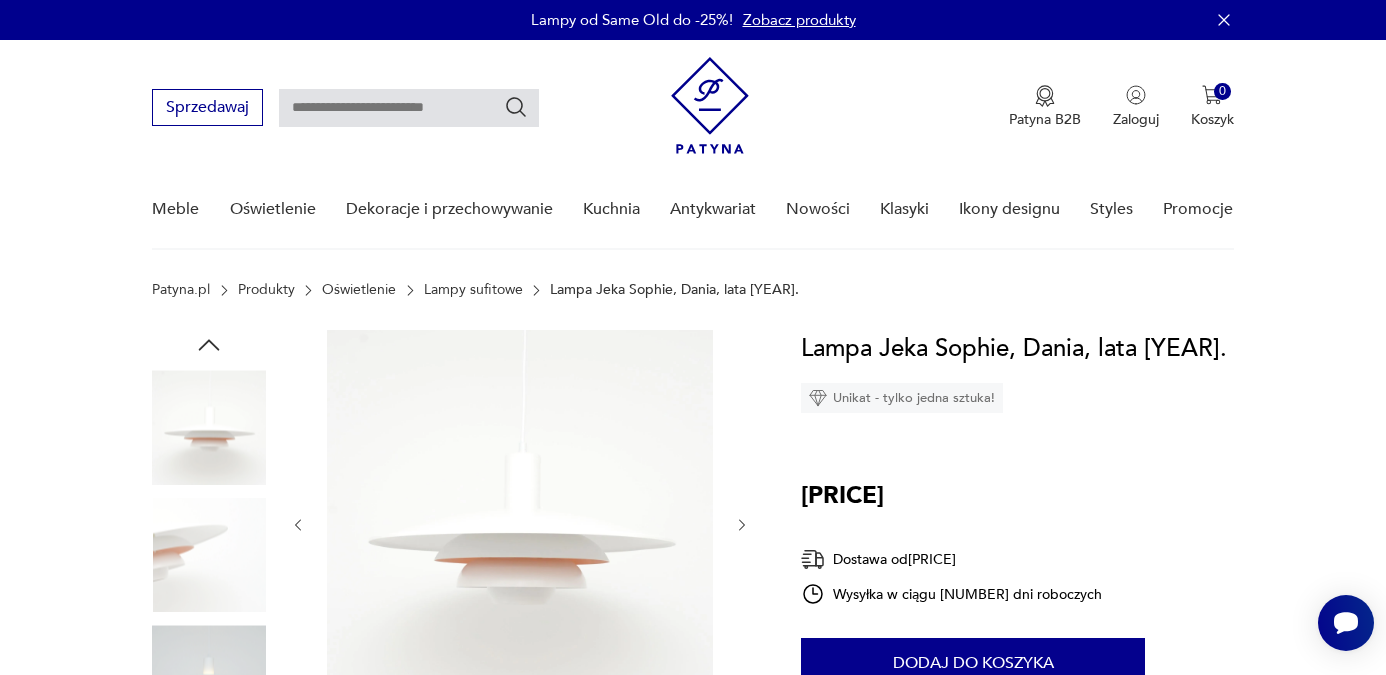 click at bounding box center (0, 0) 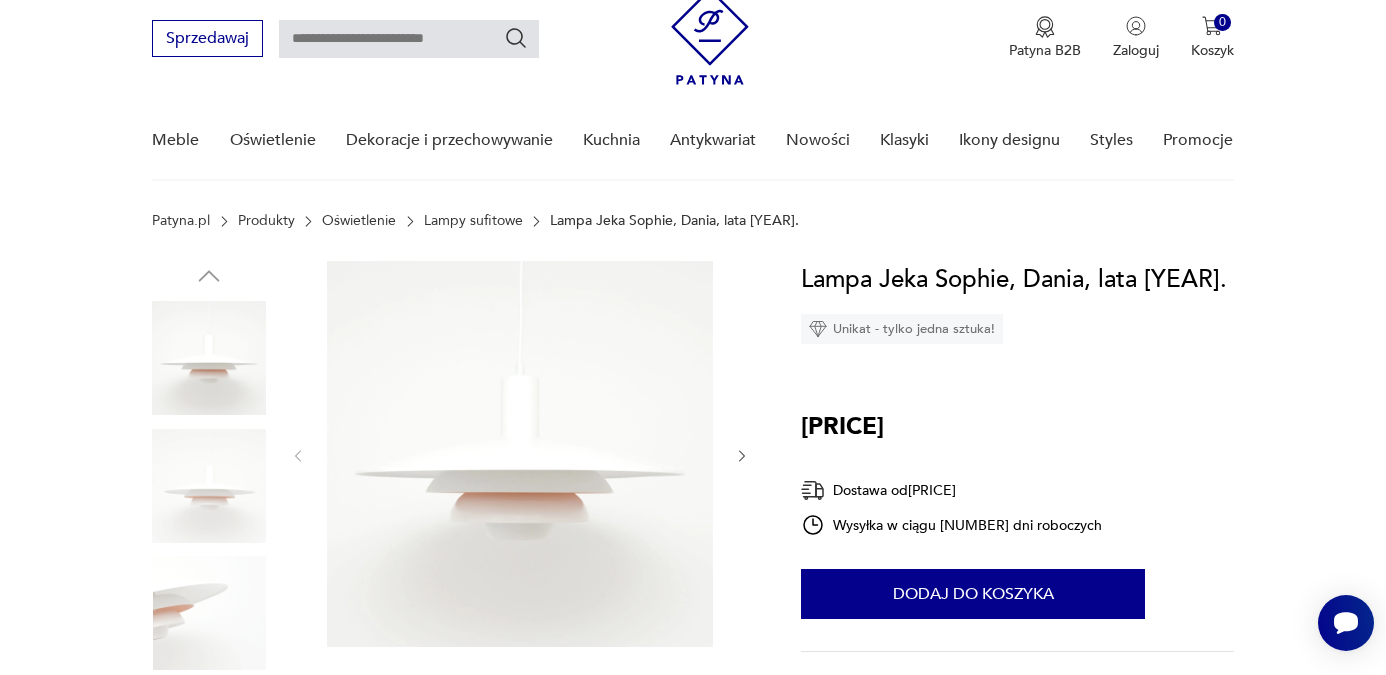 scroll, scrollTop: 63, scrollLeft: 0, axis: vertical 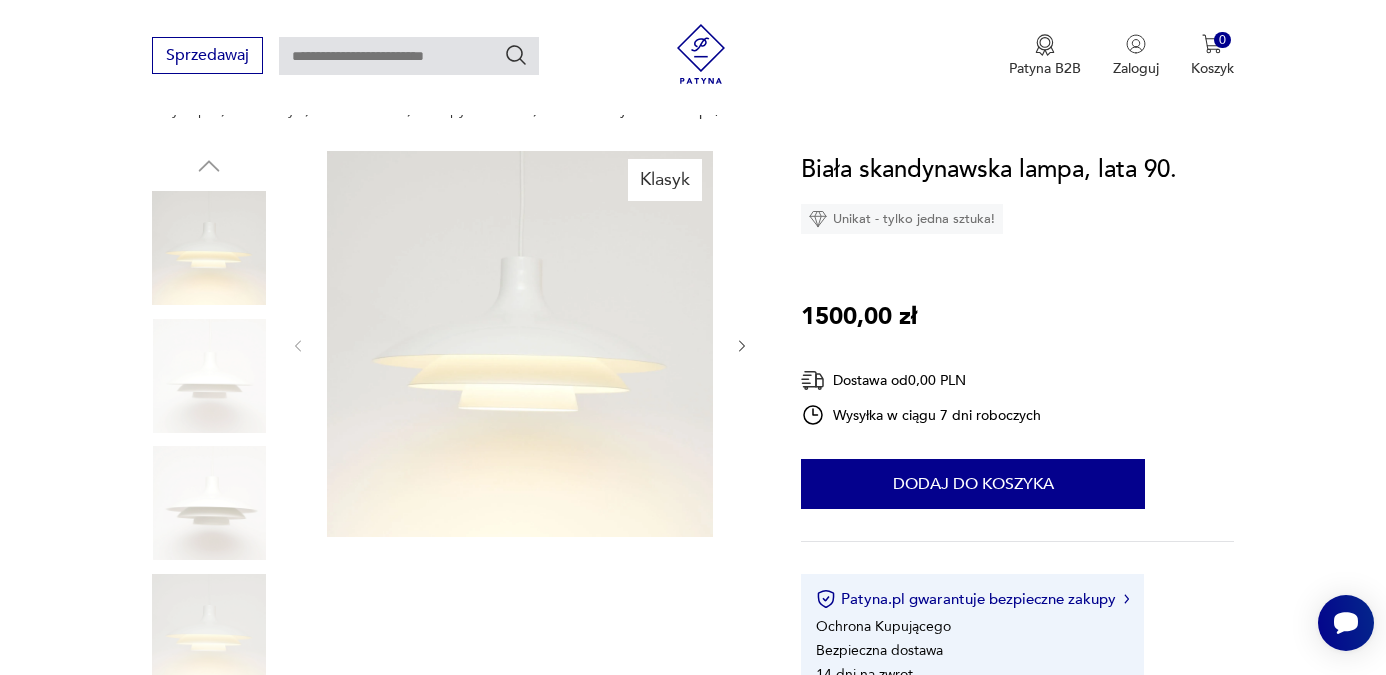 click at bounding box center [209, 376] 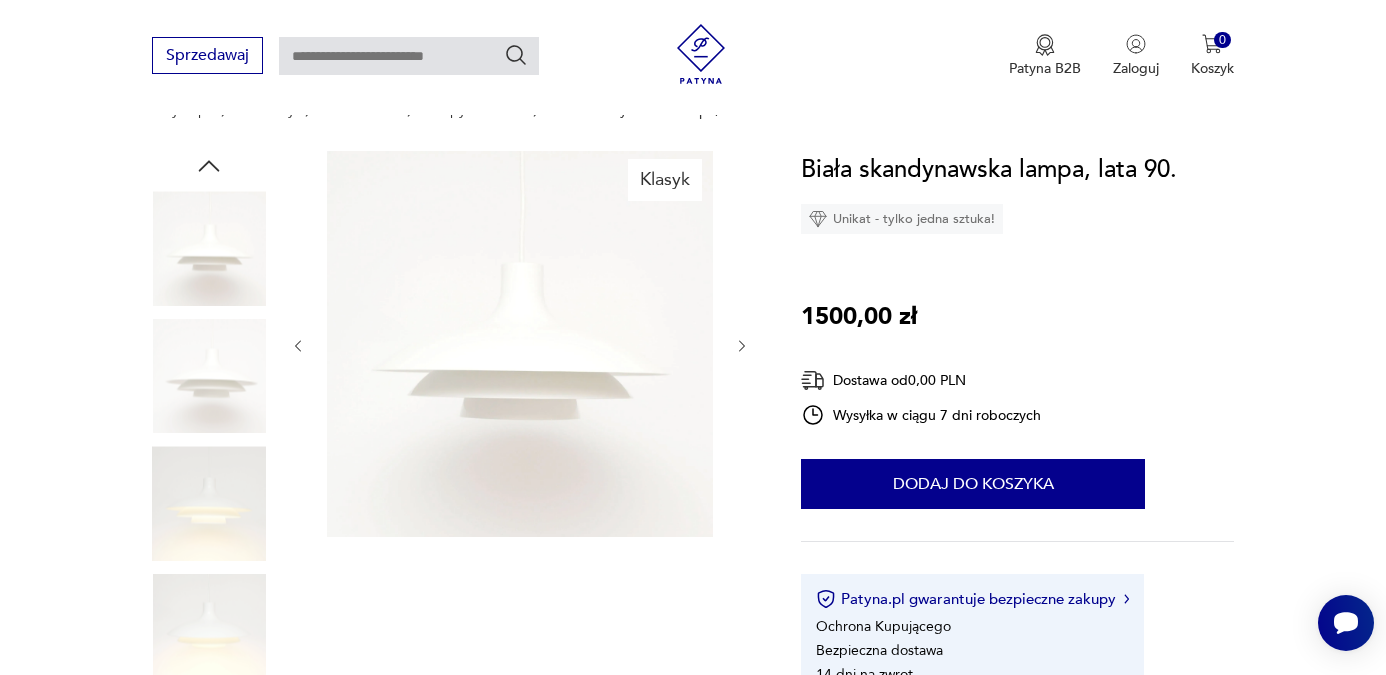 click at bounding box center [209, 378] 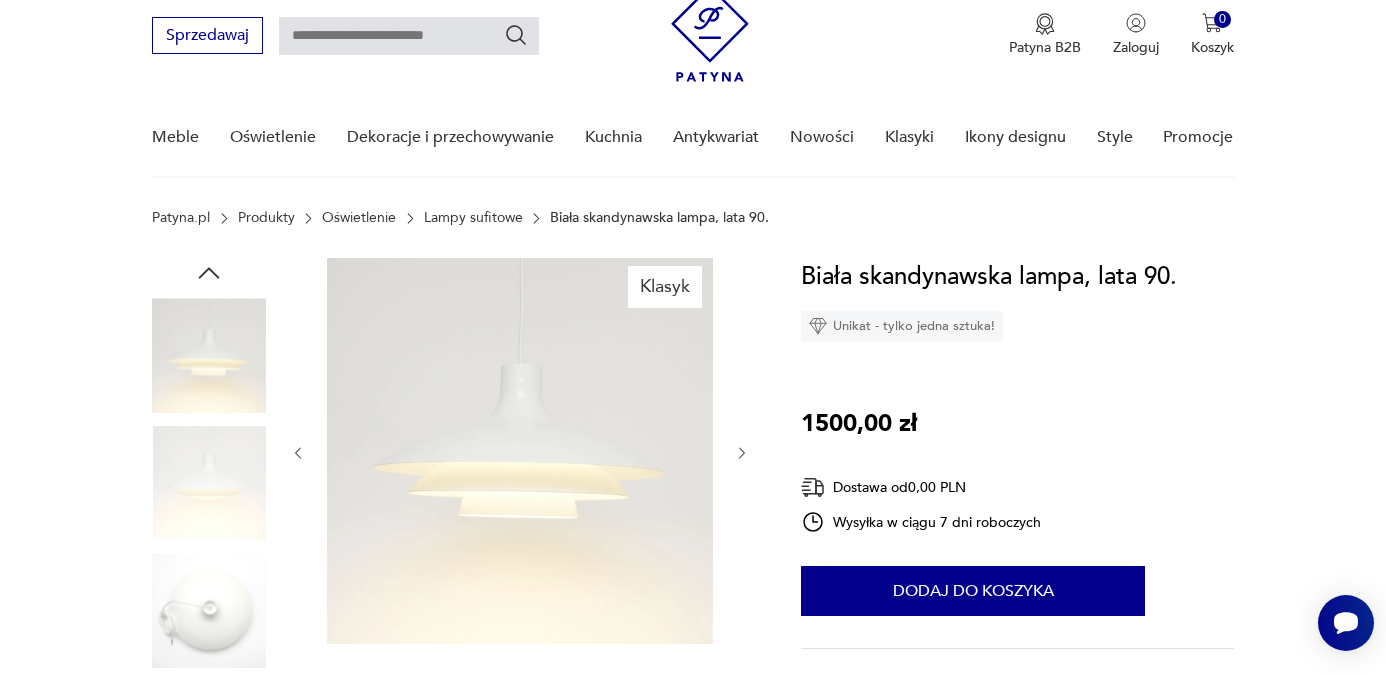 scroll, scrollTop: 0, scrollLeft: 0, axis: both 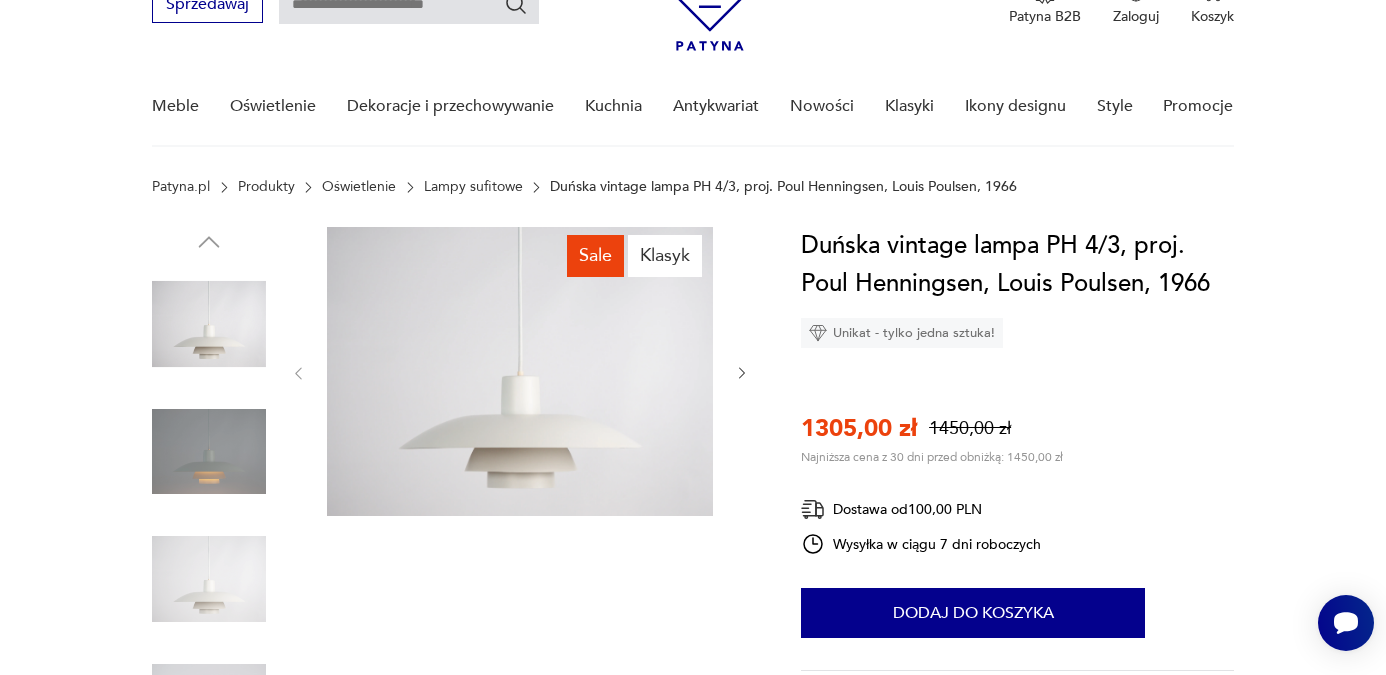 click at bounding box center (209, 452) 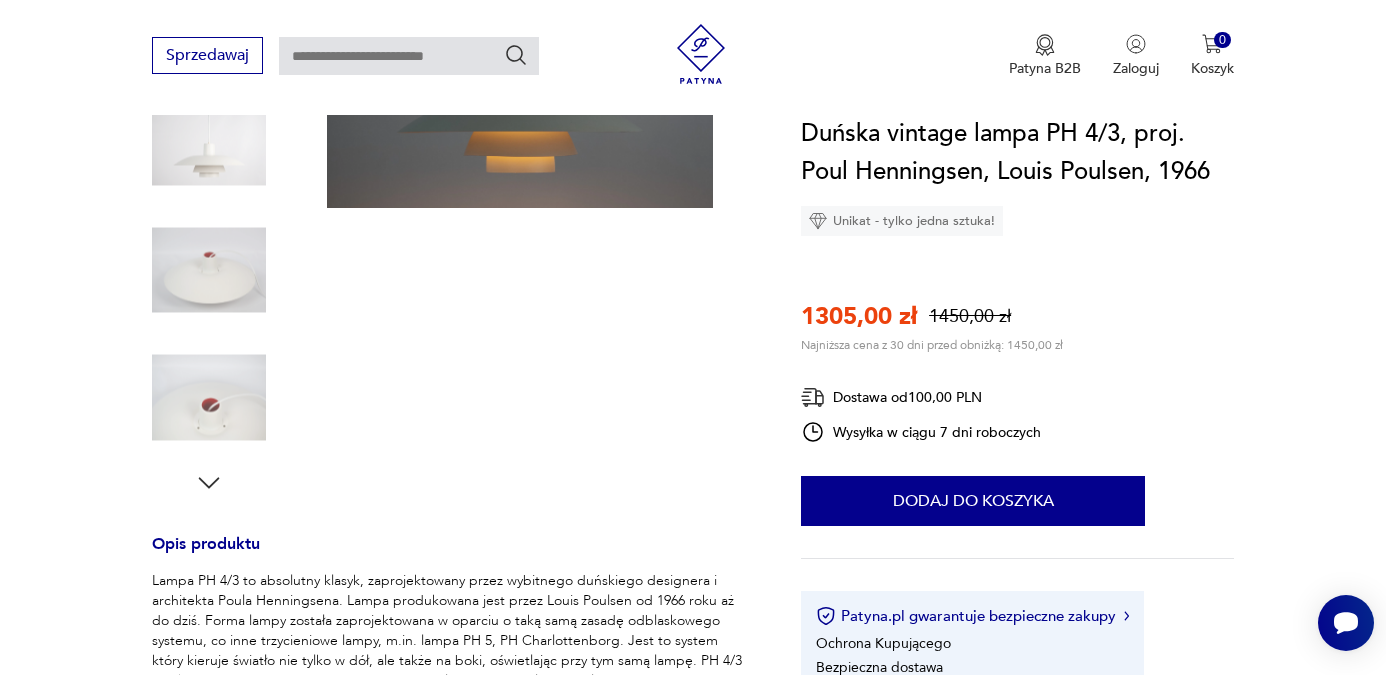 scroll, scrollTop: 414, scrollLeft: 0, axis: vertical 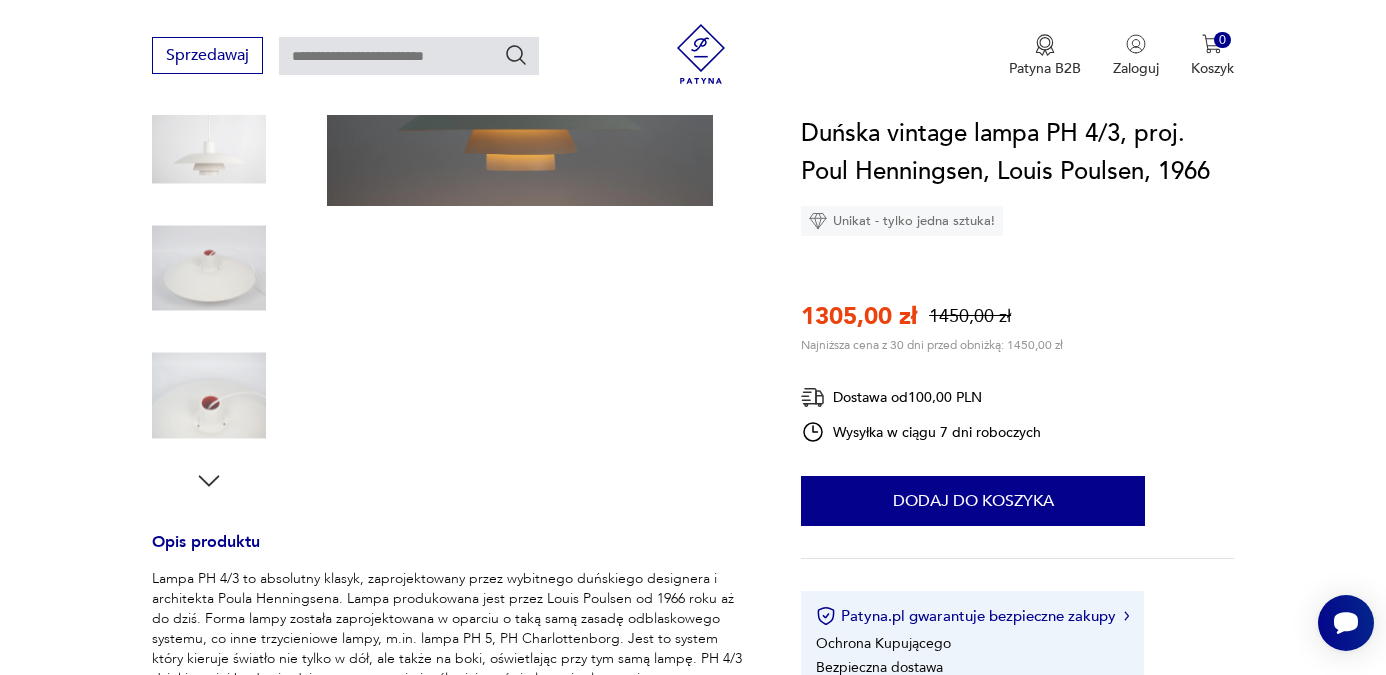 click at bounding box center [0, 0] 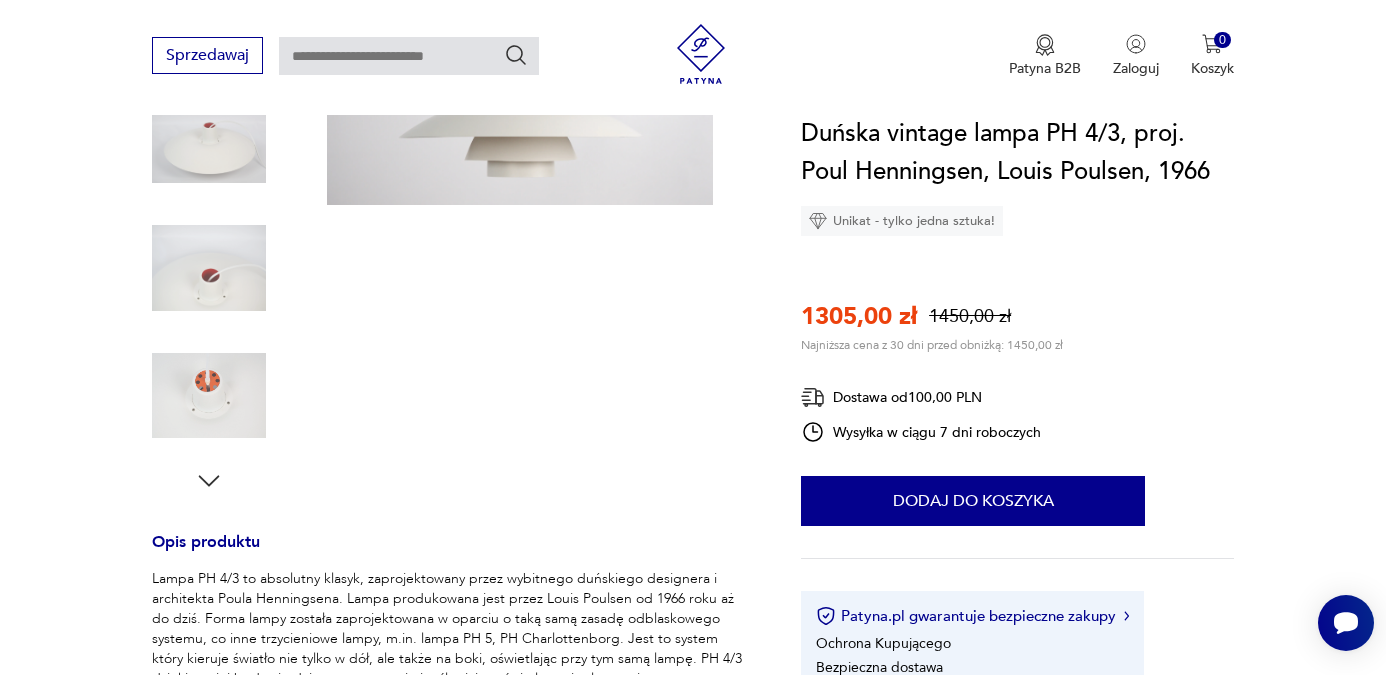 click at bounding box center (0, 0) 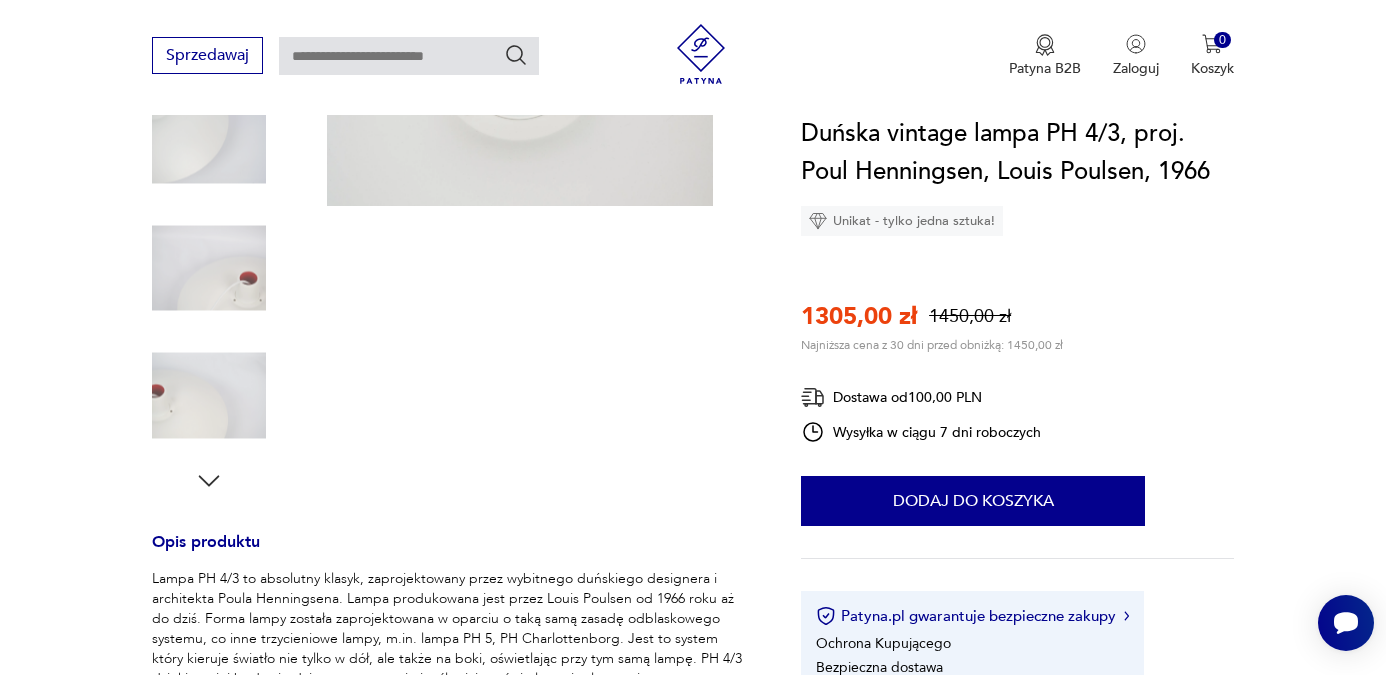 click at bounding box center [0, 0] 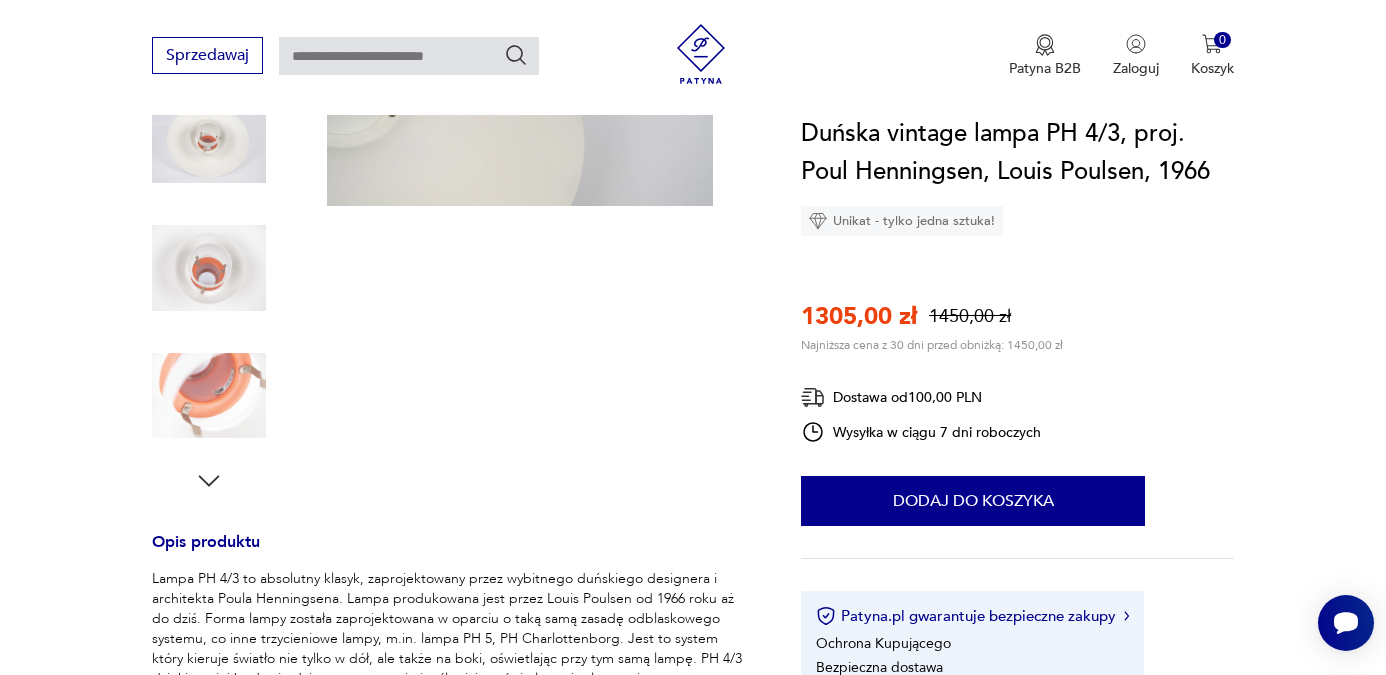 click at bounding box center [0, 0] 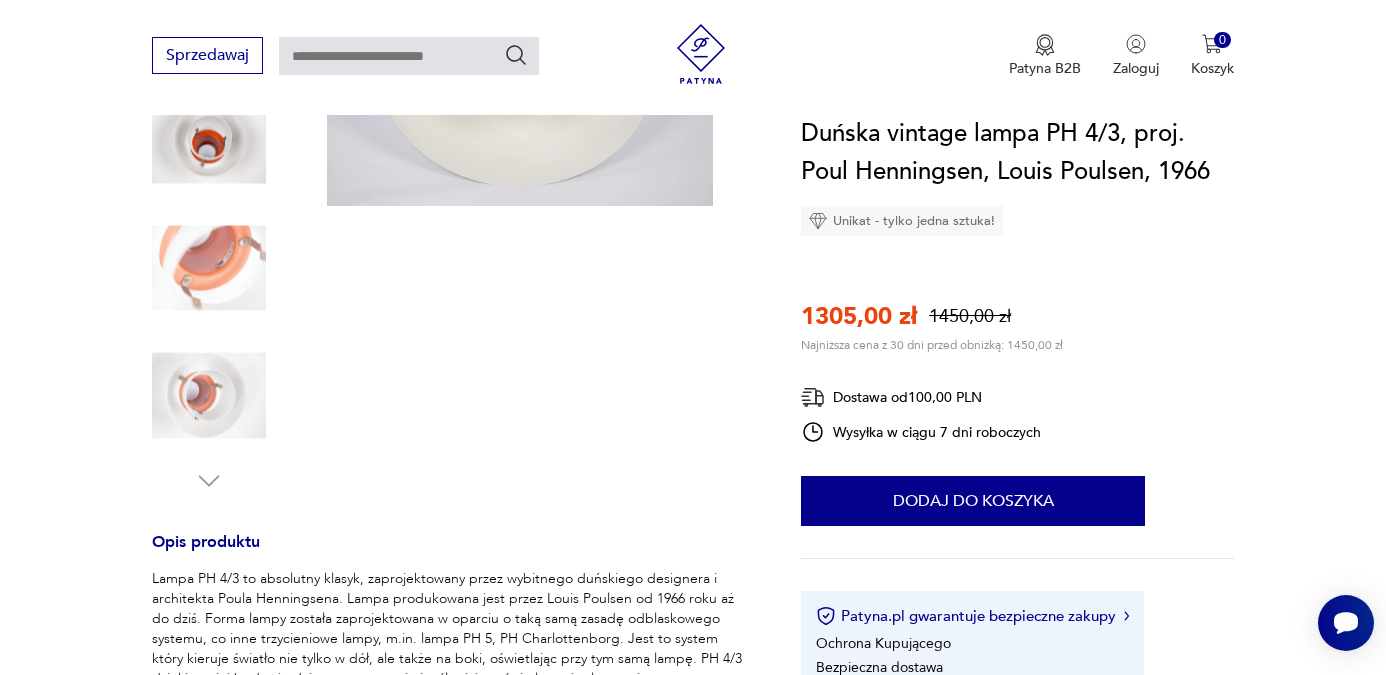 click at bounding box center [0, 0] 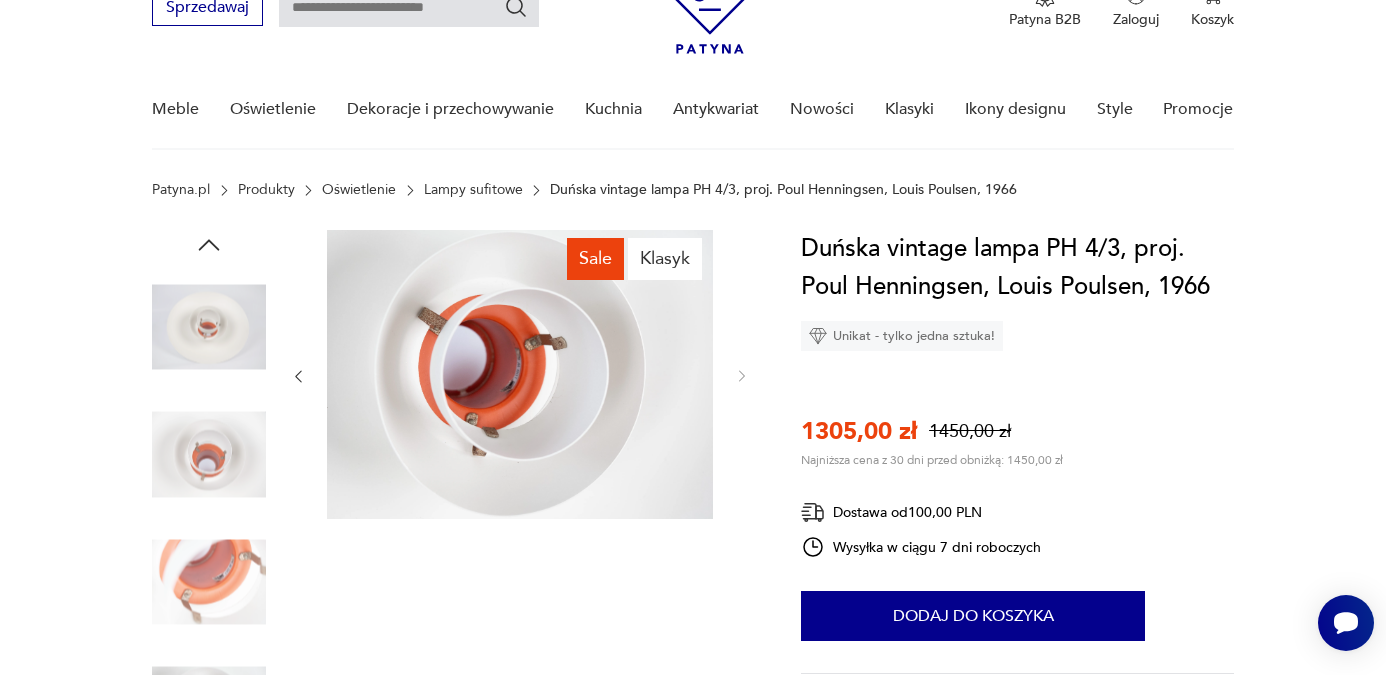 scroll, scrollTop: 0, scrollLeft: 0, axis: both 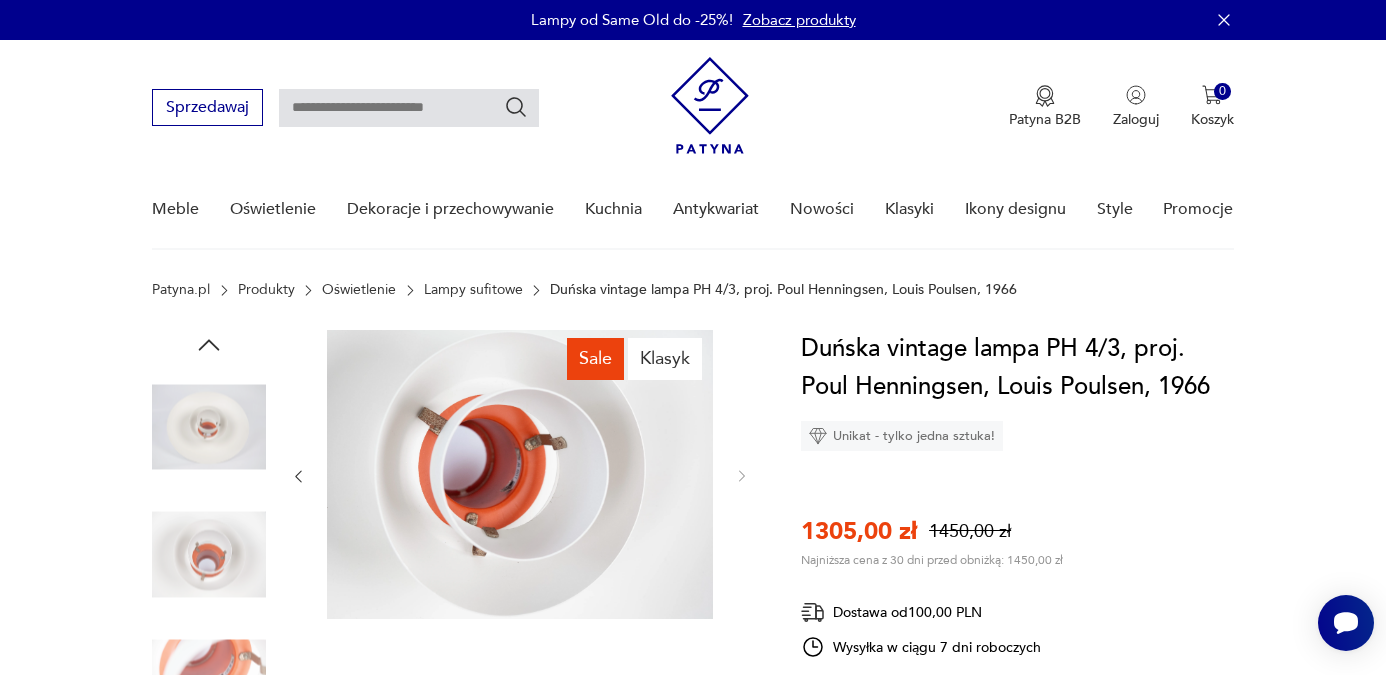 click at bounding box center (209, 427) 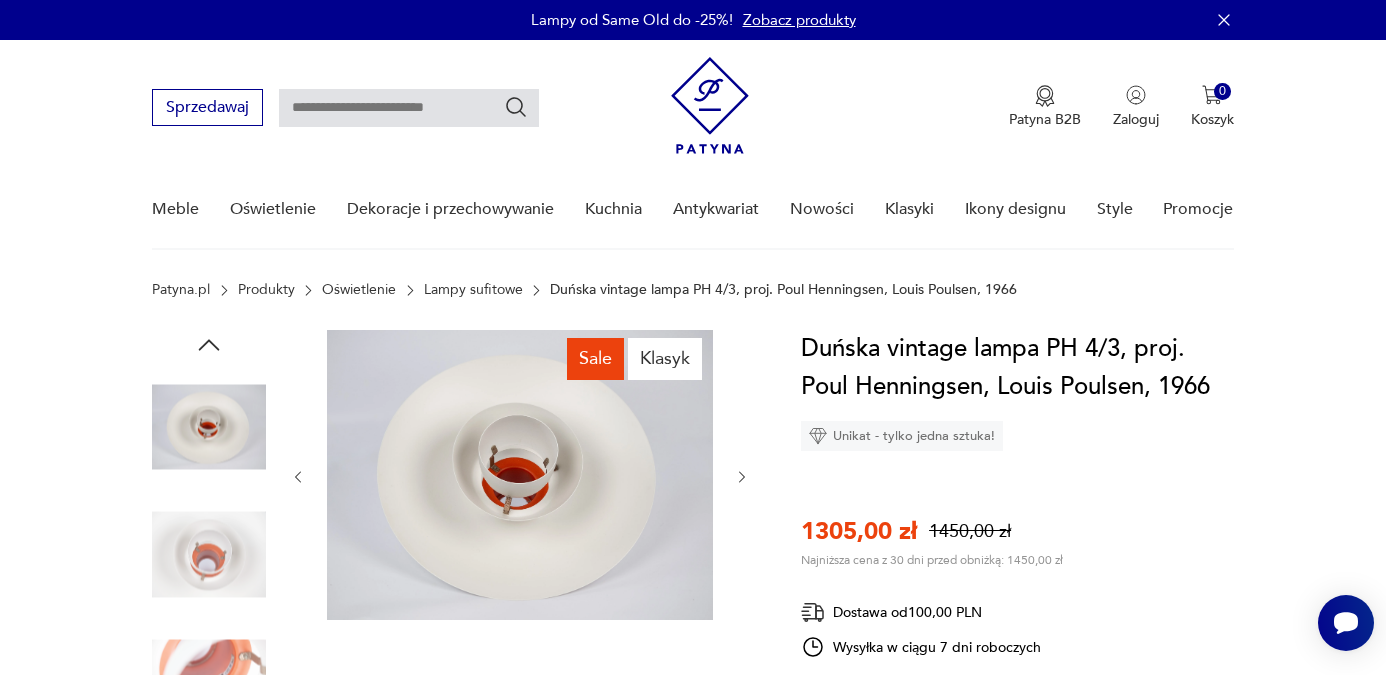 click at bounding box center [0, 0] 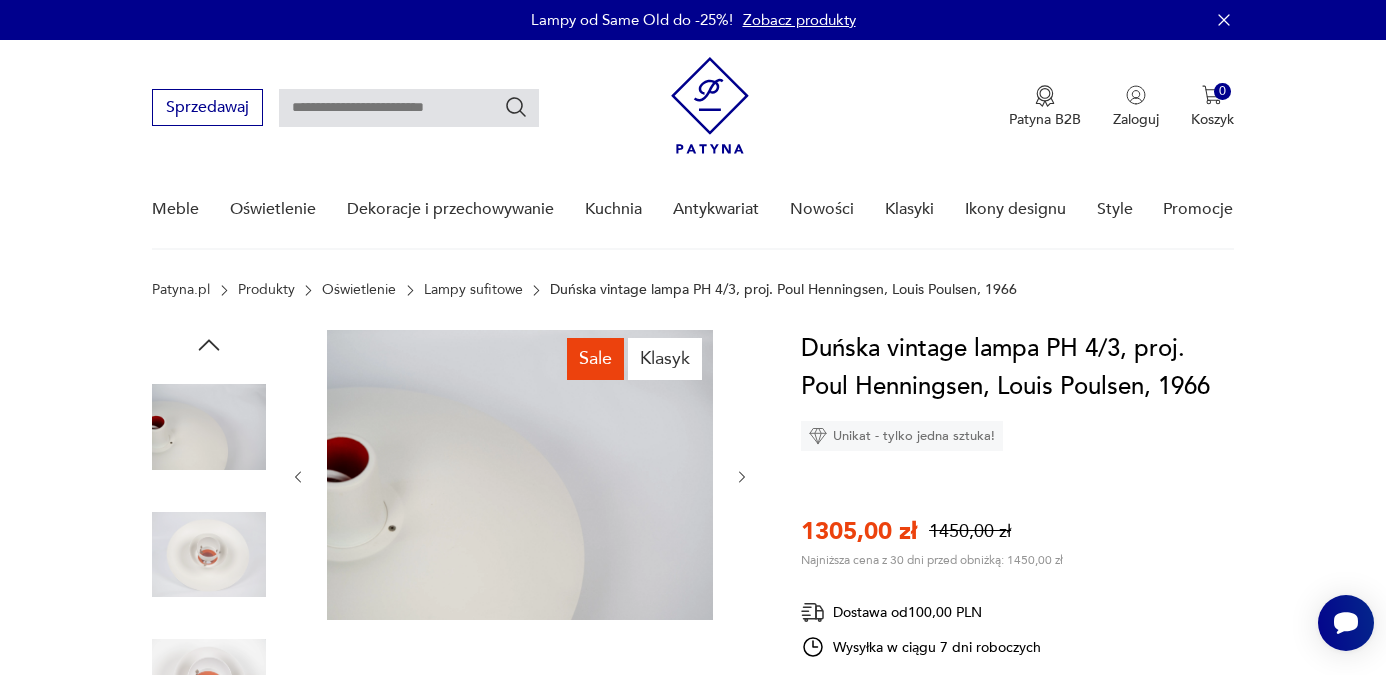click at bounding box center (0, 0) 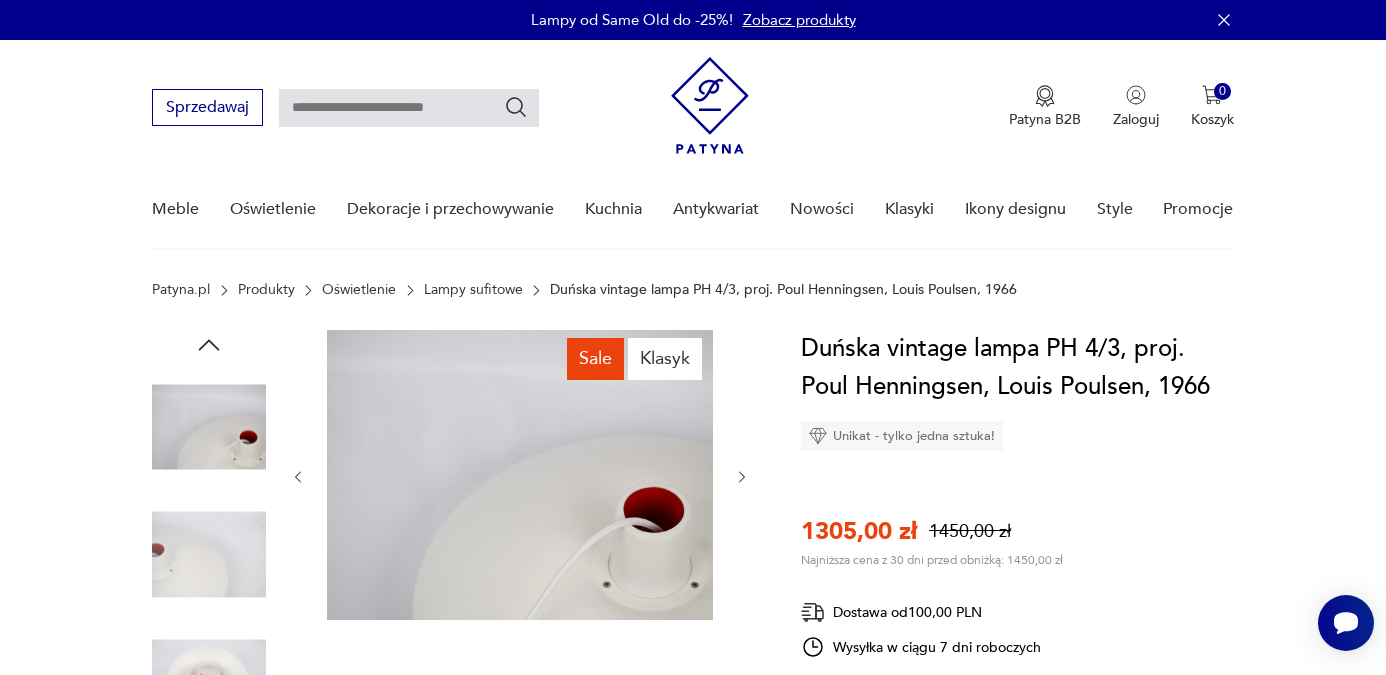 click at bounding box center (0, 0) 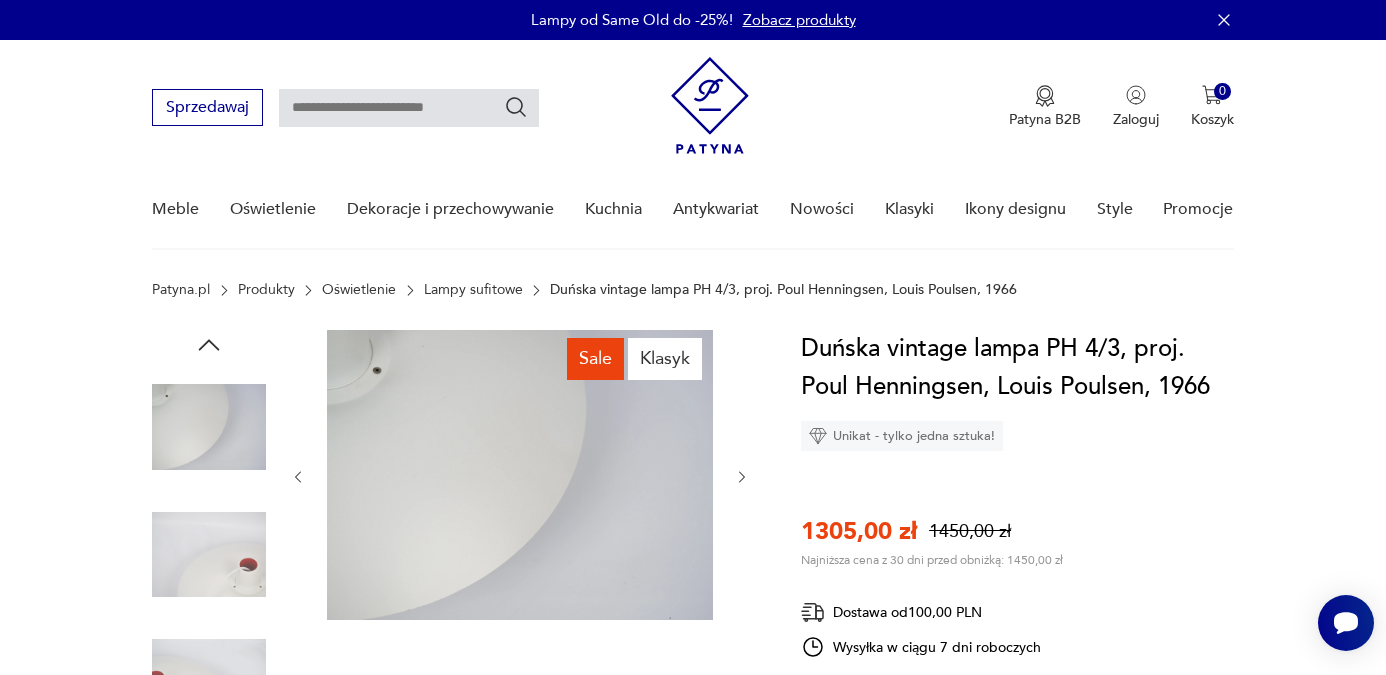 click at bounding box center (0, 0) 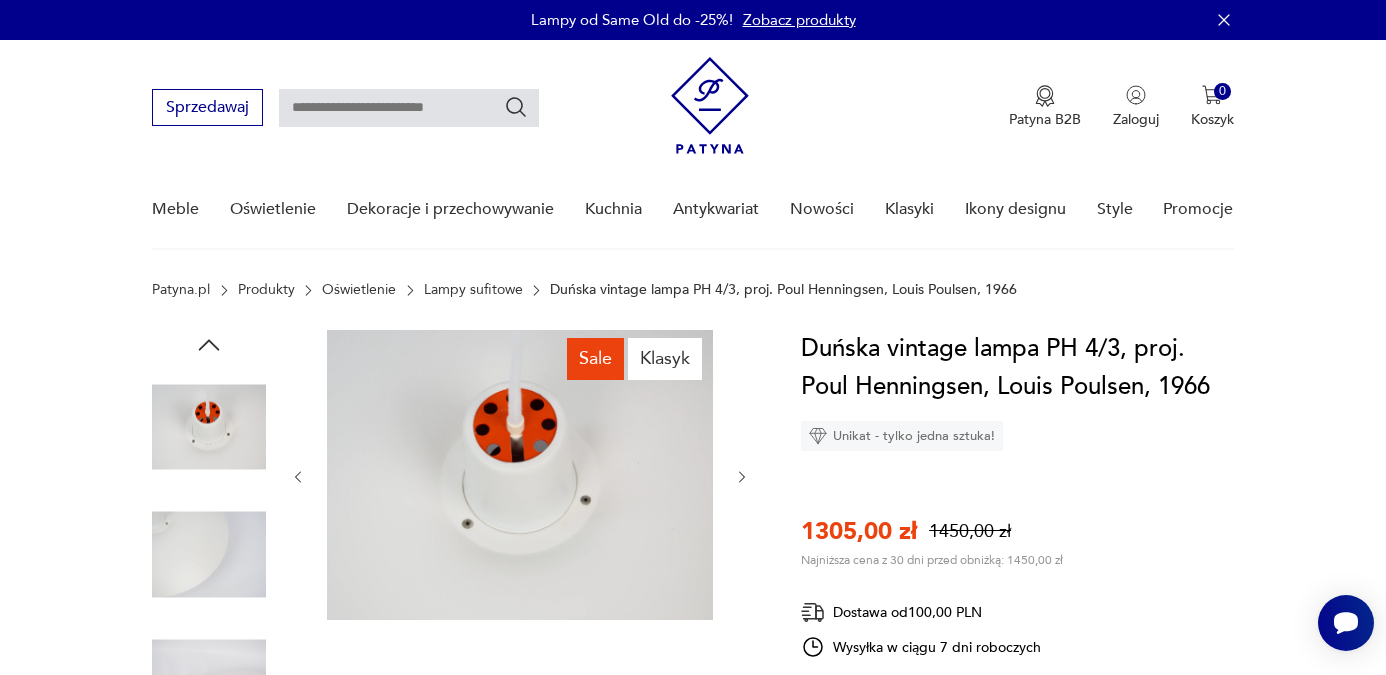click at bounding box center (0, 0) 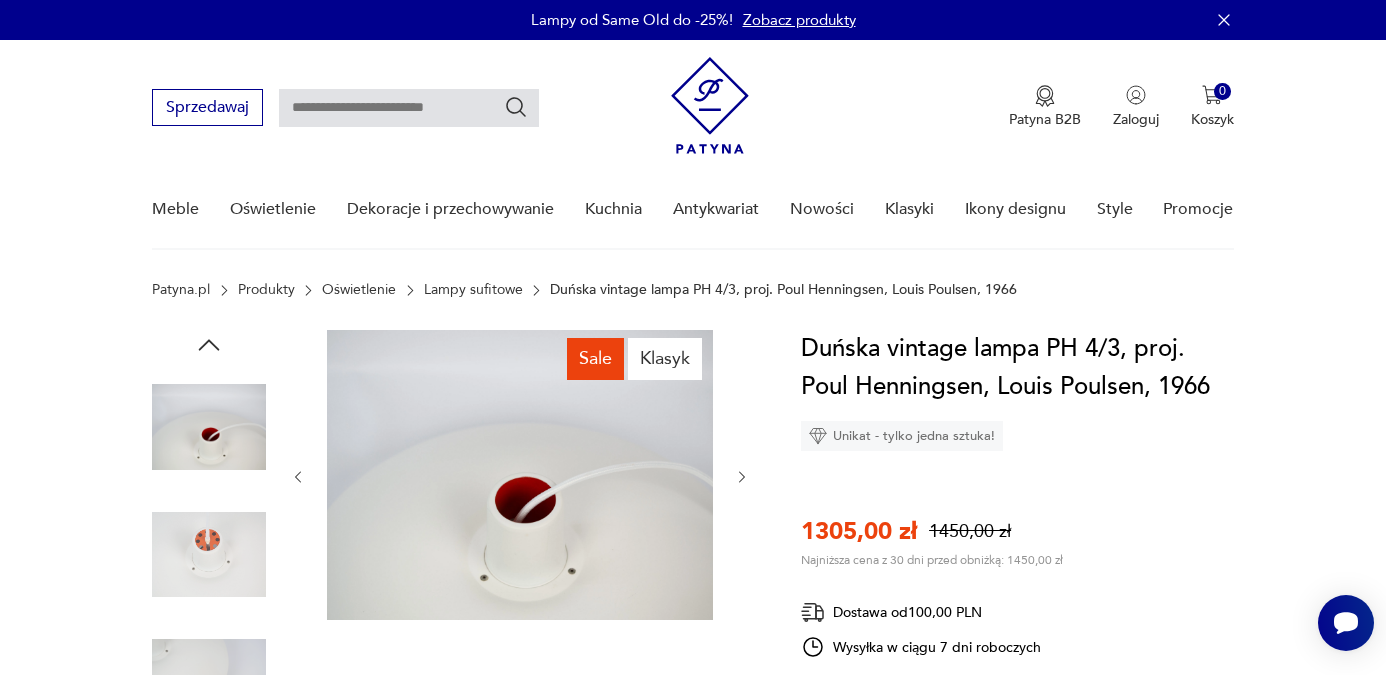 click at bounding box center [0, 0] 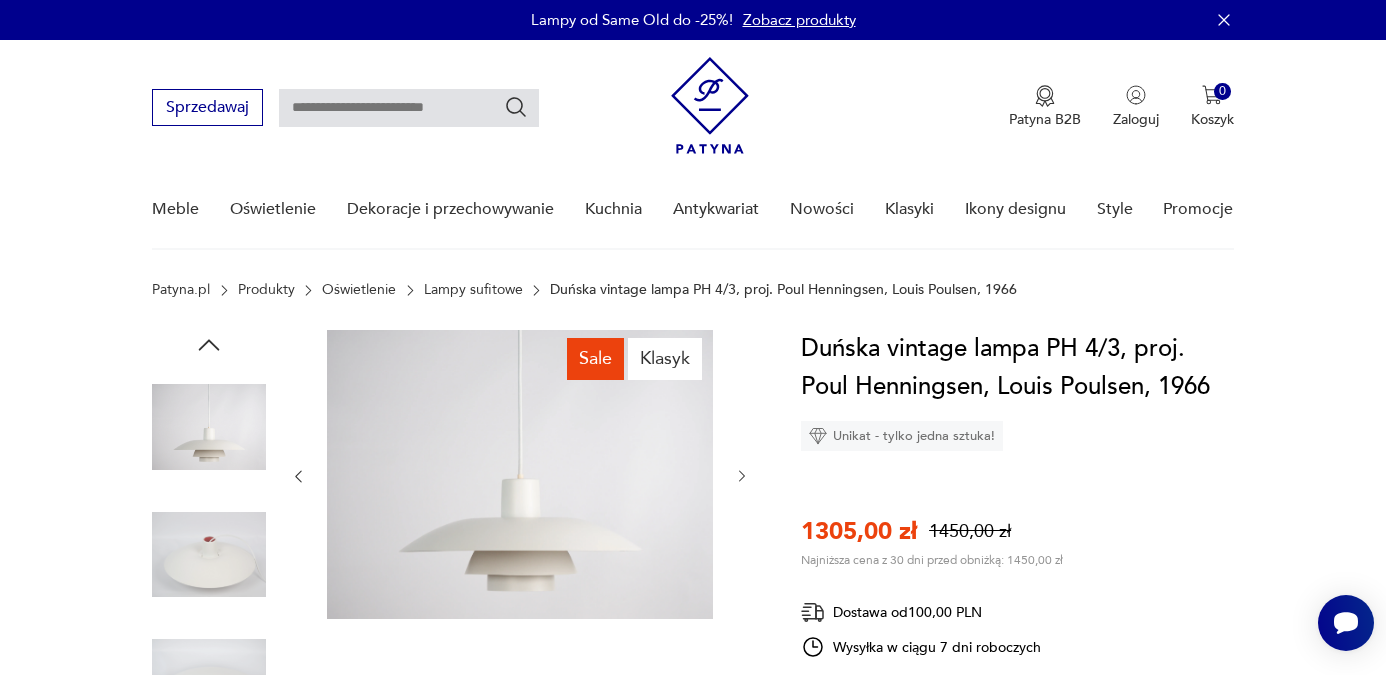 click at bounding box center [0, 0] 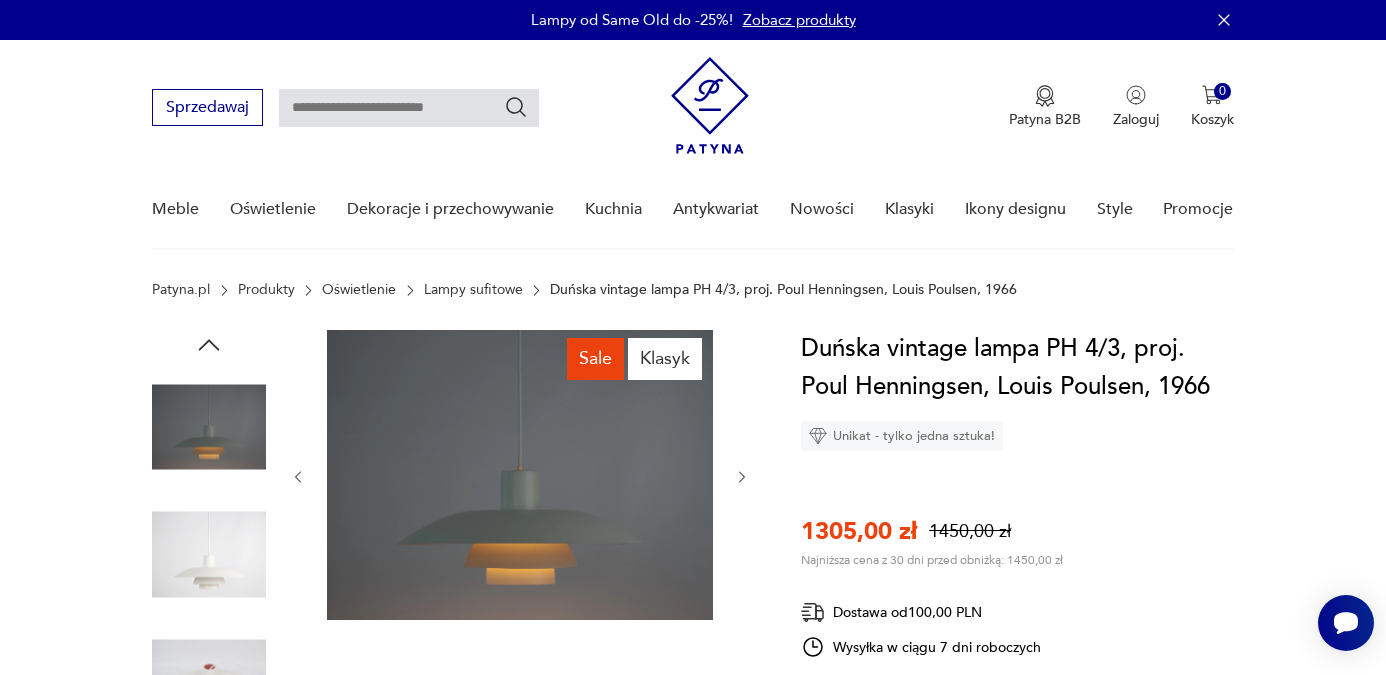 click at bounding box center (0, 0) 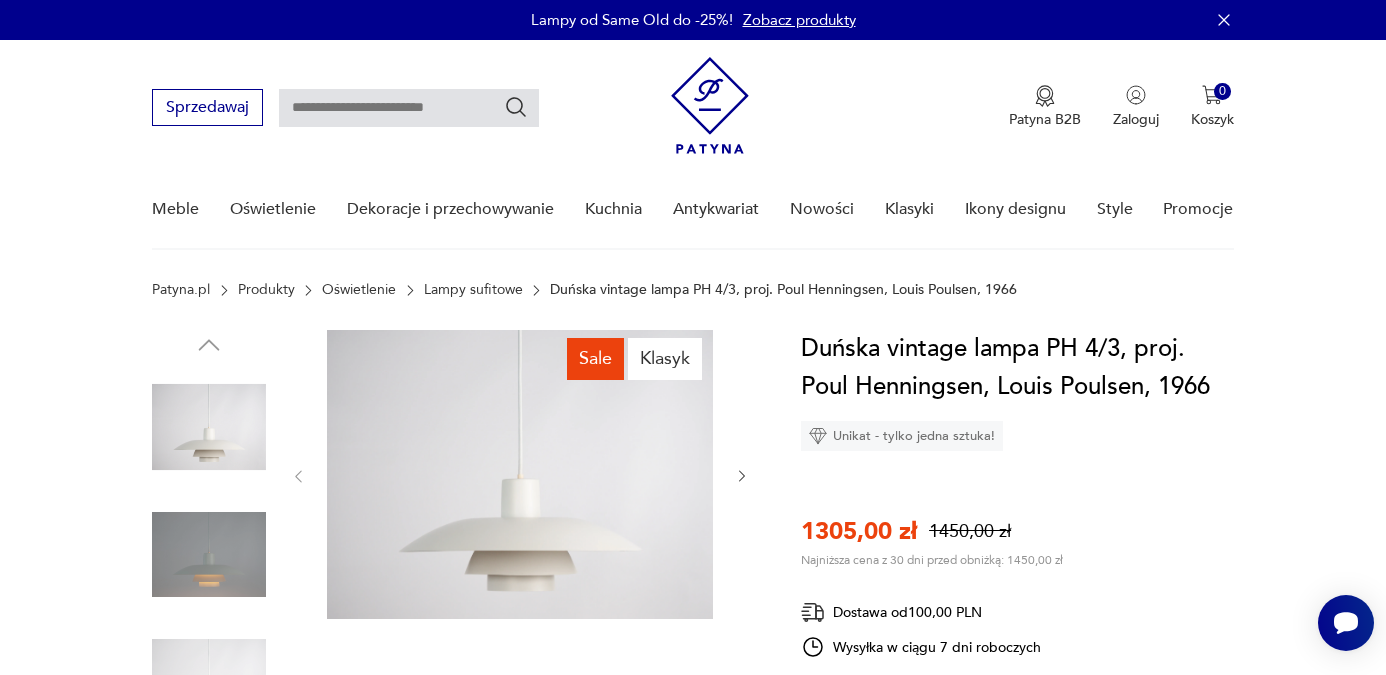 click at bounding box center (209, 427) 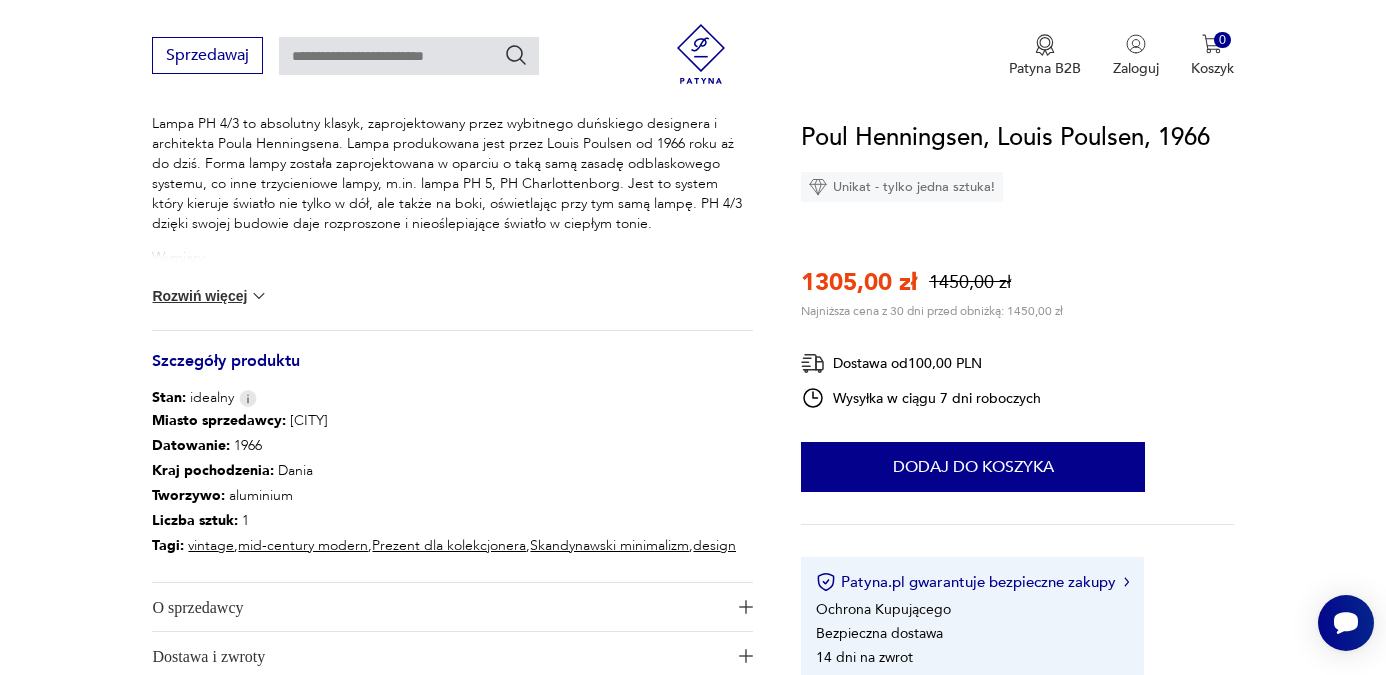 scroll, scrollTop: 860, scrollLeft: 0, axis: vertical 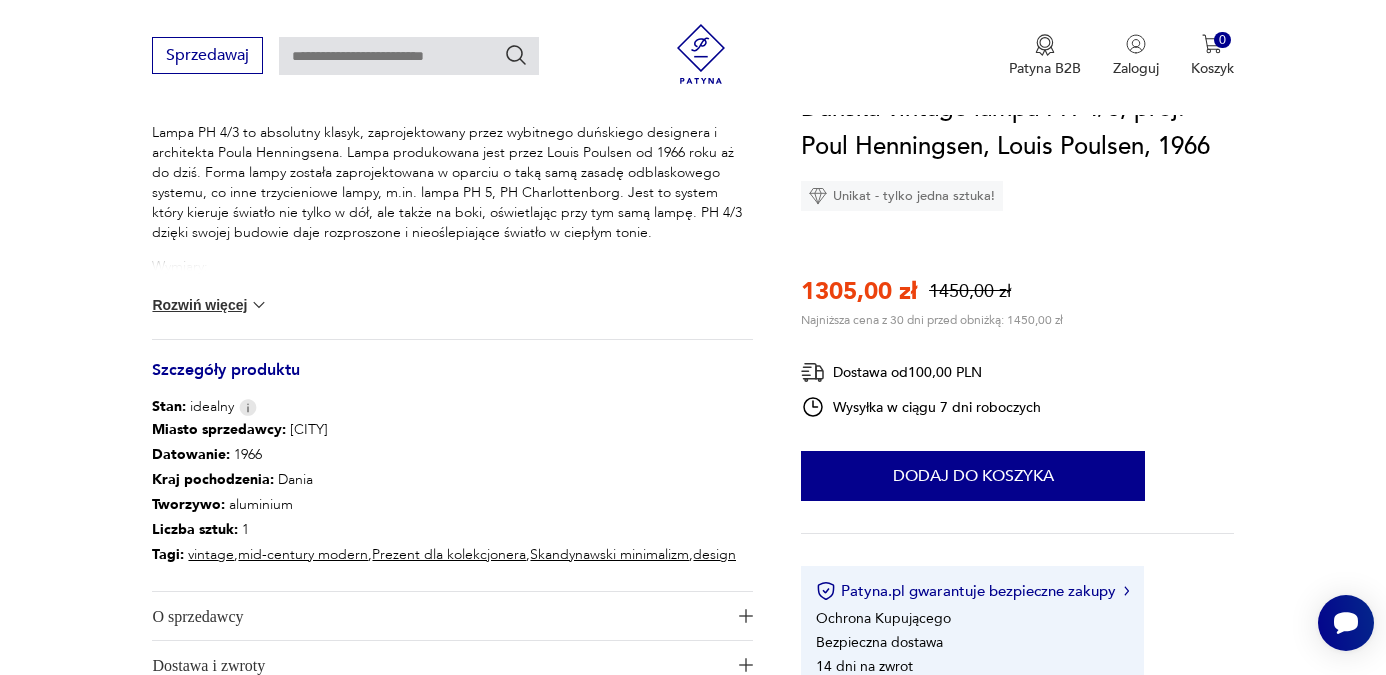 click at bounding box center [259, 305] 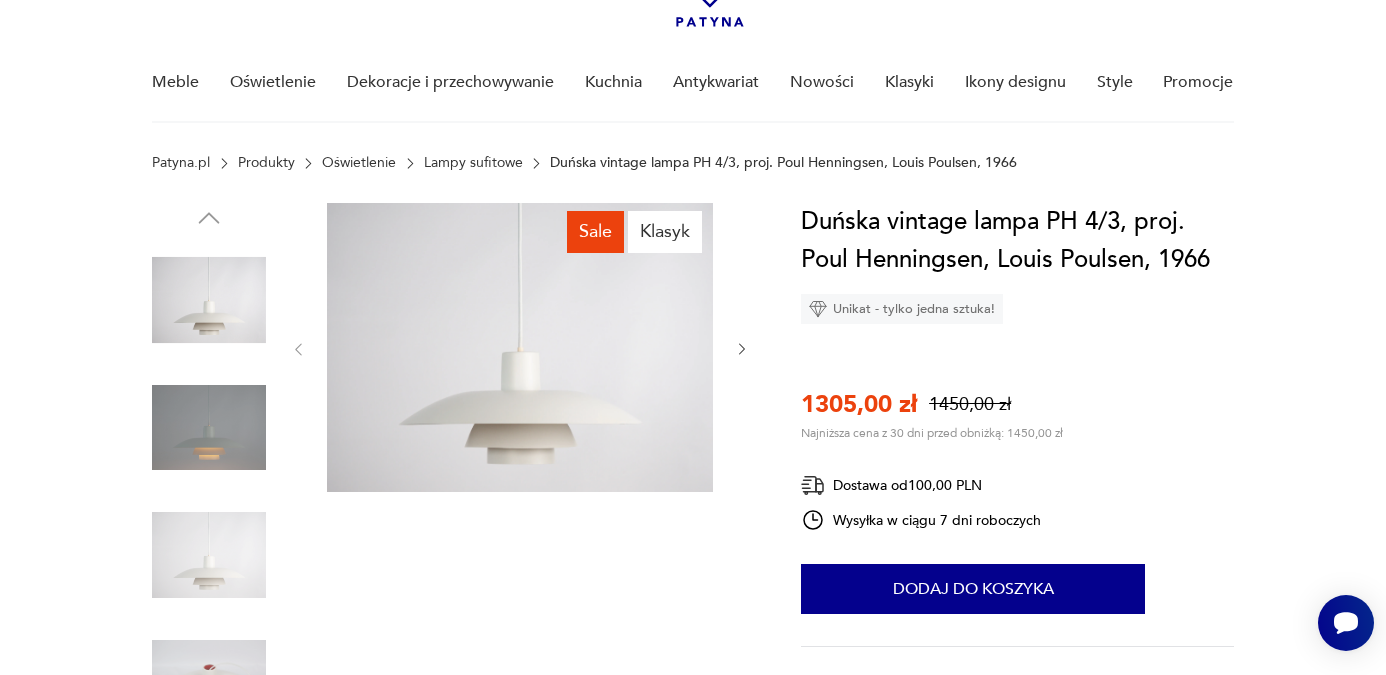 scroll, scrollTop: 113, scrollLeft: 0, axis: vertical 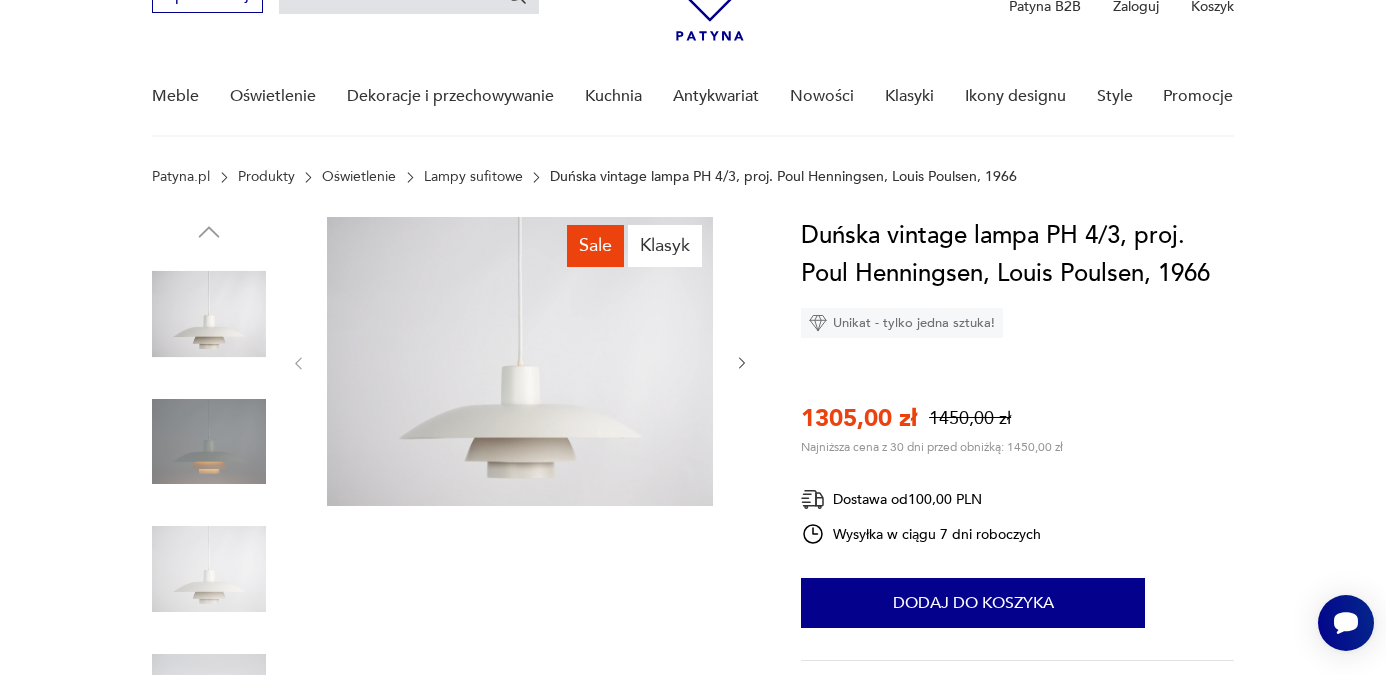 click at bounding box center (209, 442) 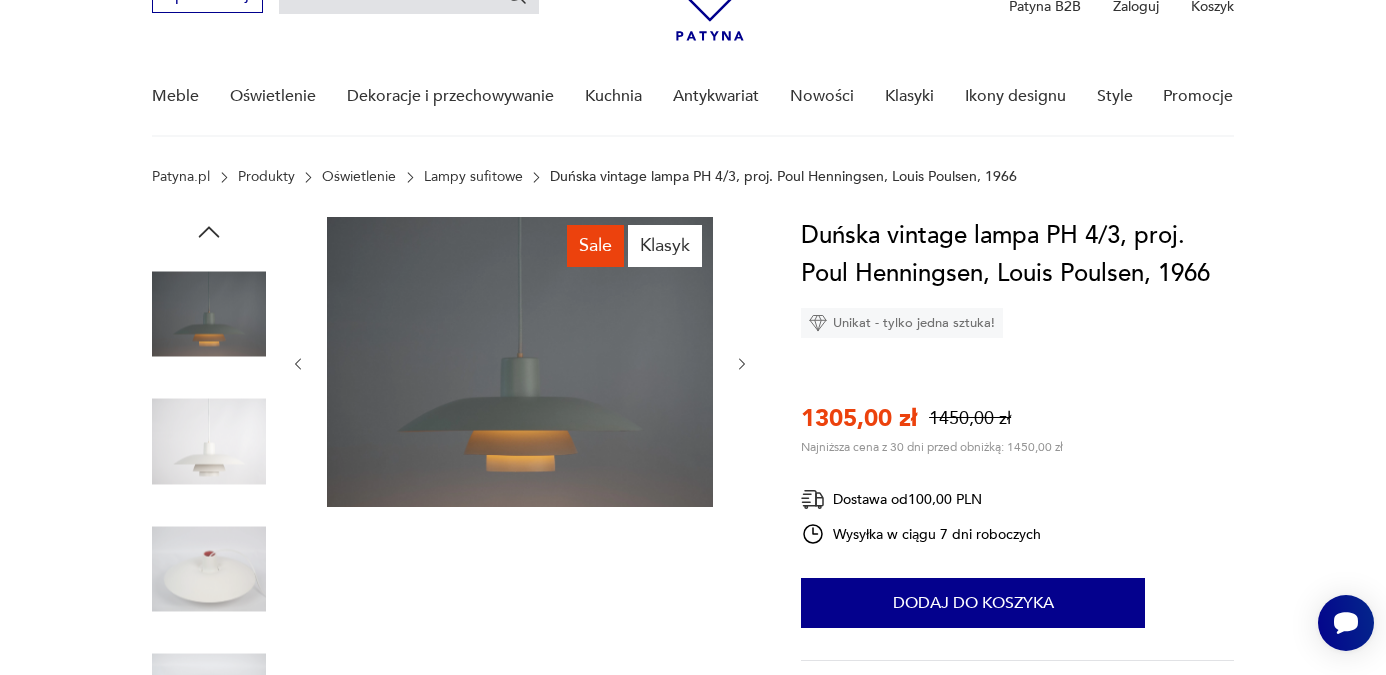 click at bounding box center (0, 0) 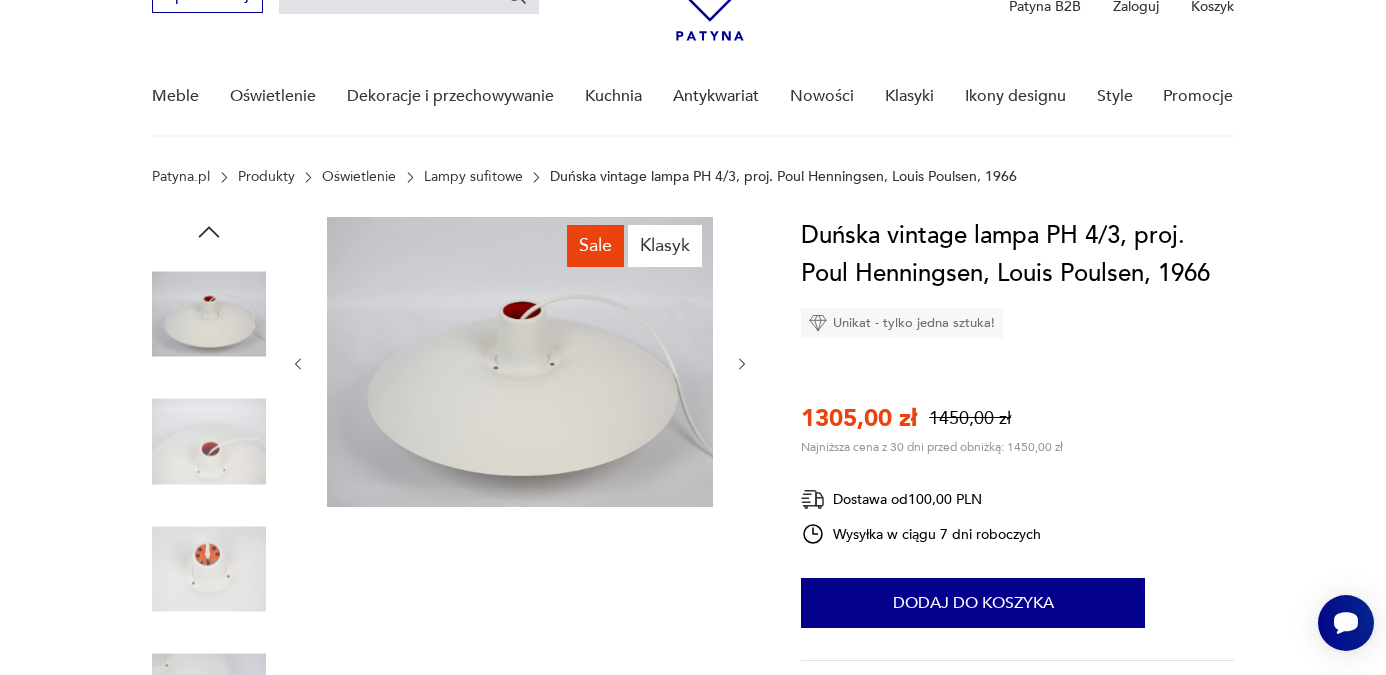 click at bounding box center [0, 0] 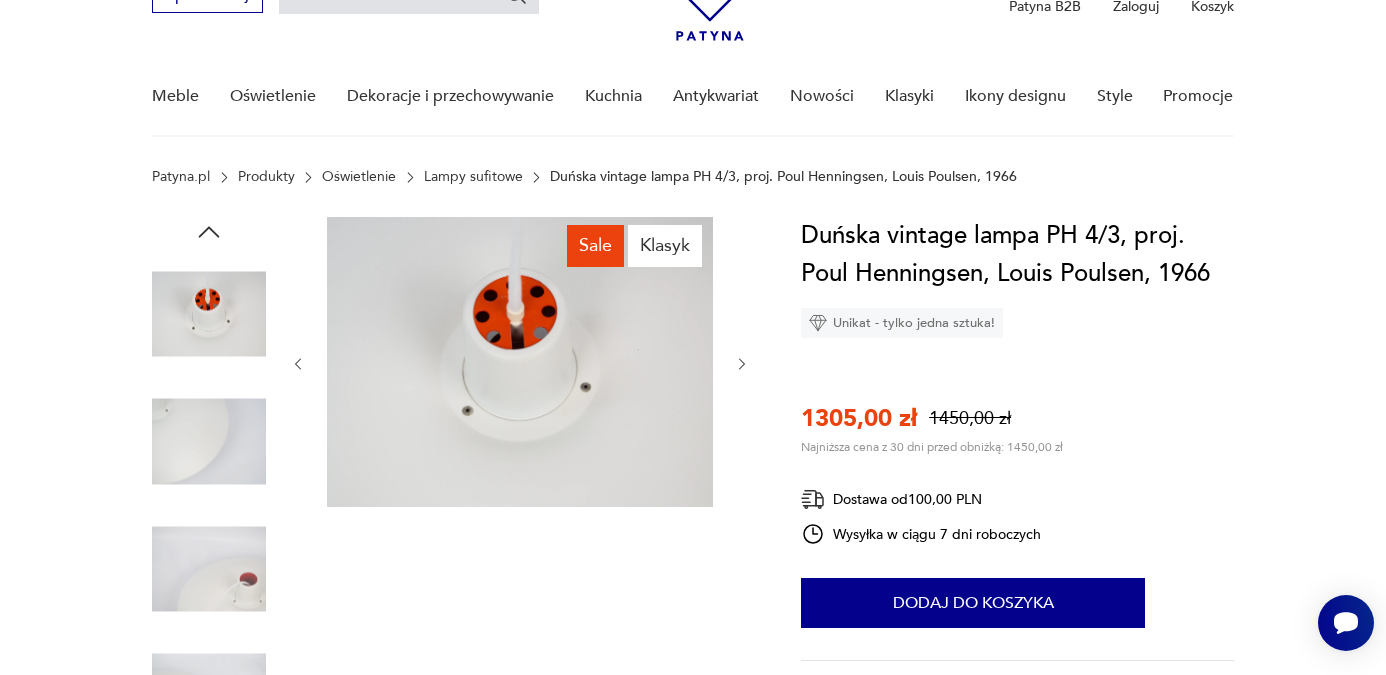 click at bounding box center (0, 0) 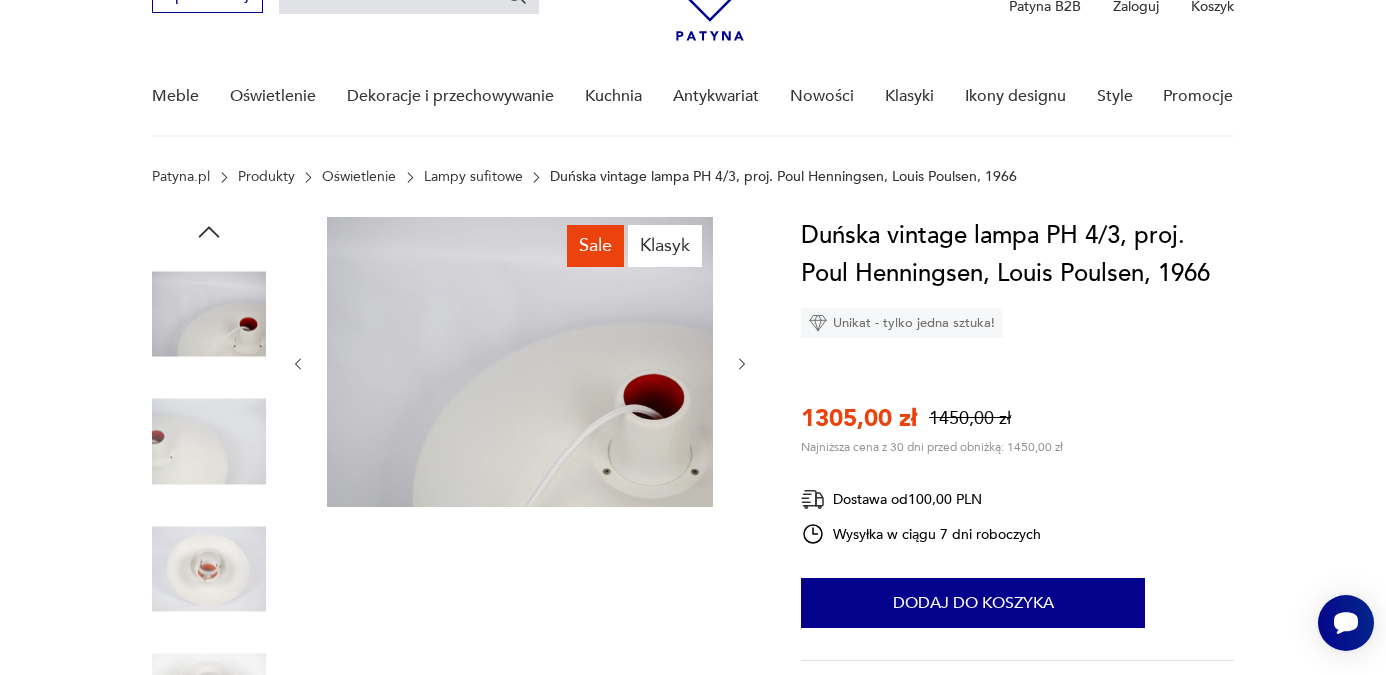 click at bounding box center (0, 0) 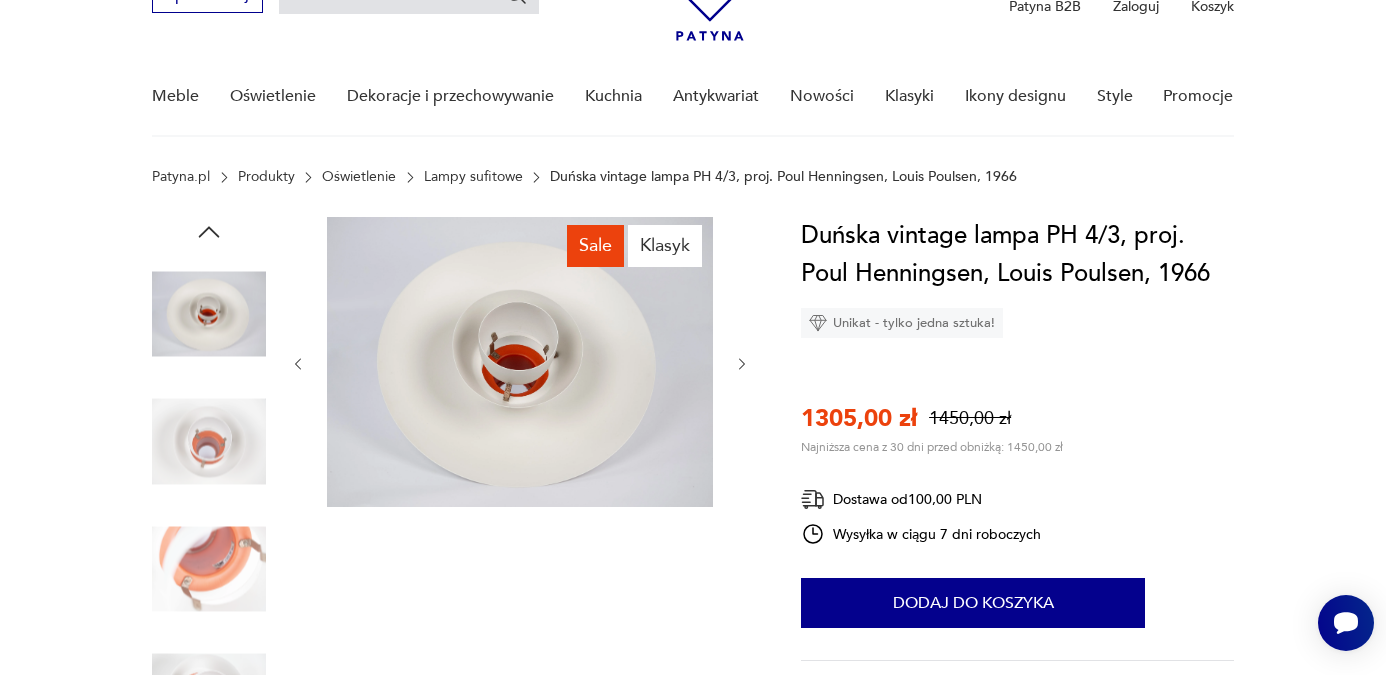 click at bounding box center [0, 0] 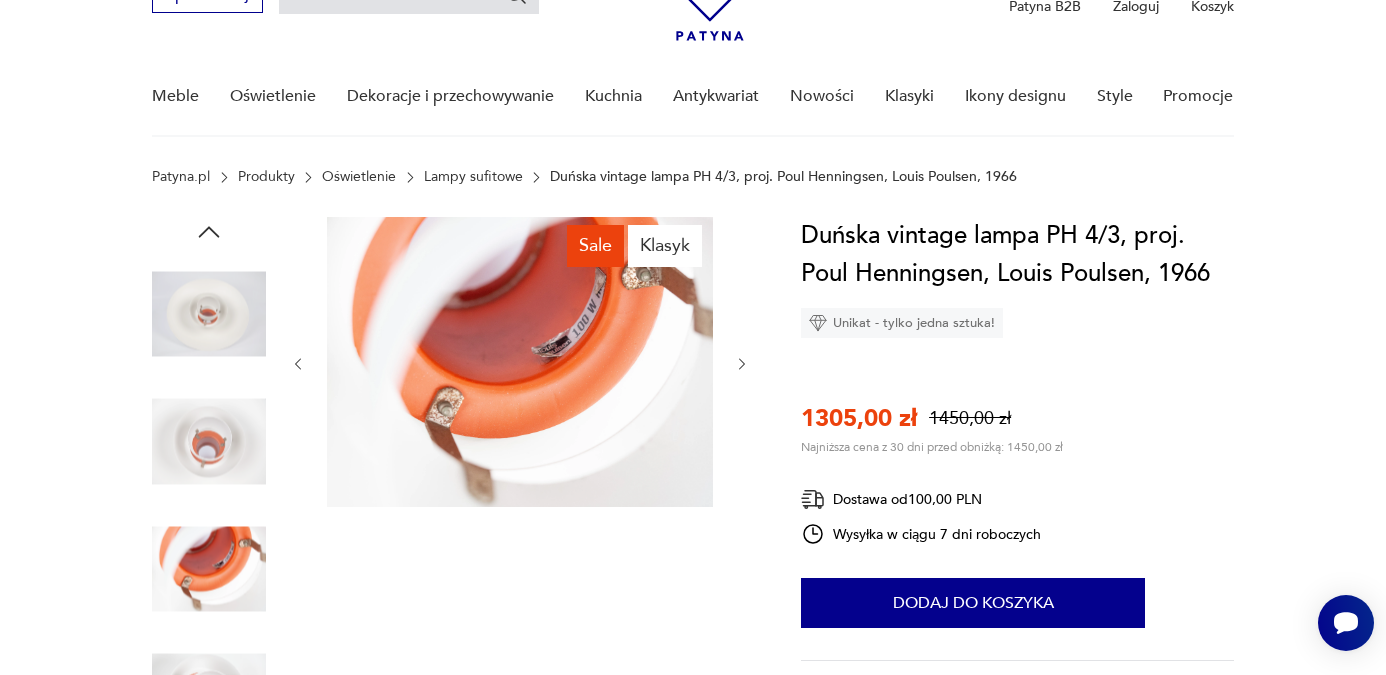 click at bounding box center (0, 0) 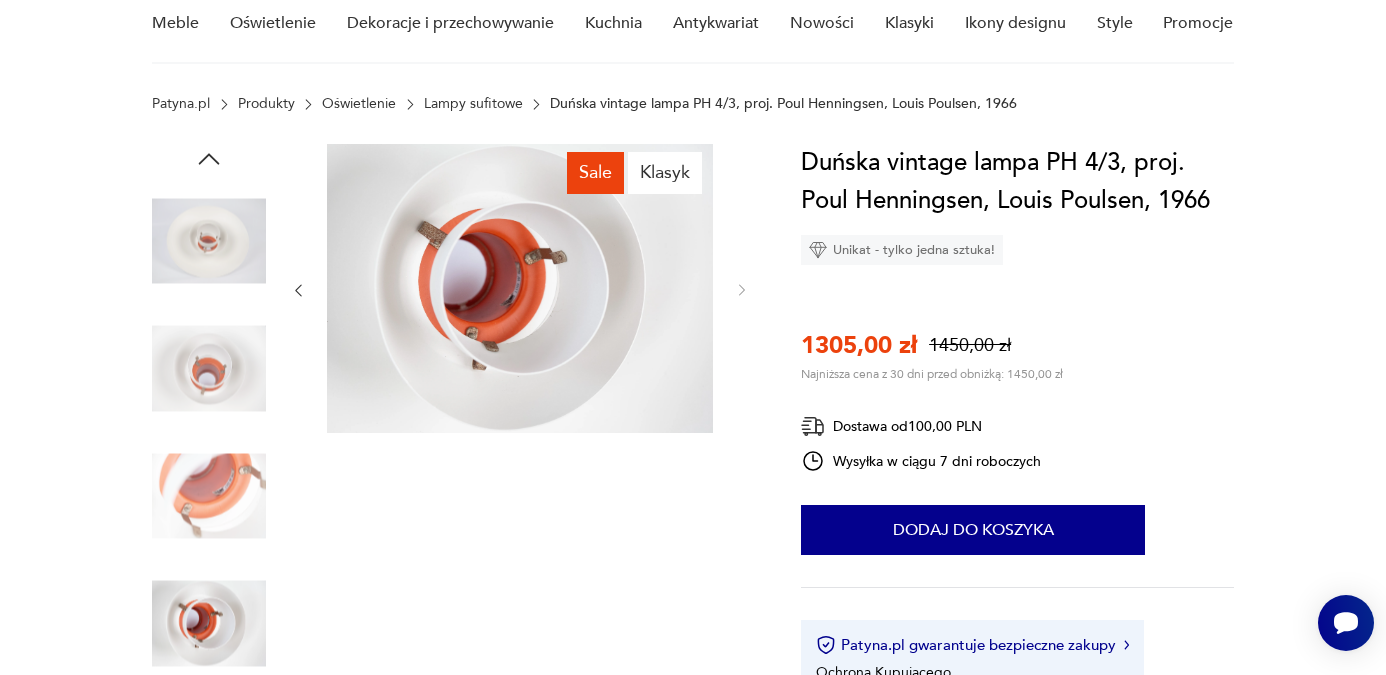 scroll, scrollTop: 172, scrollLeft: 0, axis: vertical 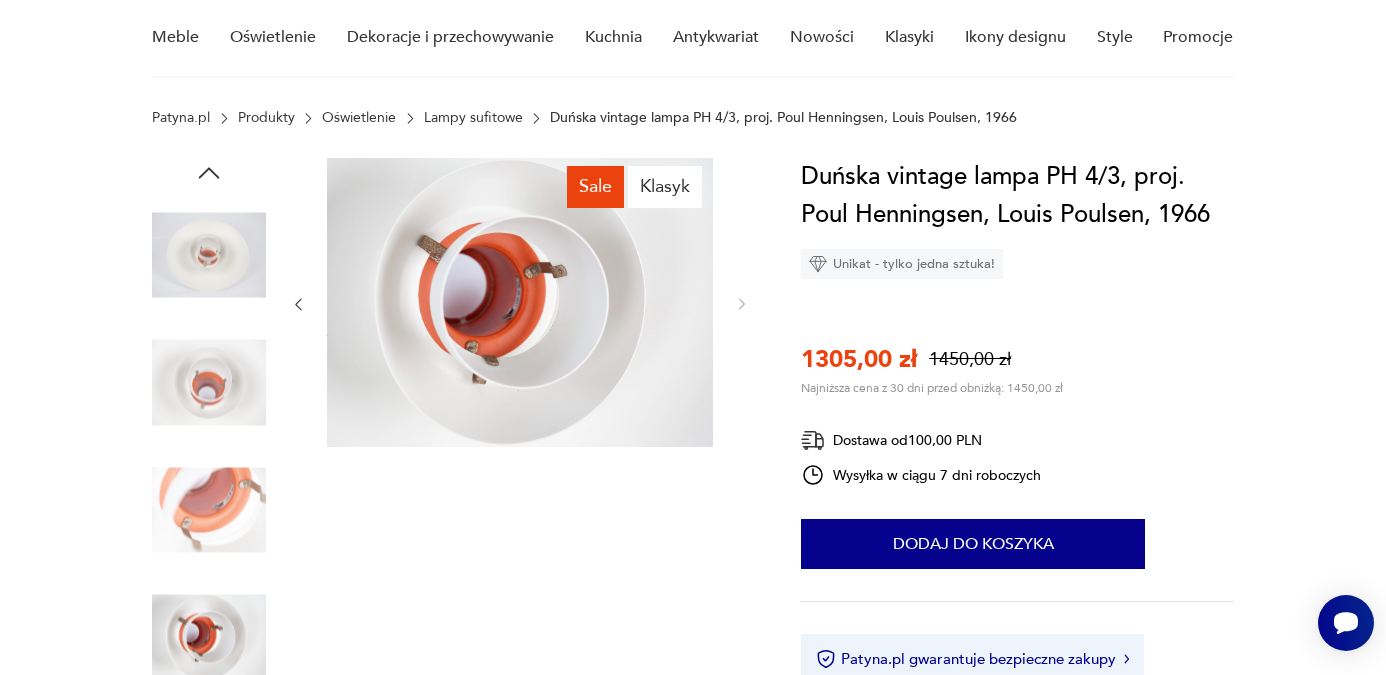 click at bounding box center (0, 0) 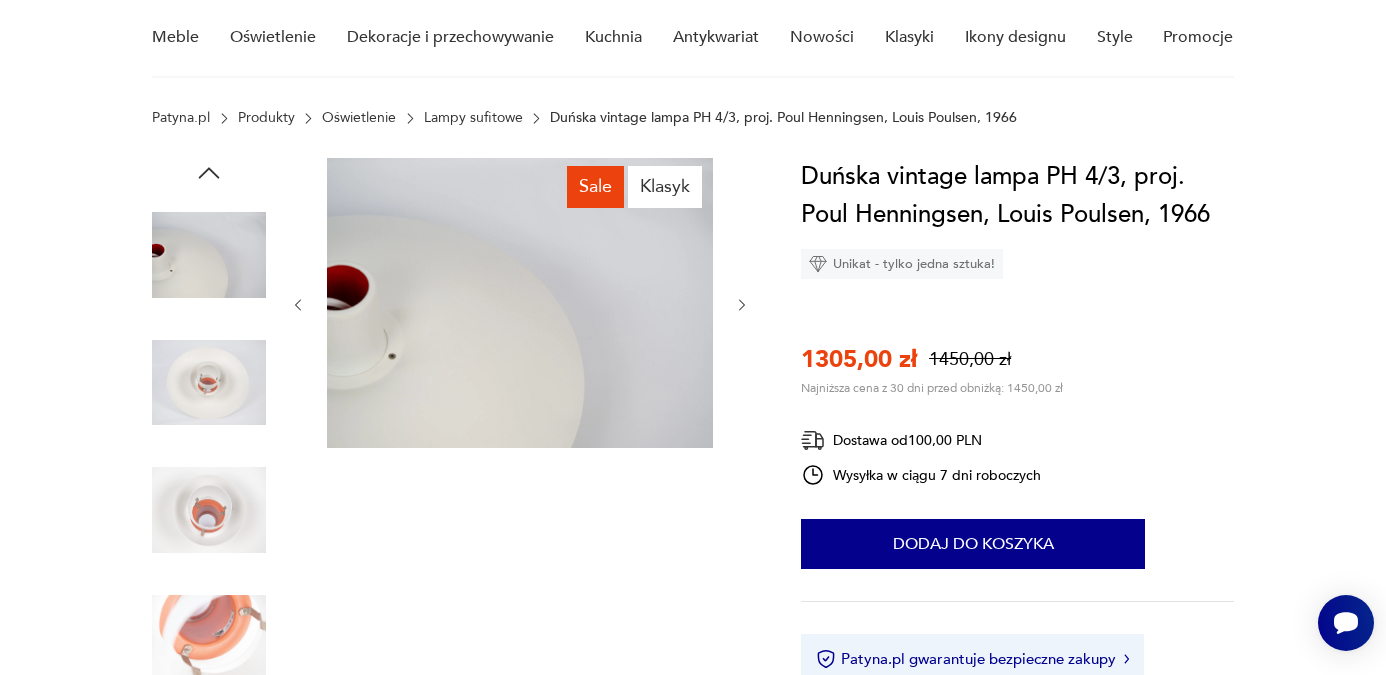 click at bounding box center [0, 0] 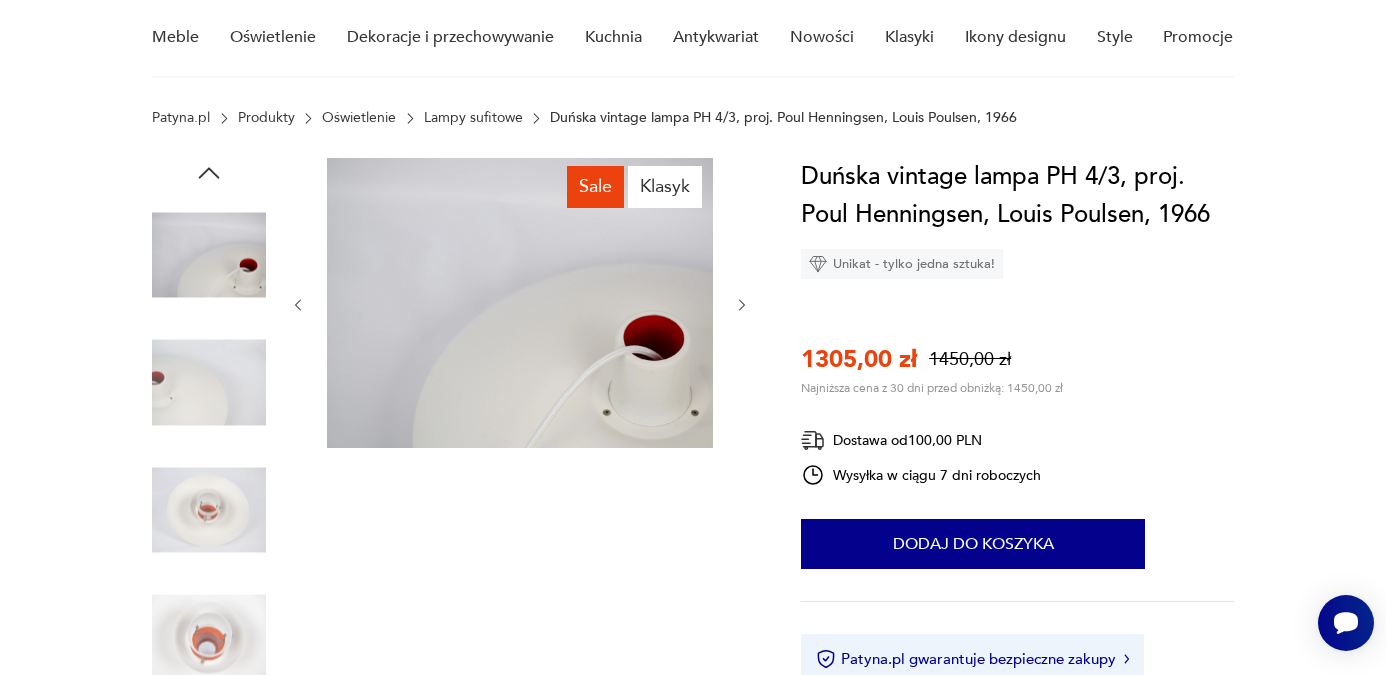 click at bounding box center [0, 0] 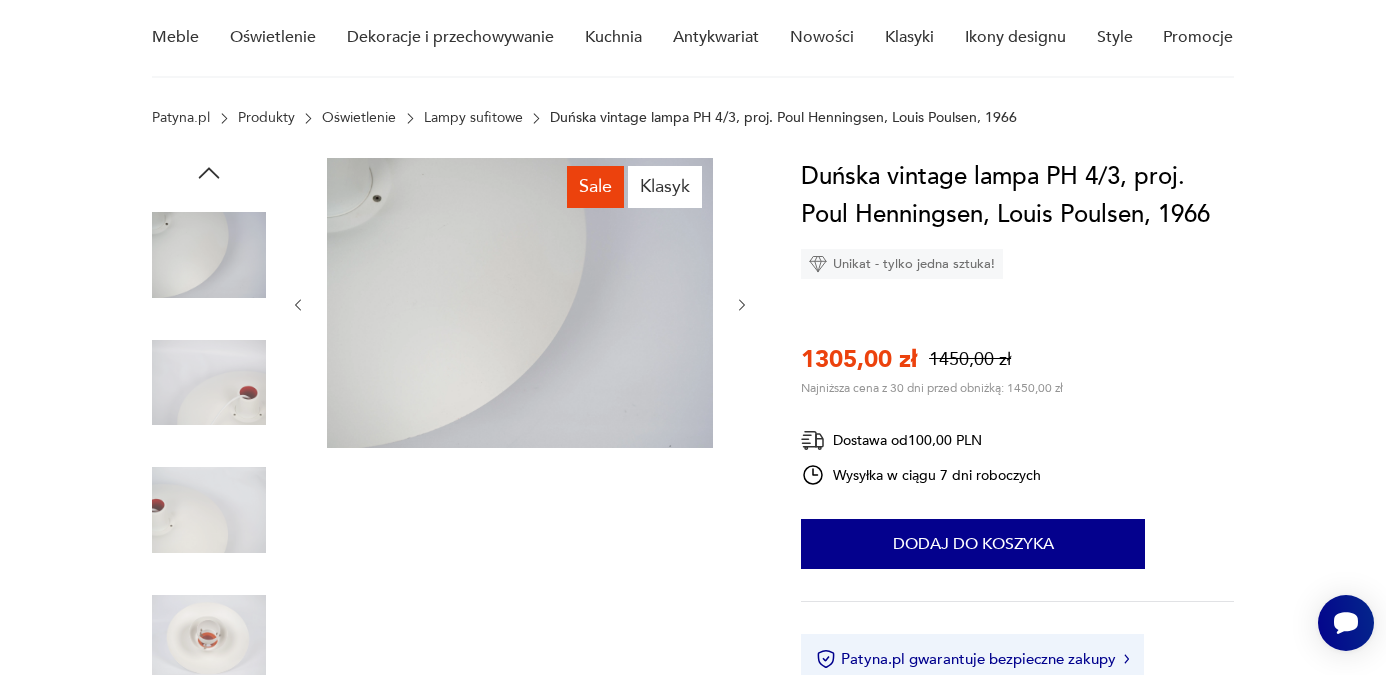 click at bounding box center (0, 0) 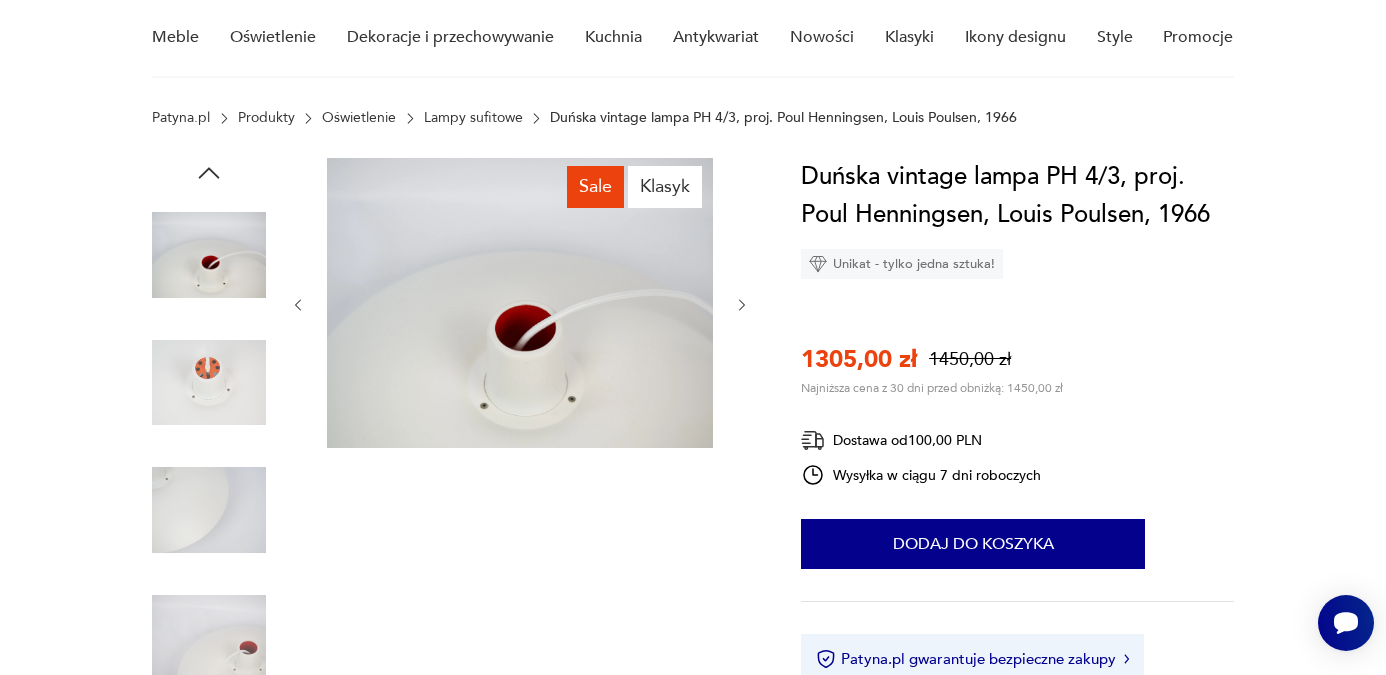 click at bounding box center (0, 0) 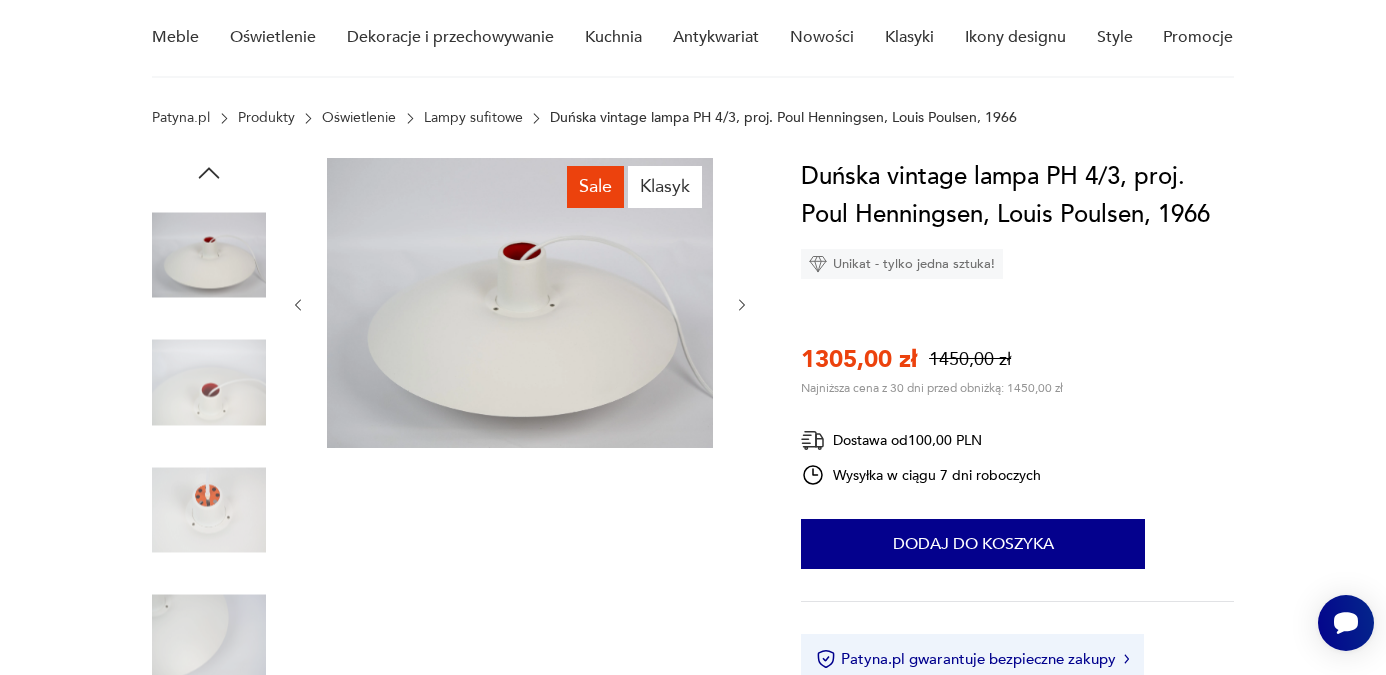click at bounding box center (0, 0) 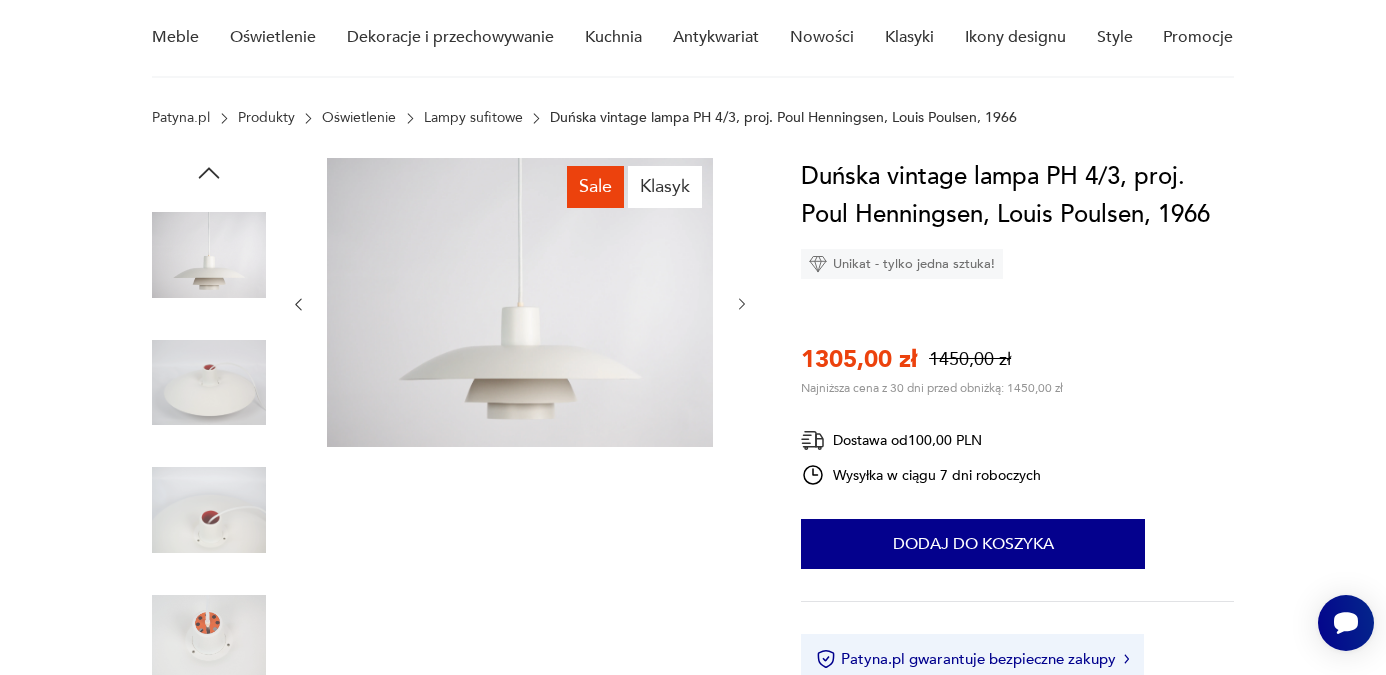 click at bounding box center (0, 0) 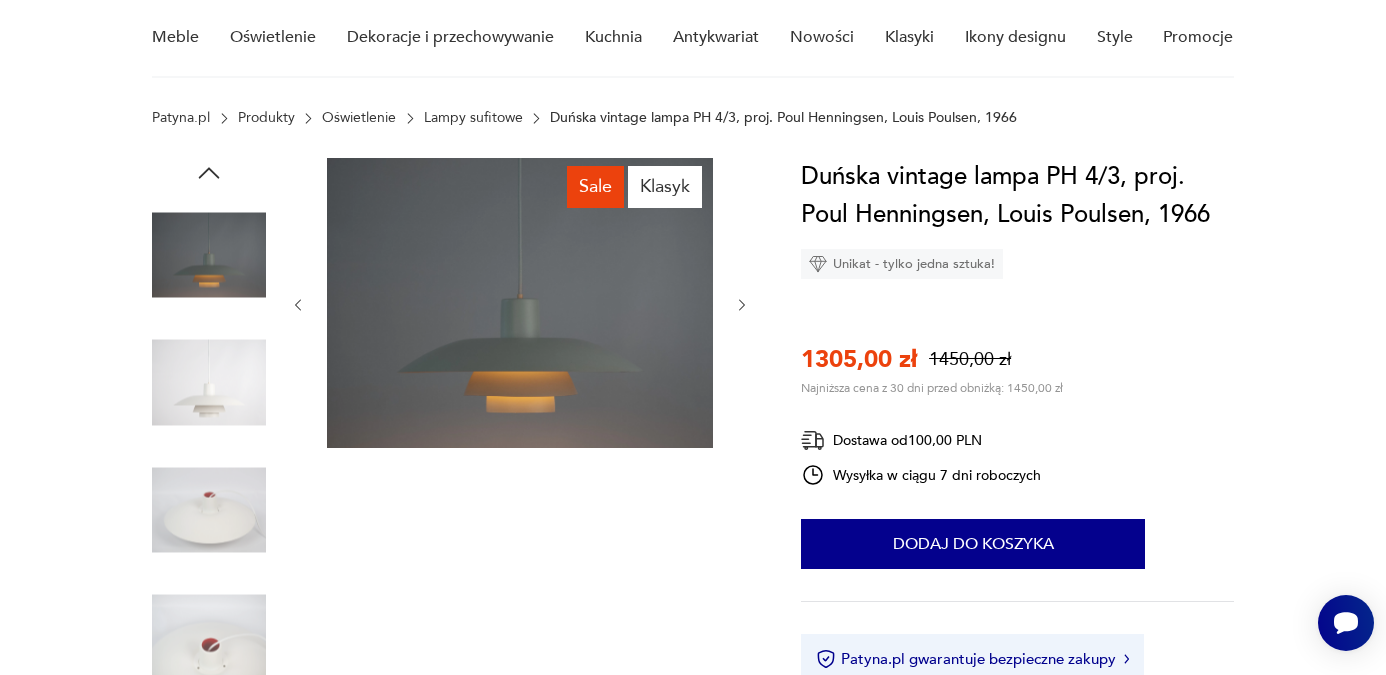 click at bounding box center (0, 0) 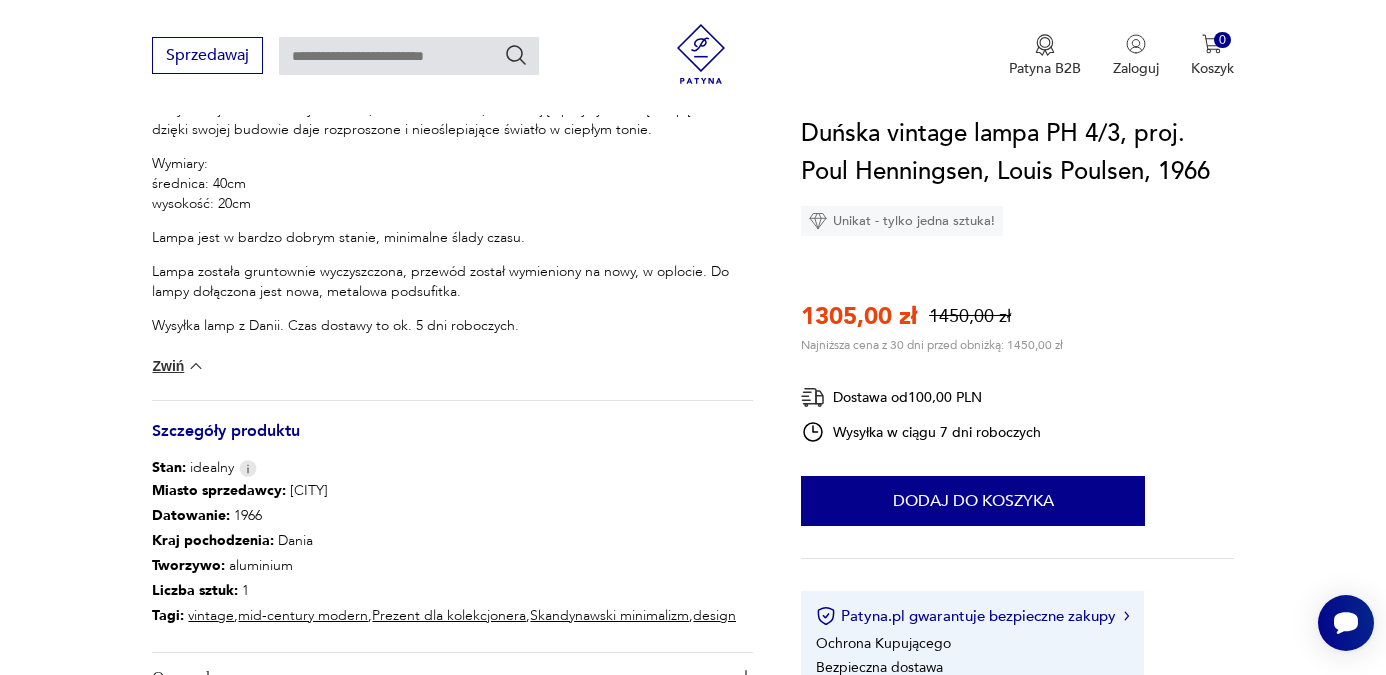 scroll, scrollTop: 965, scrollLeft: 0, axis: vertical 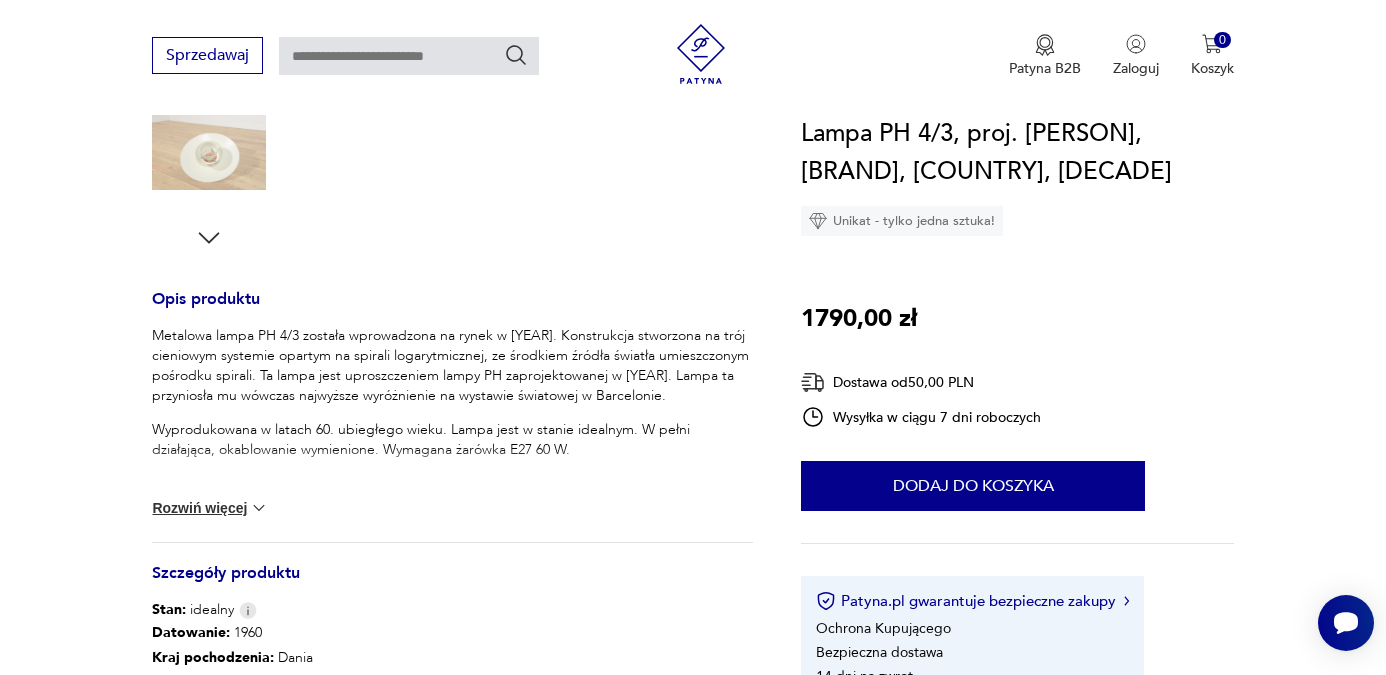 click at bounding box center (259, 508) 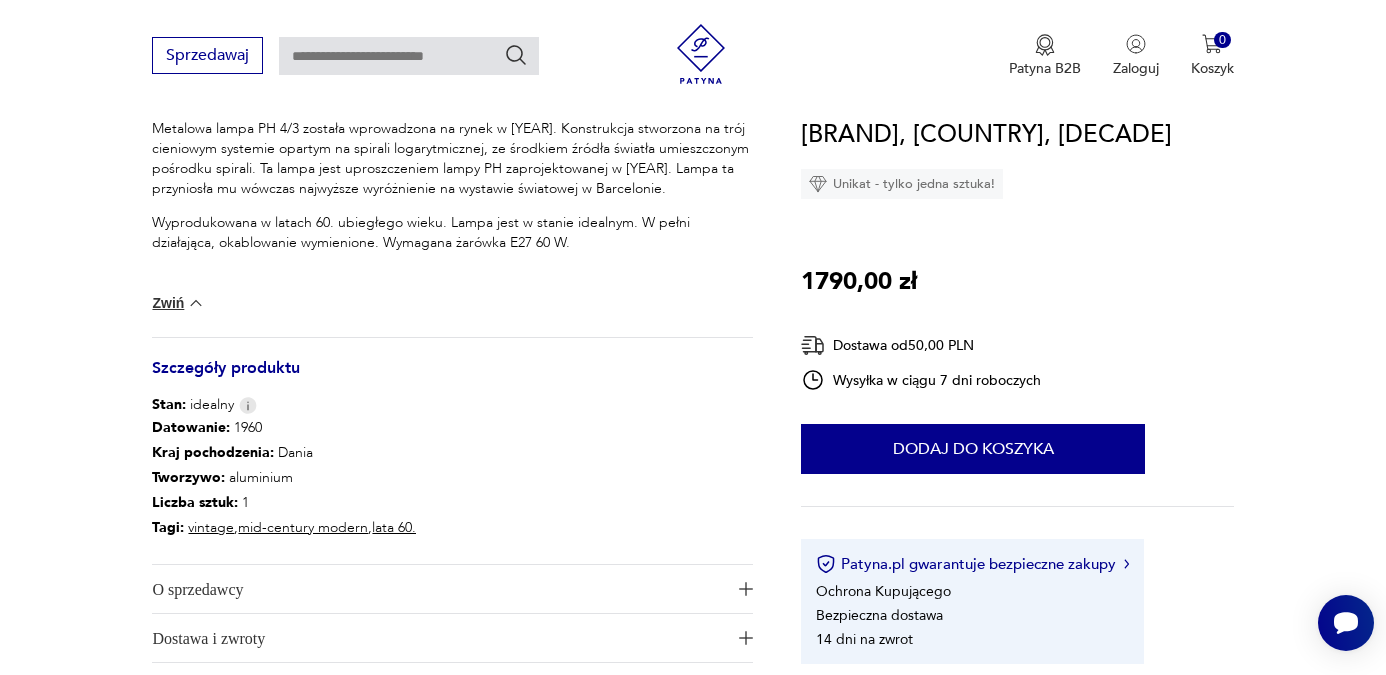 scroll, scrollTop: 865, scrollLeft: 0, axis: vertical 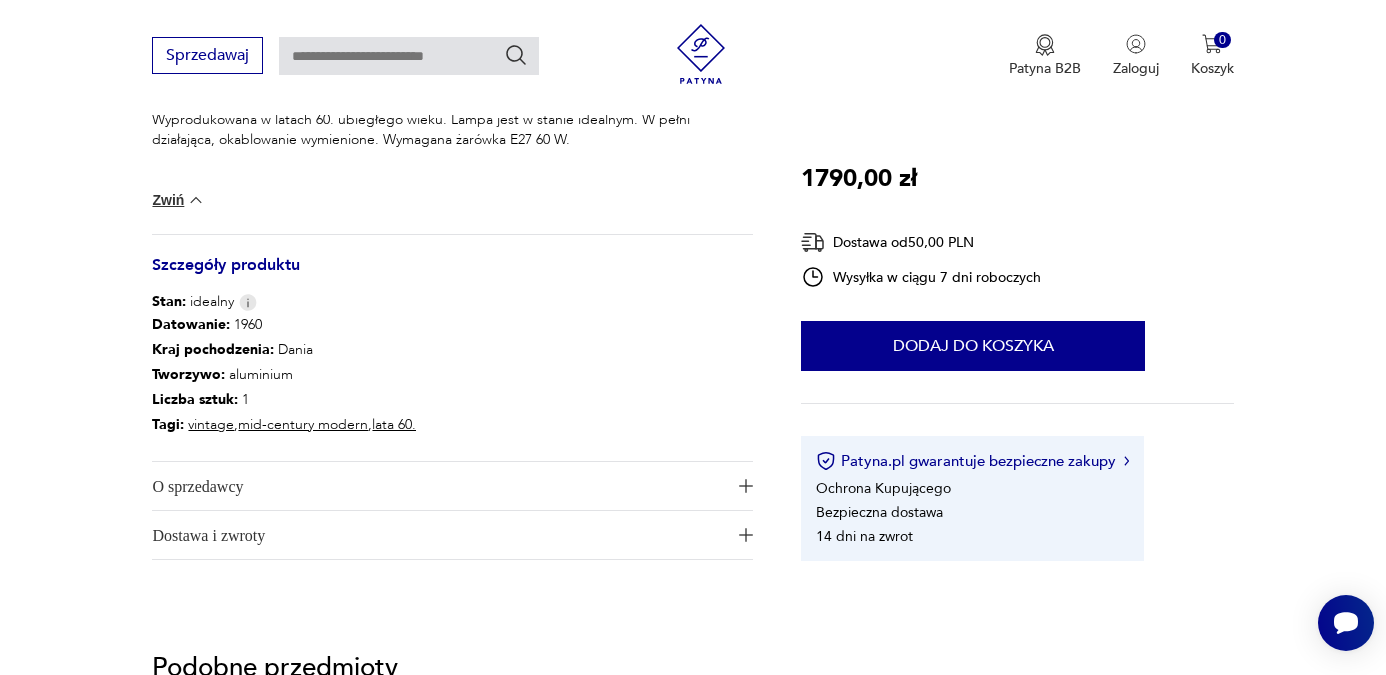 click on "O sprzedawcy" at bounding box center (438, 486) 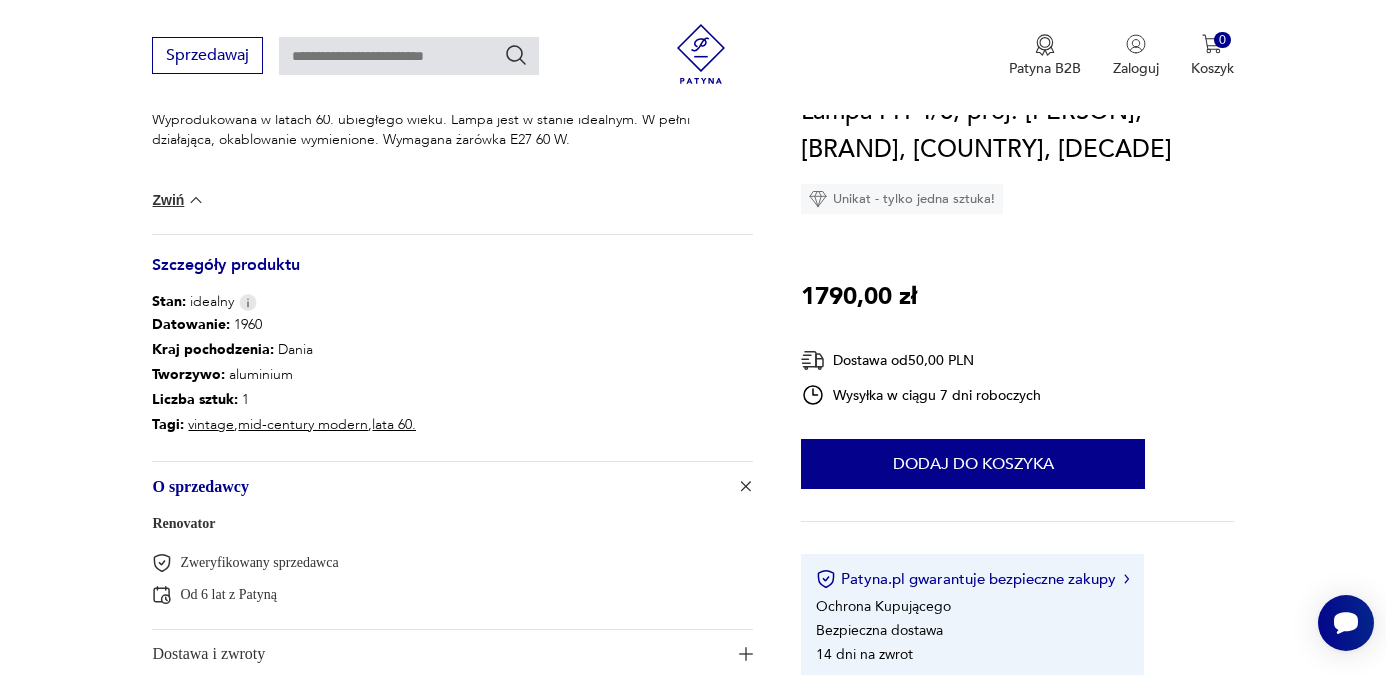 click on "O sprzedawcy" at bounding box center (438, 486) 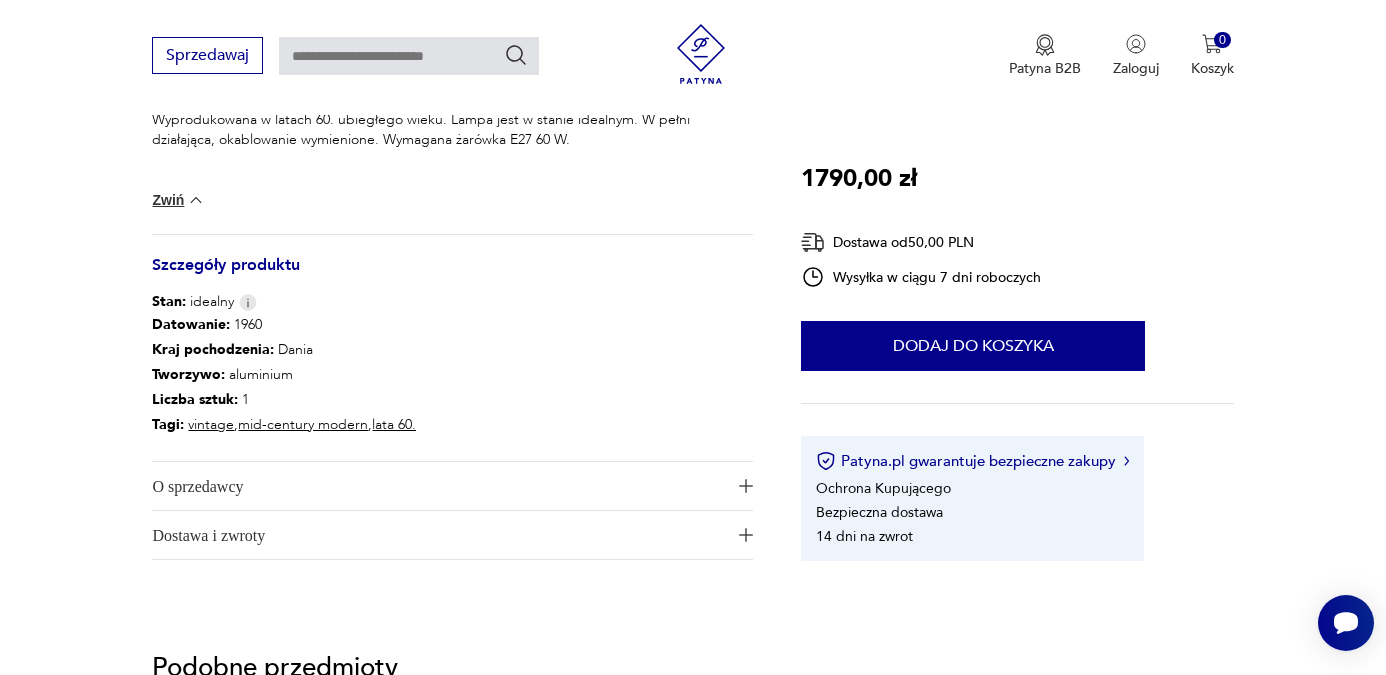 click on "Dostawa i zwroty" at bounding box center (438, 535) 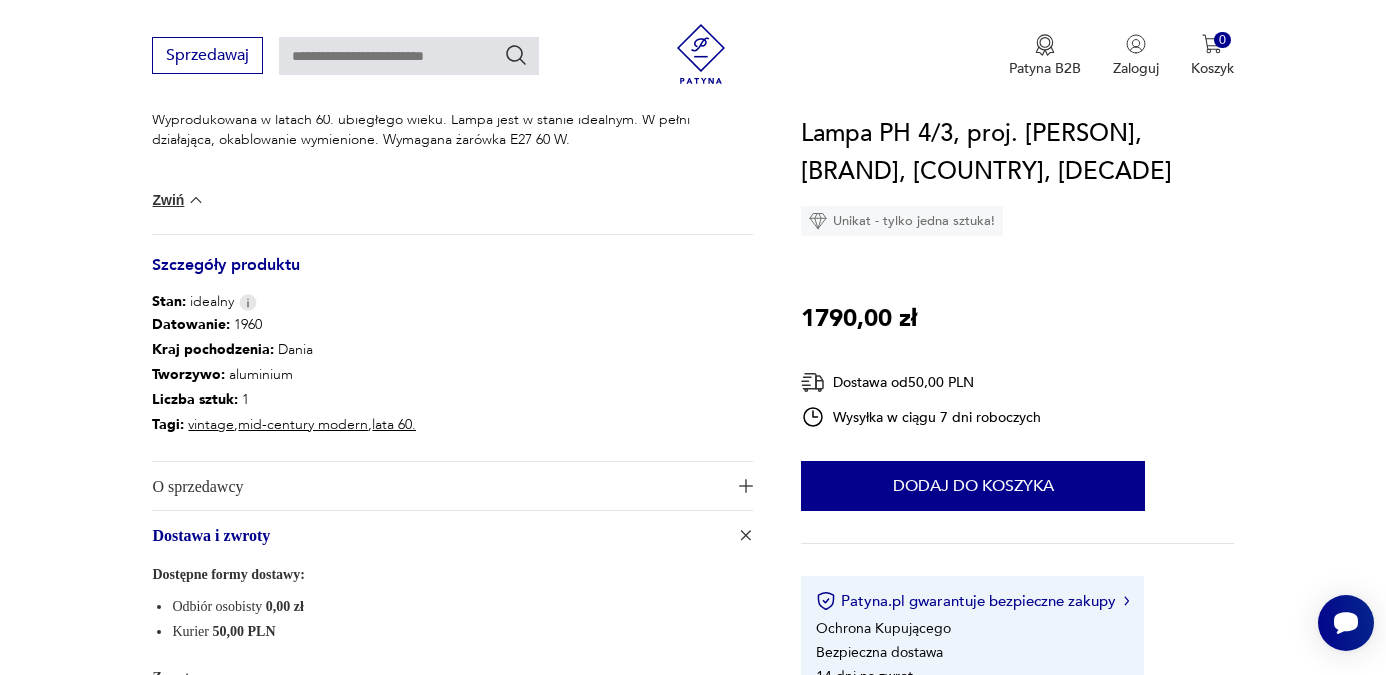 click on "Dostawa i zwroty" at bounding box center (438, 535) 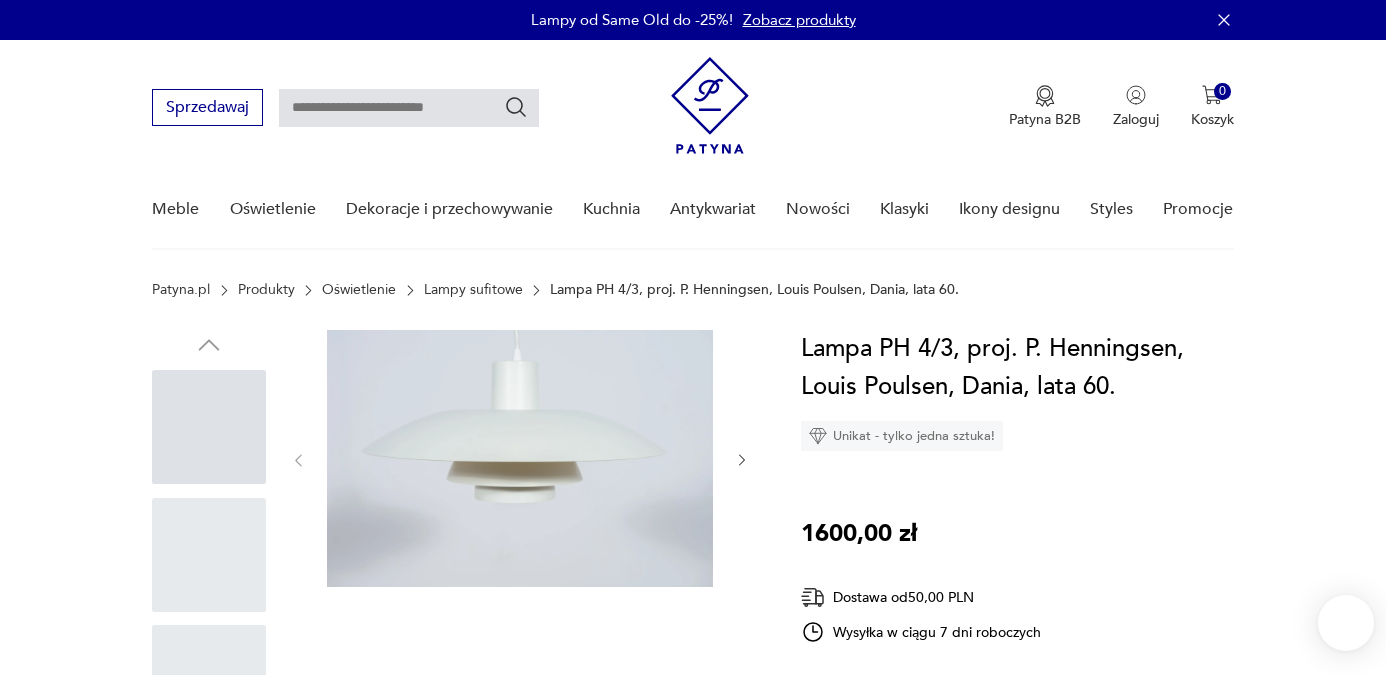 scroll, scrollTop: 0, scrollLeft: 0, axis: both 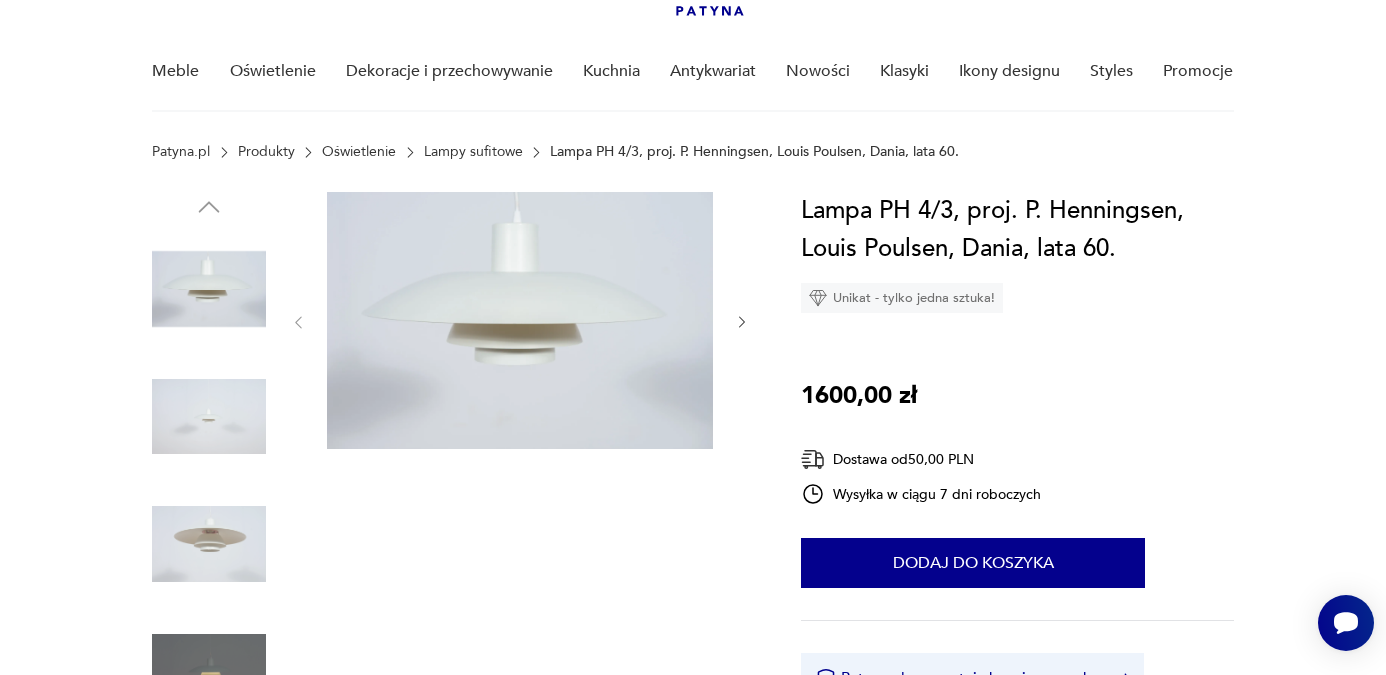 click at bounding box center [0, 0] 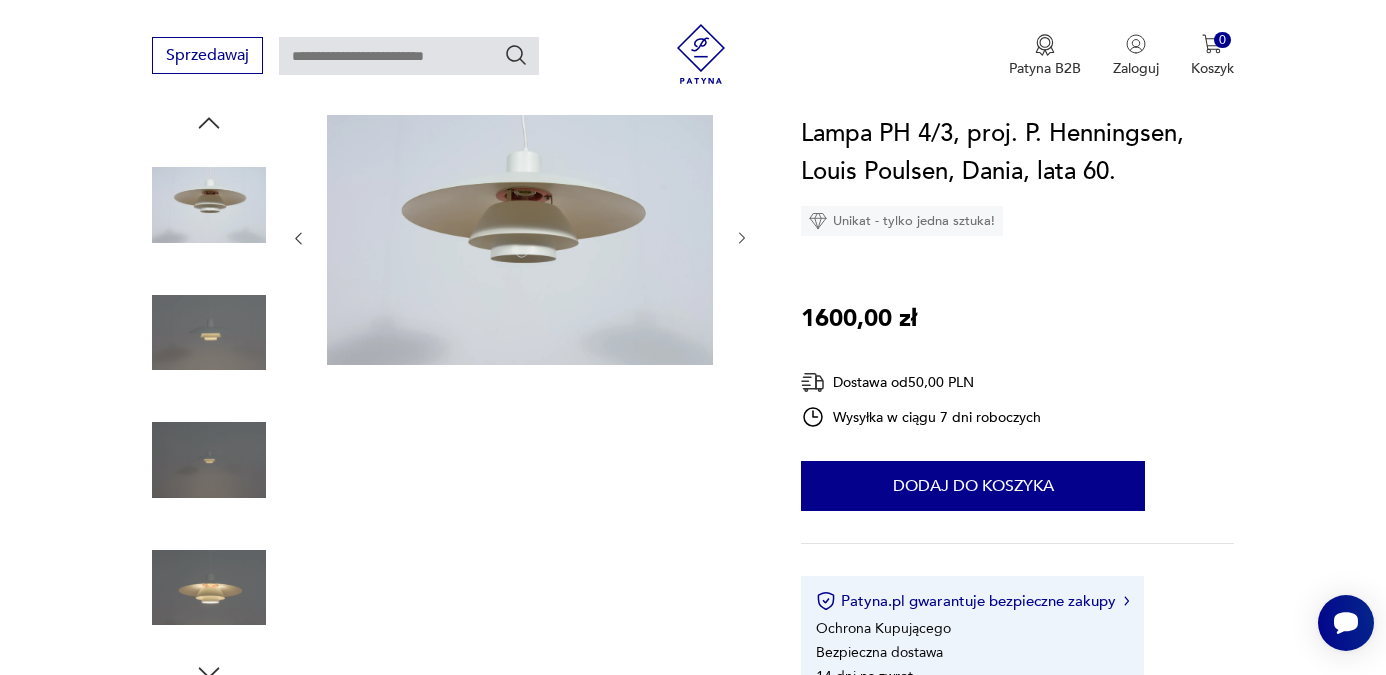 scroll, scrollTop: 228, scrollLeft: 0, axis: vertical 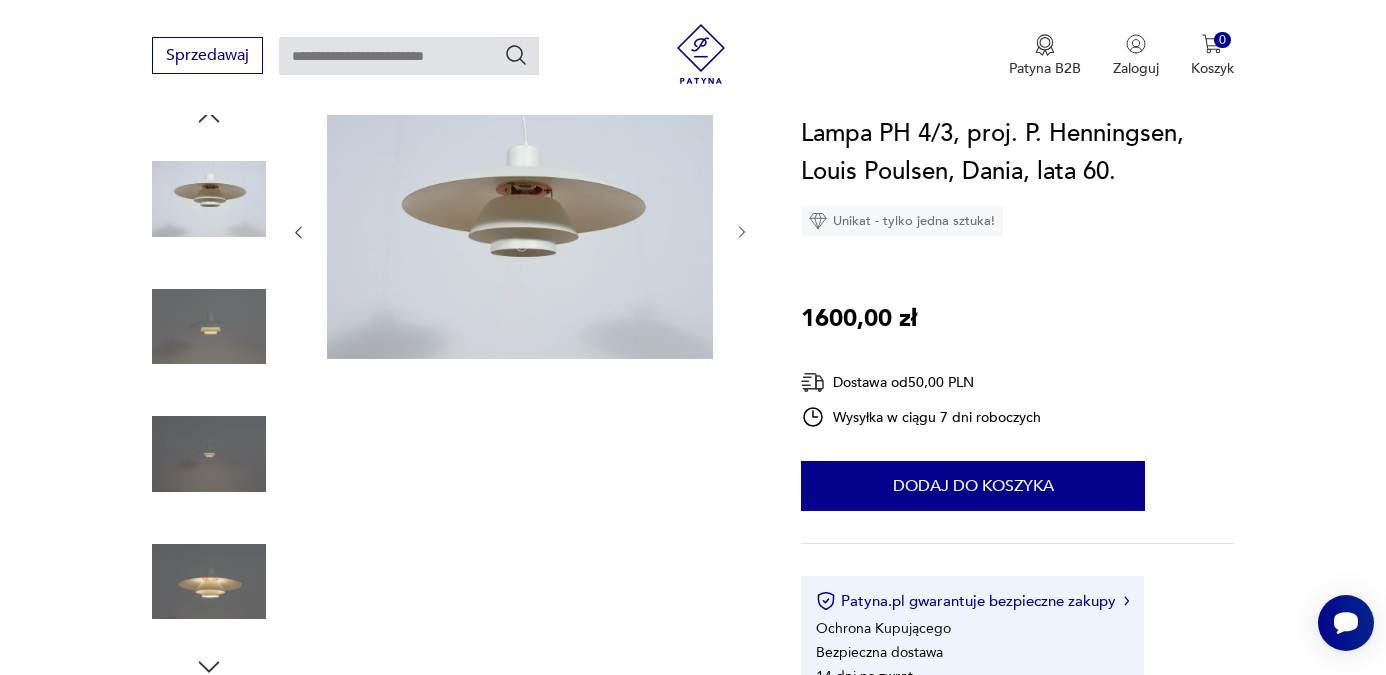 click at bounding box center (0, 0) 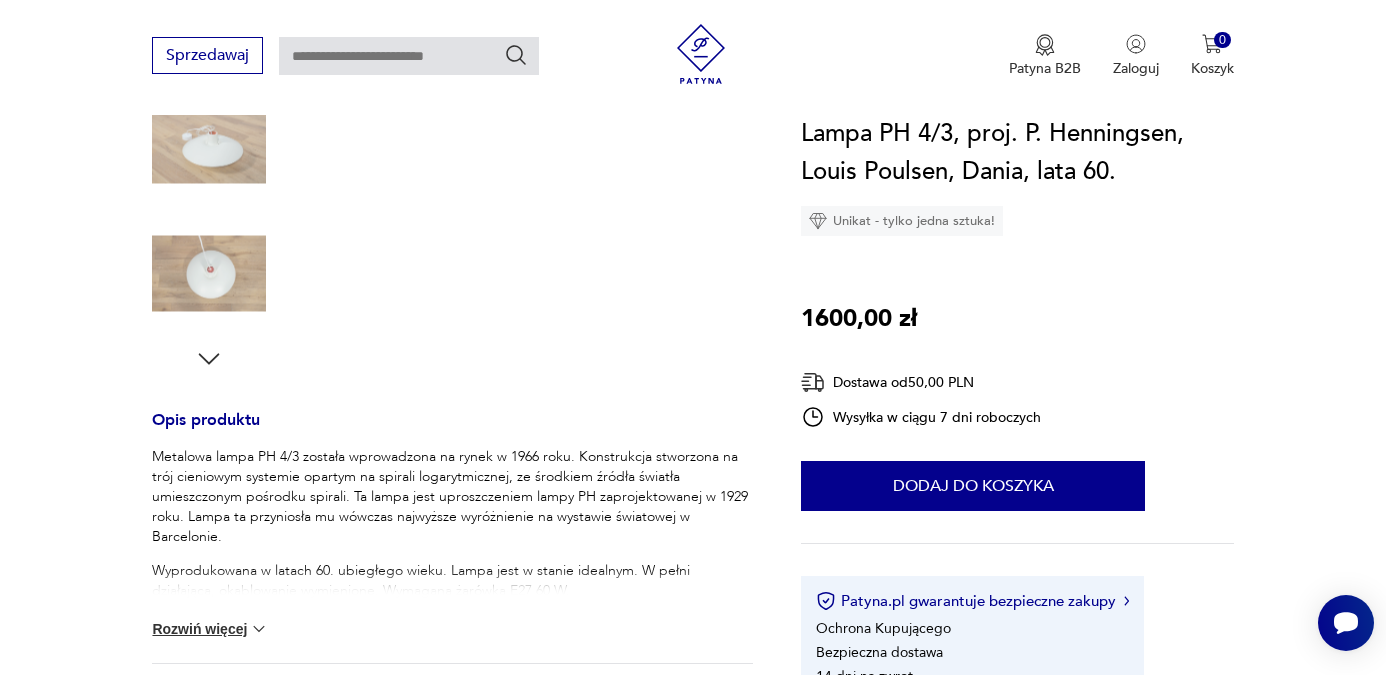 scroll, scrollTop: 540, scrollLeft: 0, axis: vertical 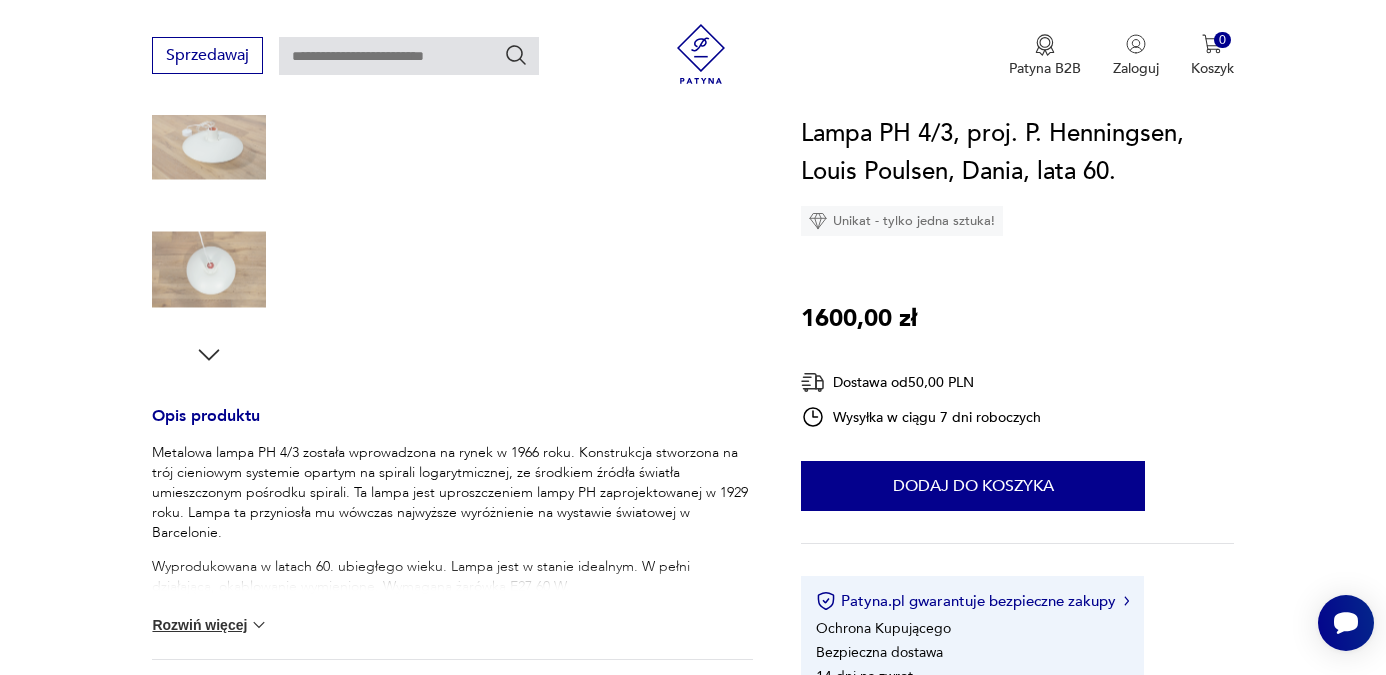 click on "Metalowa lampa PH 4/3 została wprowadzona na rynek w 1966 roku. Konstrukcja stworzona na trój cieniowym systemie opartym na spirali logarytmicznej, ze środkiem źródła światła umieszczonym pośrodku spirali. Ta lampa jest uproszczeniem lampy PH zaprojektowanej w 1929 roku. Lampa ta przyniosła mu wówczas najwyższe wyróżnienie na wystawie światowej w Barcelonie.
Wyprodukowana w latach 60. ubiegłego wieku. Lampa jest w stanie idealnym. W pełni działająca, okablowanie wymienione. Wymagana żarówka E27 60 W. Rozwiń więcej" at bounding box center [452, 551] 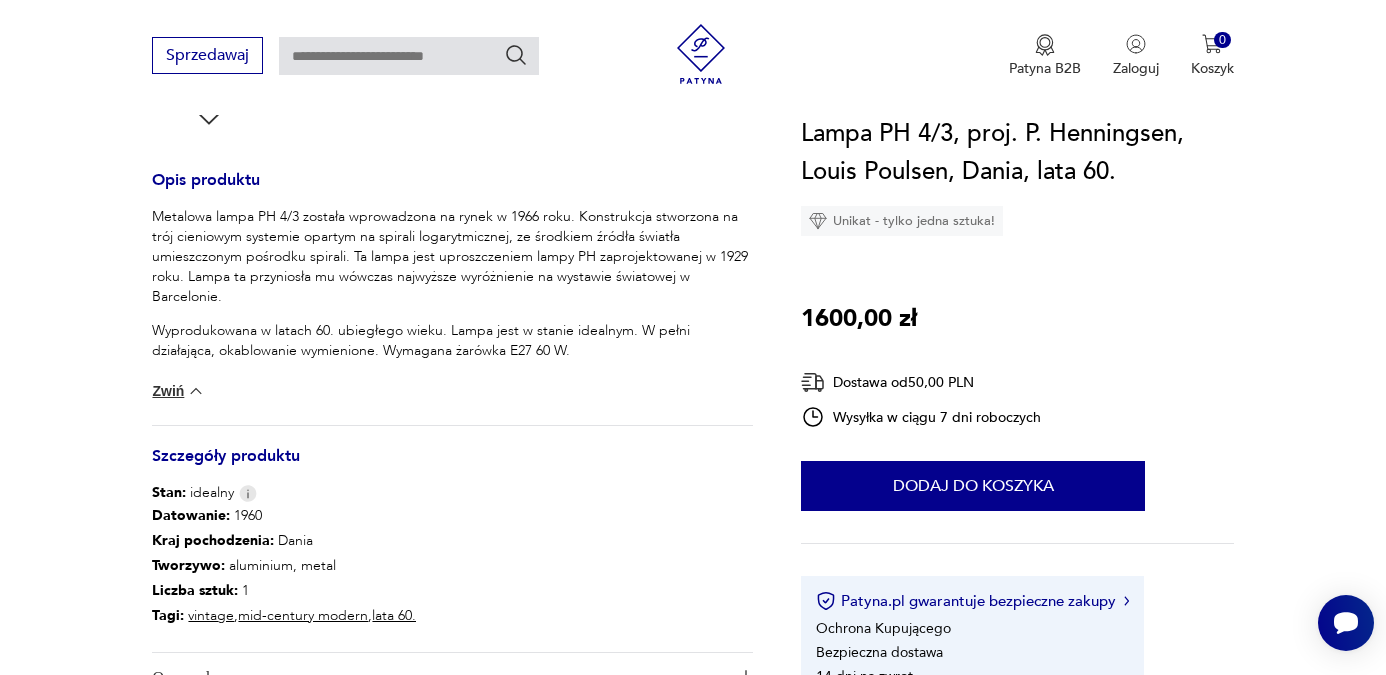 scroll, scrollTop: 781, scrollLeft: 0, axis: vertical 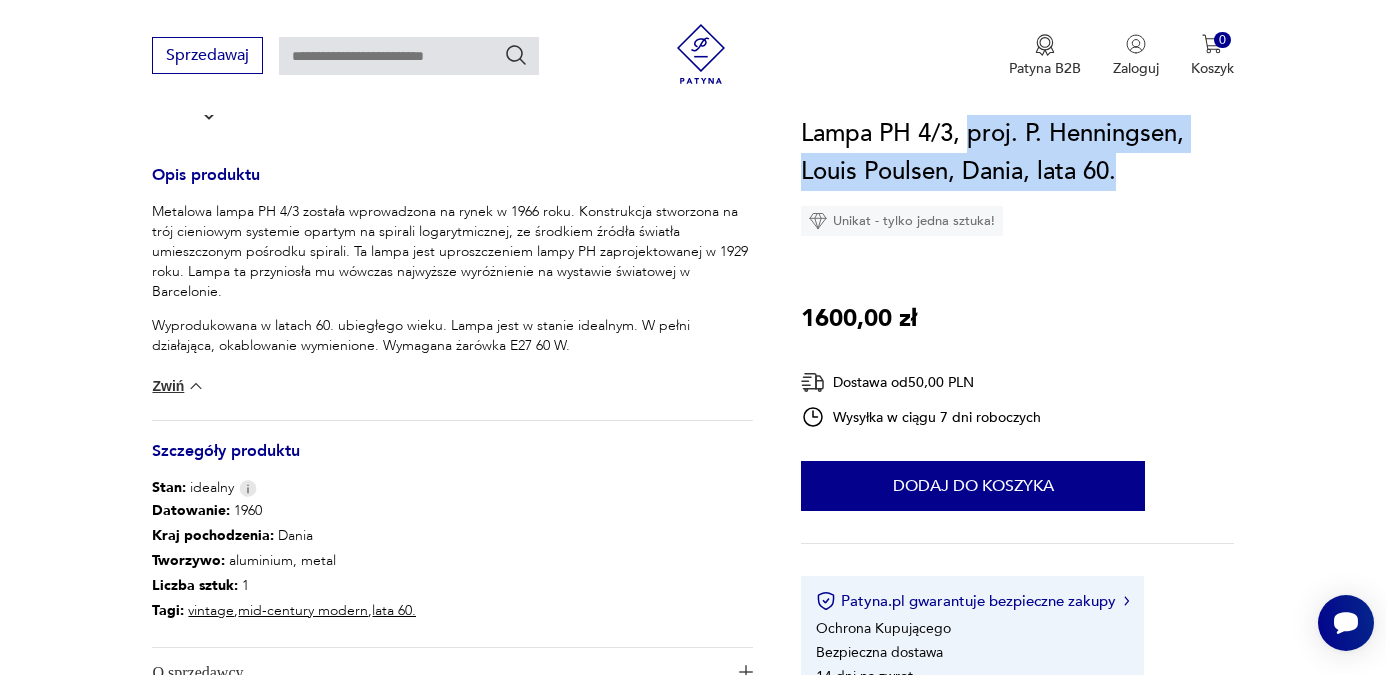 drag, startPoint x: 975, startPoint y: 129, endPoint x: 1126, endPoint y: 178, distance: 158.75137 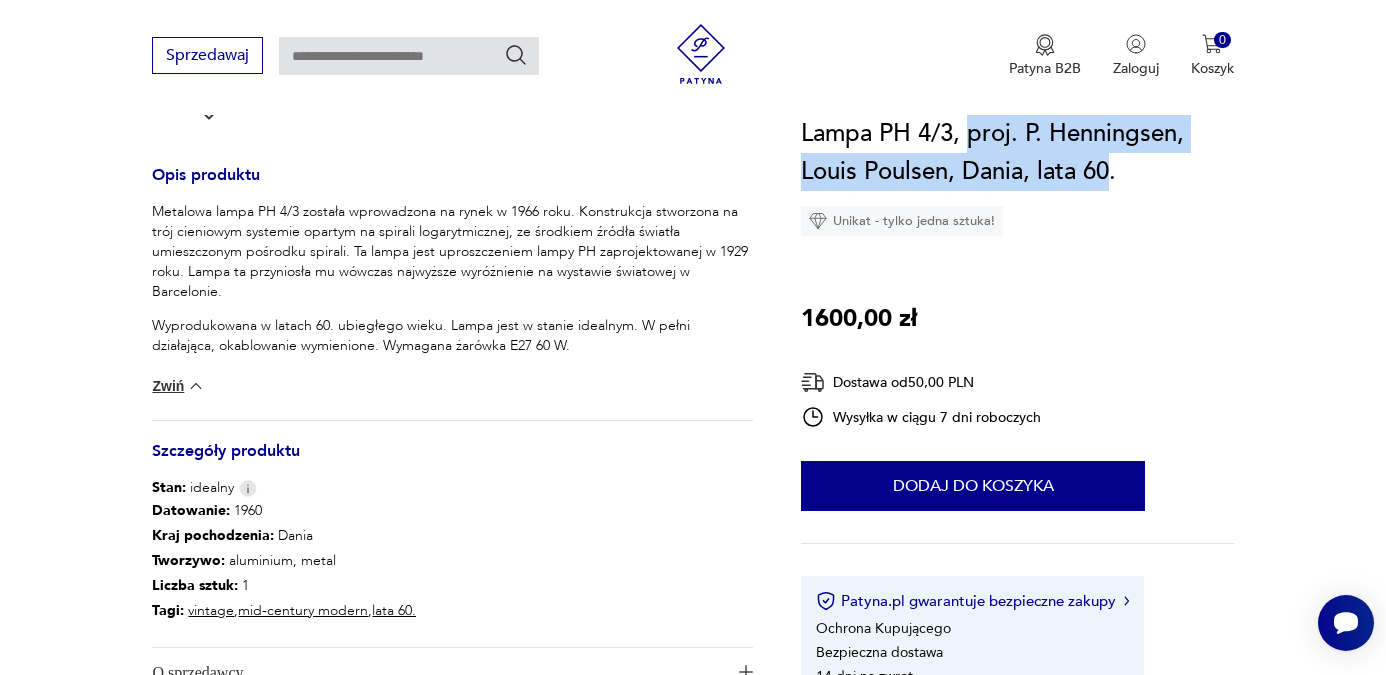 drag, startPoint x: 1111, startPoint y: 172, endPoint x: 972, endPoint y: 131, distance: 144.92067 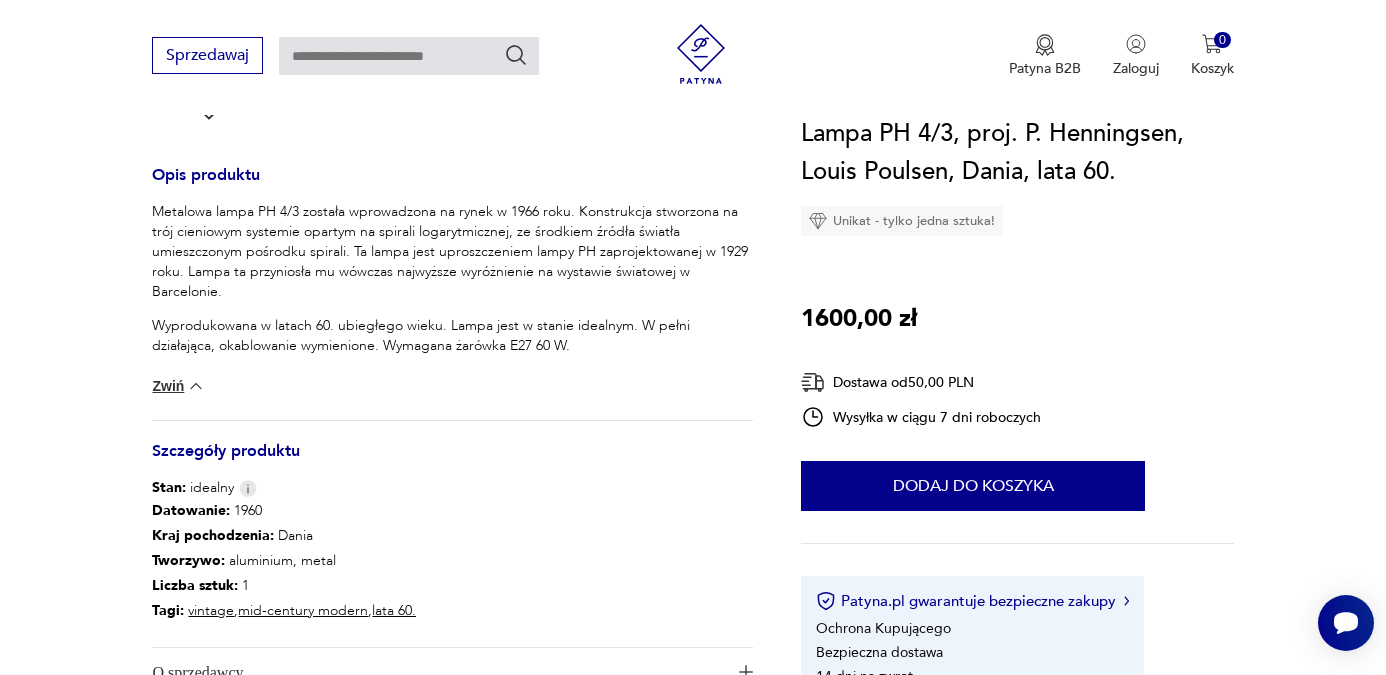click on "Metalowa lampa PH 4/3 została wprowadzona na rynek w 1966 roku. Konstrukcja stworzona na trój cieniowym systemie opartym na spirali logarytmicznej, ze środkiem źródła światła umieszczonym pośrodku spirali. Ta lampa jest uproszczeniem lampy PH zaprojektowanej w 1929 roku. Lampa ta przyniosła mu wówczas najwyższe wyróżnienie na wystawie światowej w Barcelonie." at bounding box center (452, 252) 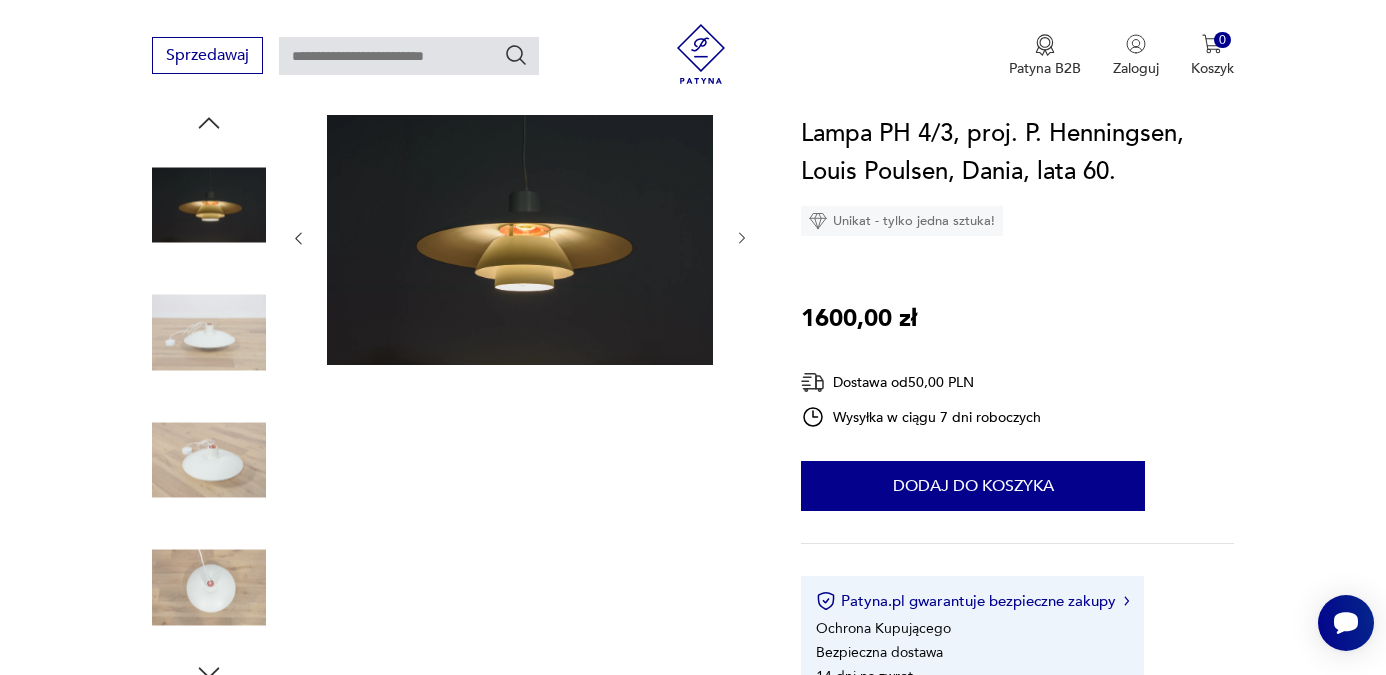 scroll, scrollTop: 221, scrollLeft: 0, axis: vertical 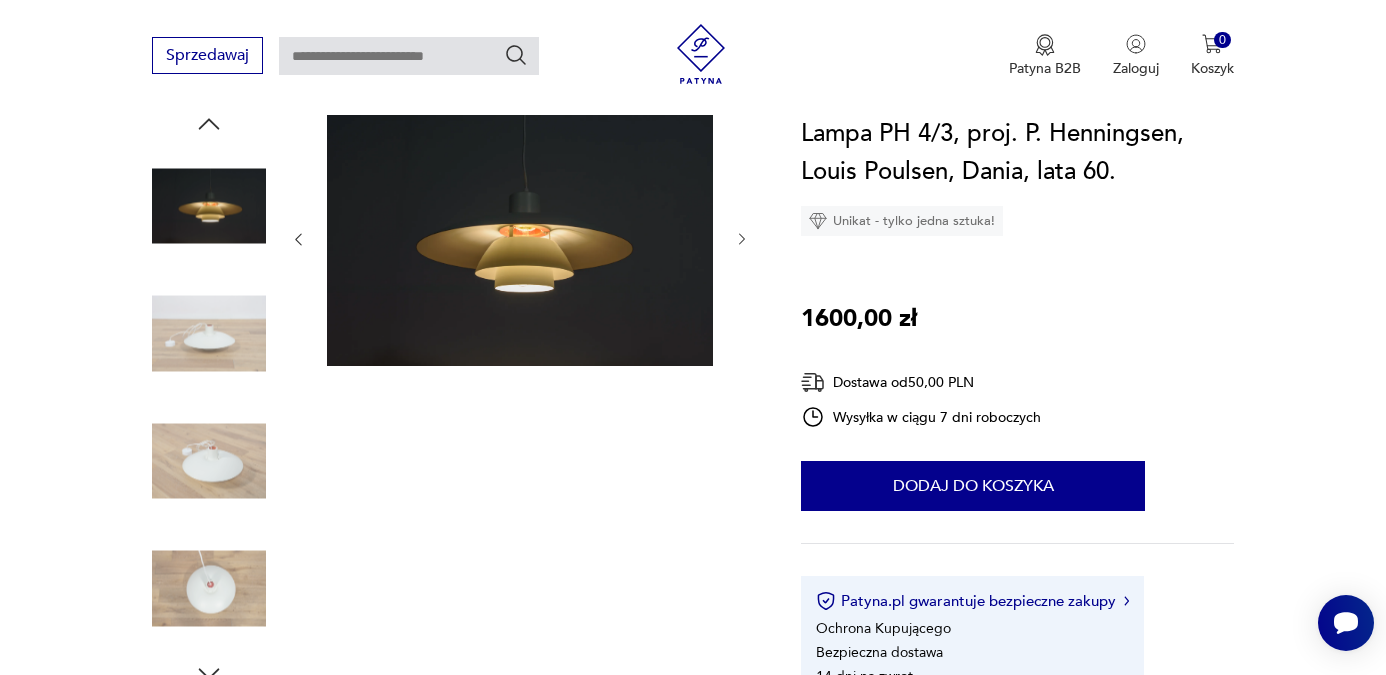 click at bounding box center [209, 334] 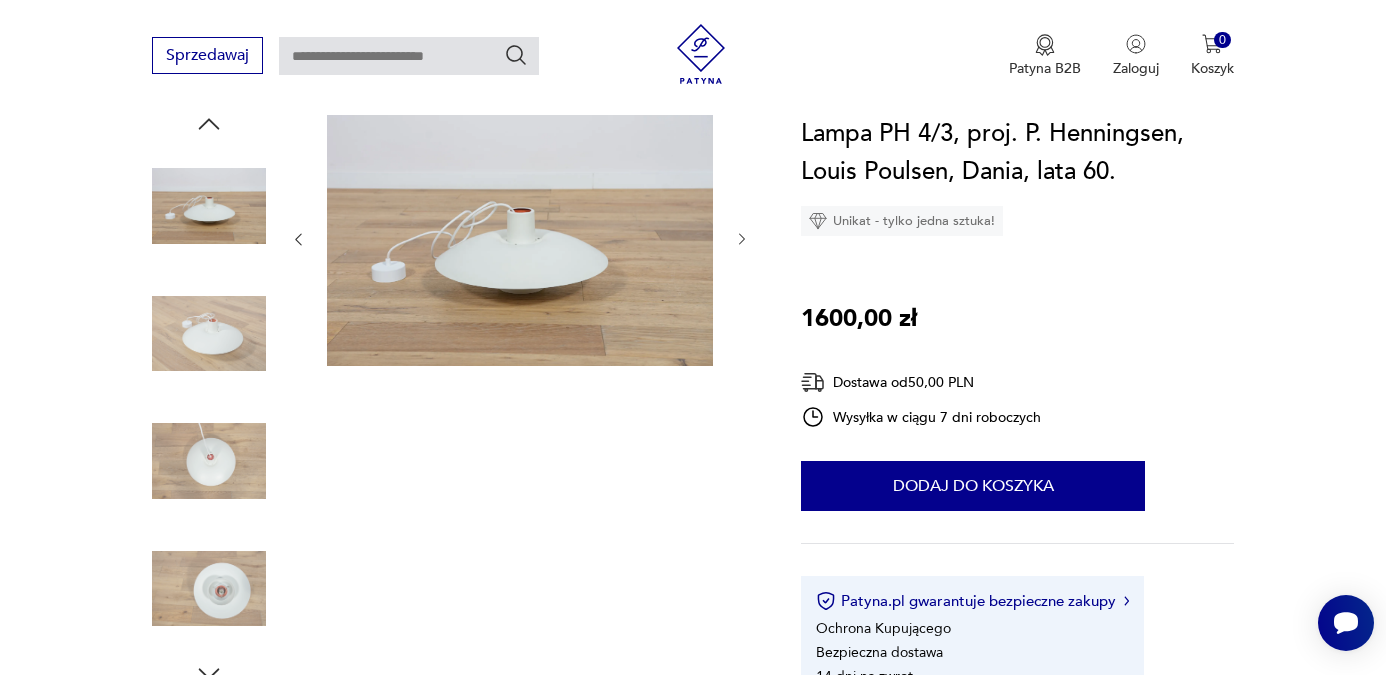 click at bounding box center [209, 334] 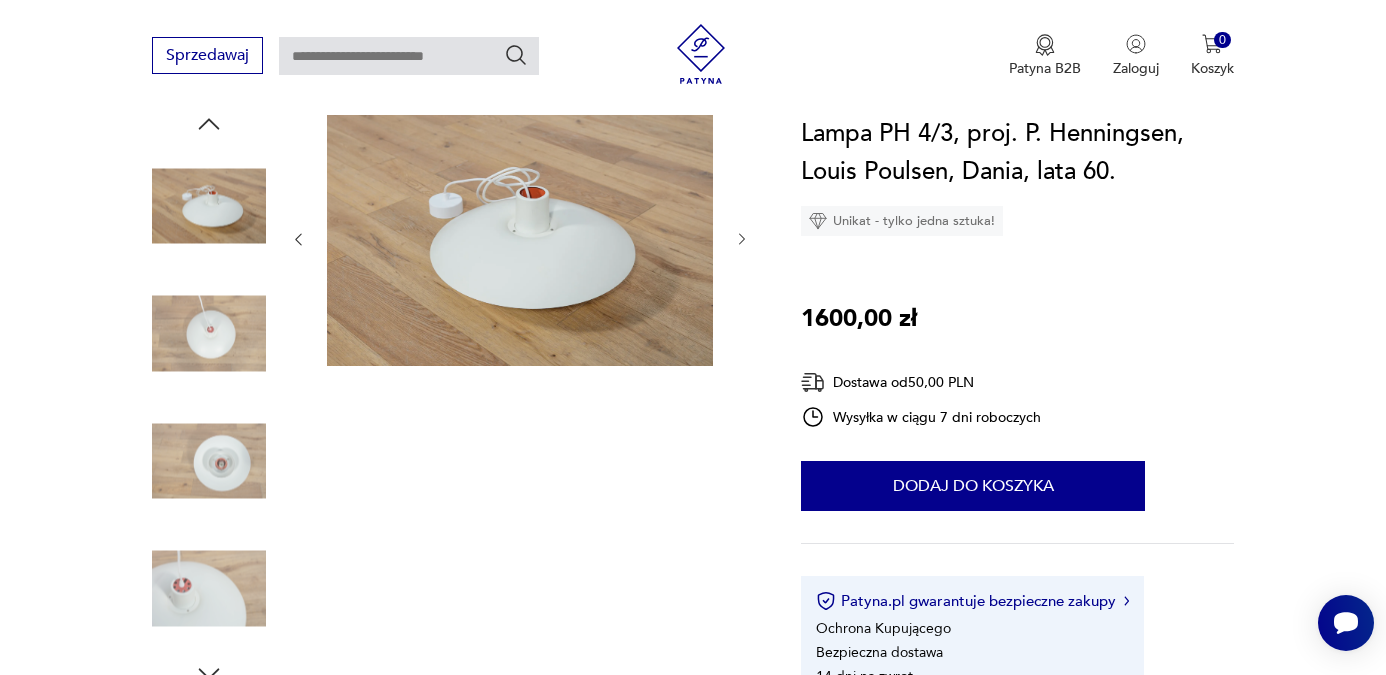 click at bounding box center (209, 334) 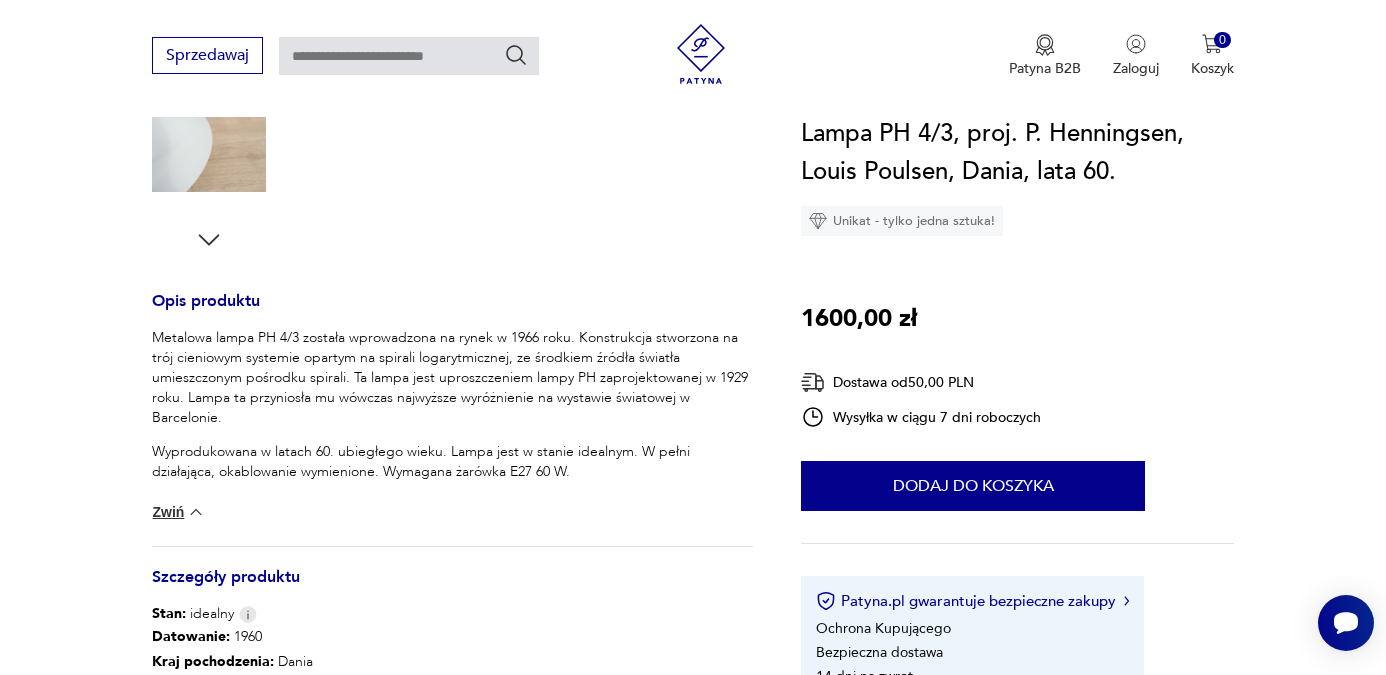 scroll, scrollTop: 628, scrollLeft: 0, axis: vertical 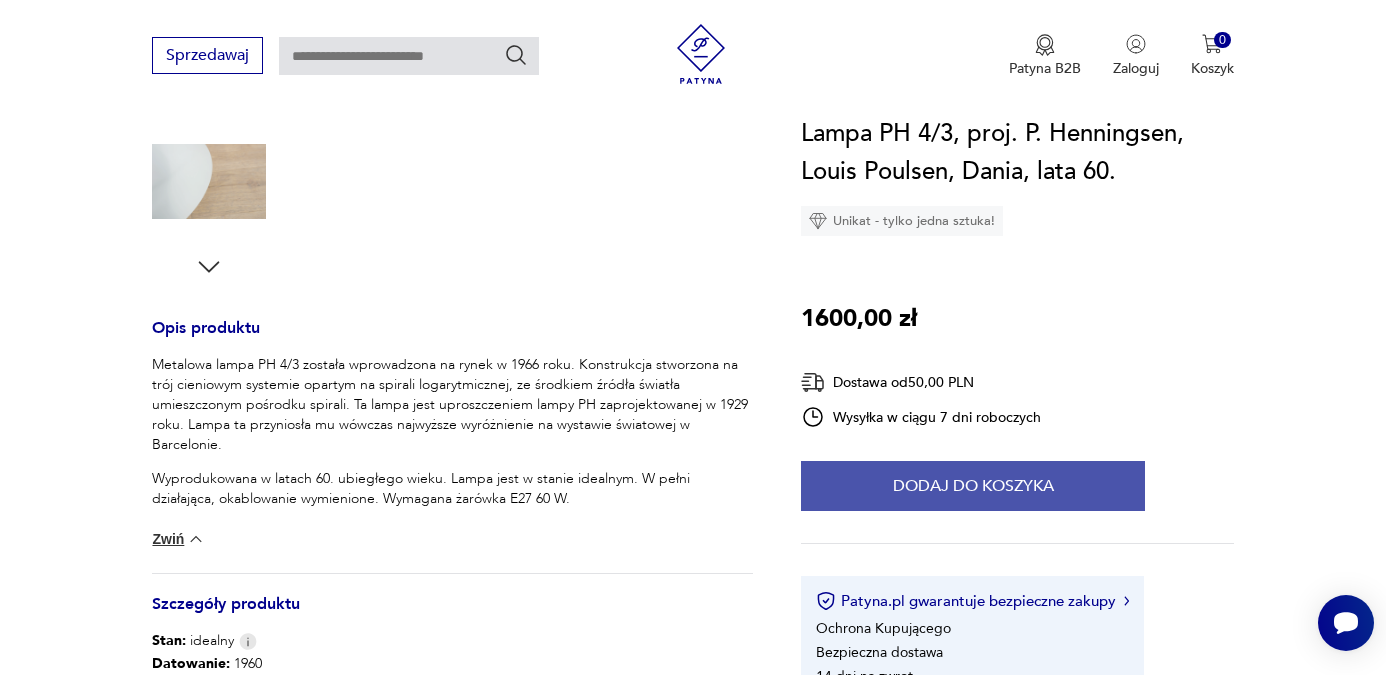 click on "Dodaj do koszyka" at bounding box center [973, 486] 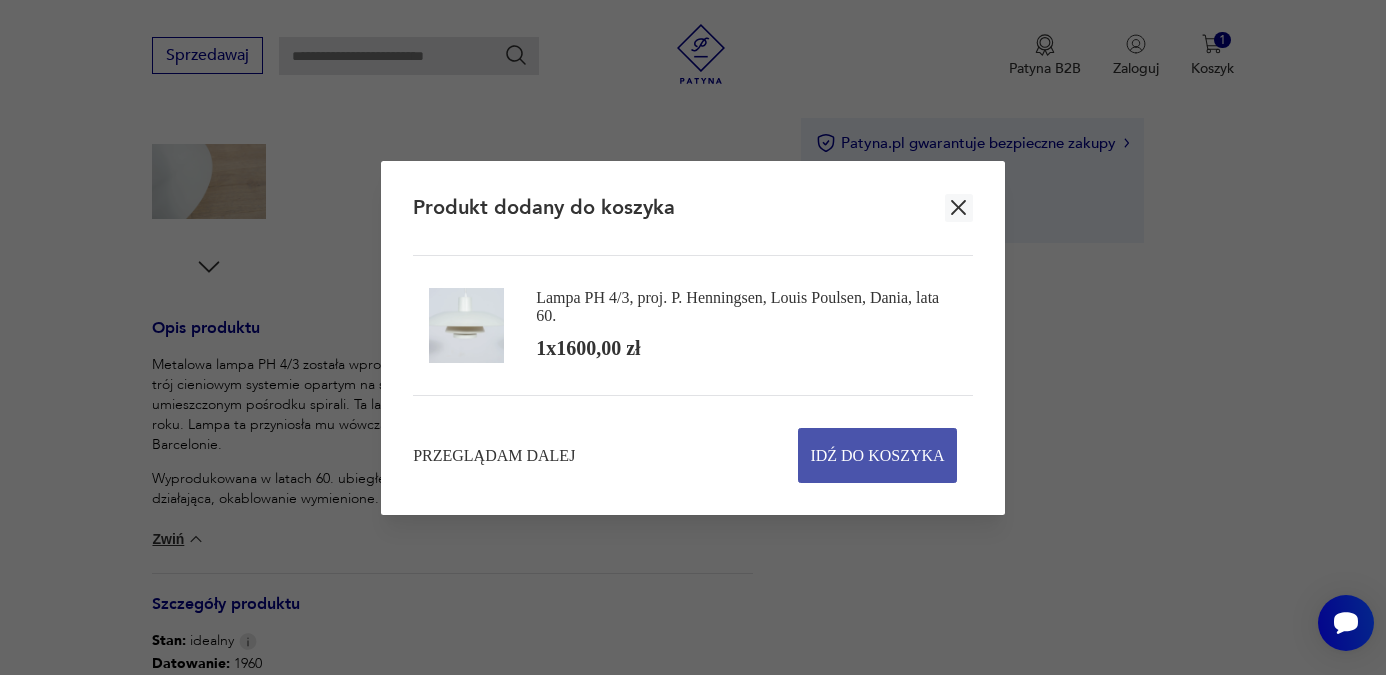 click on "Idź do koszyka" at bounding box center (877, 455) 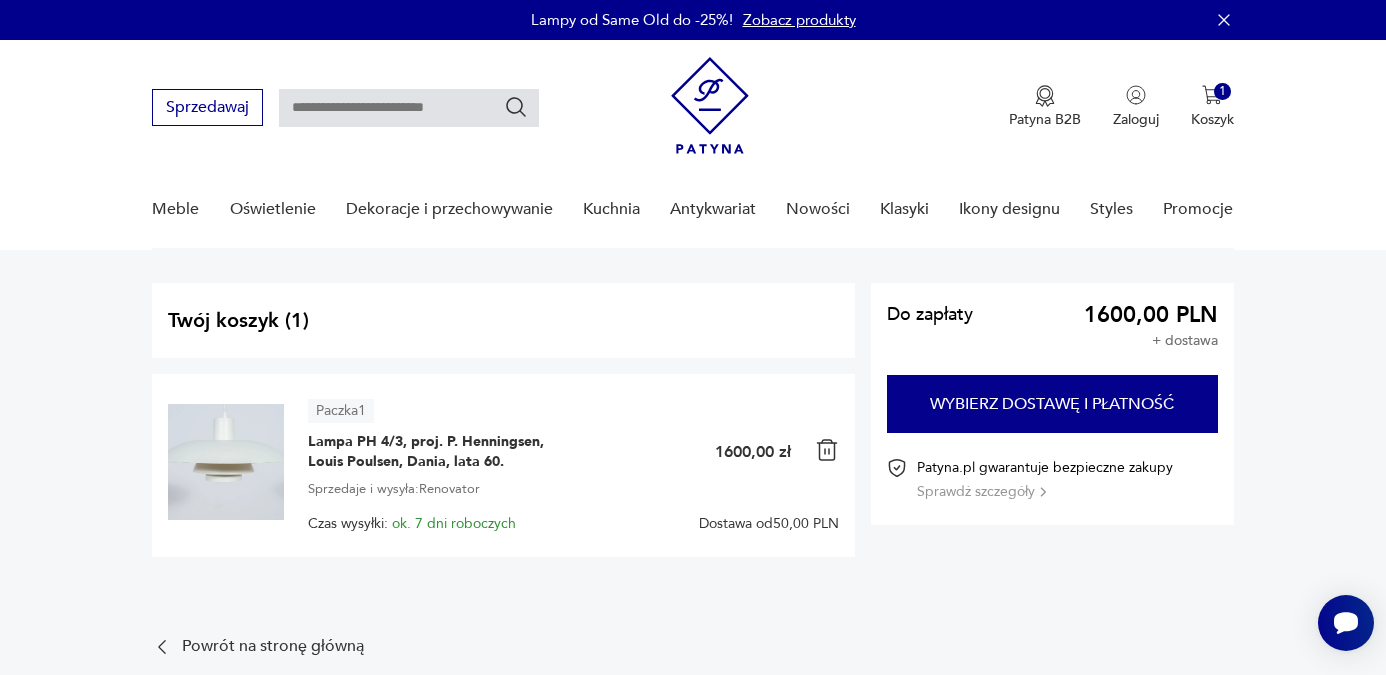 scroll, scrollTop: 26, scrollLeft: 0, axis: vertical 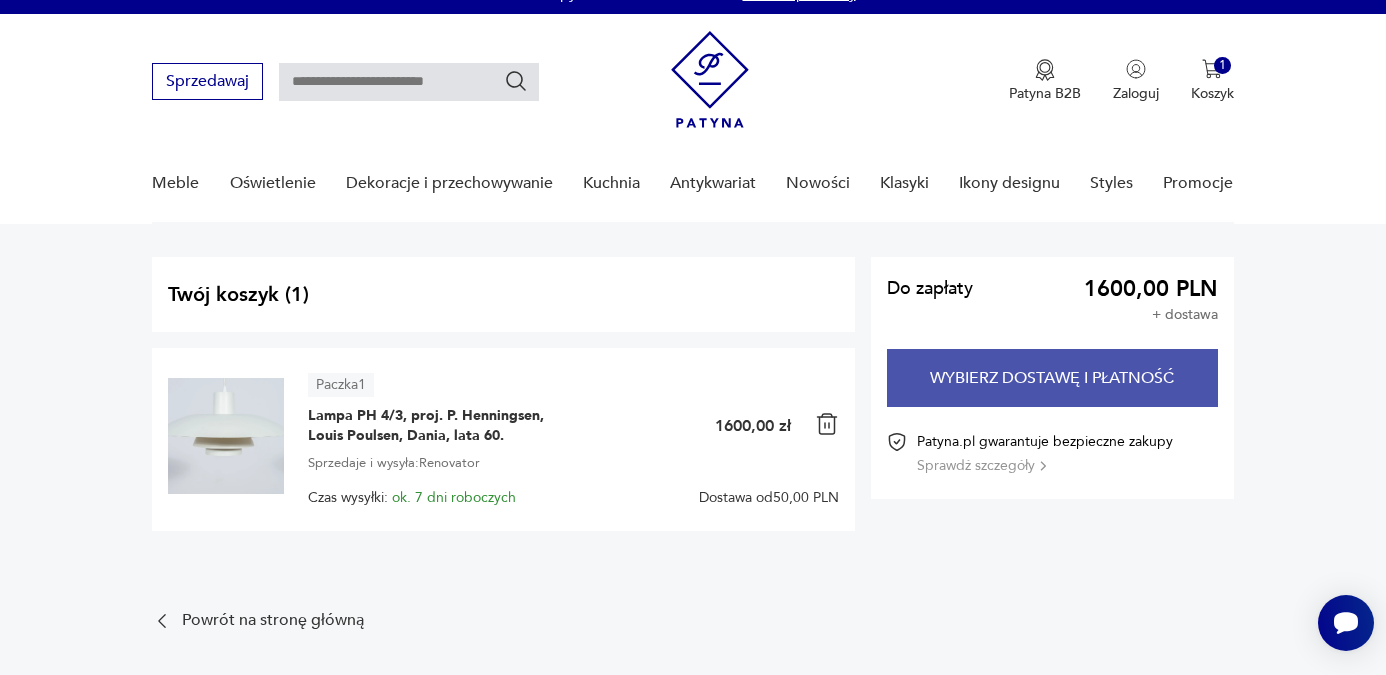 click on "Wybierz dostawę i płatność" at bounding box center (1052, 378) 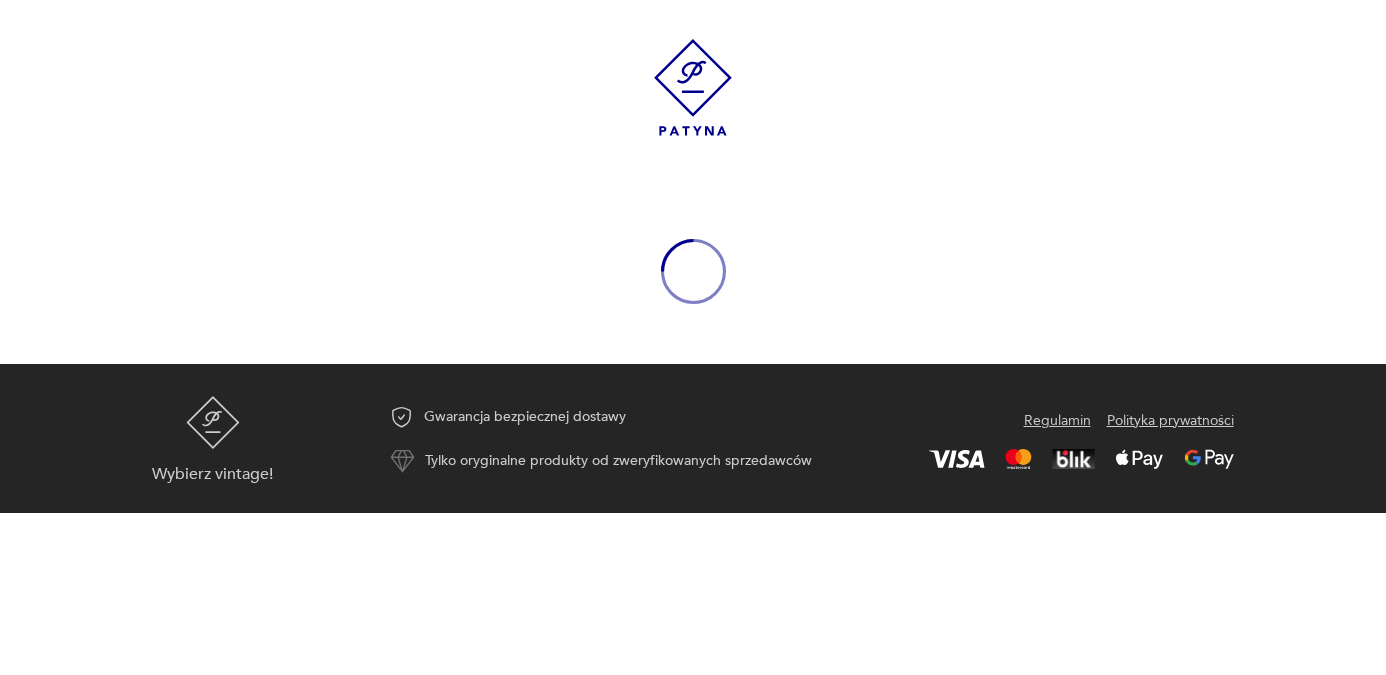 scroll, scrollTop: 0, scrollLeft: 0, axis: both 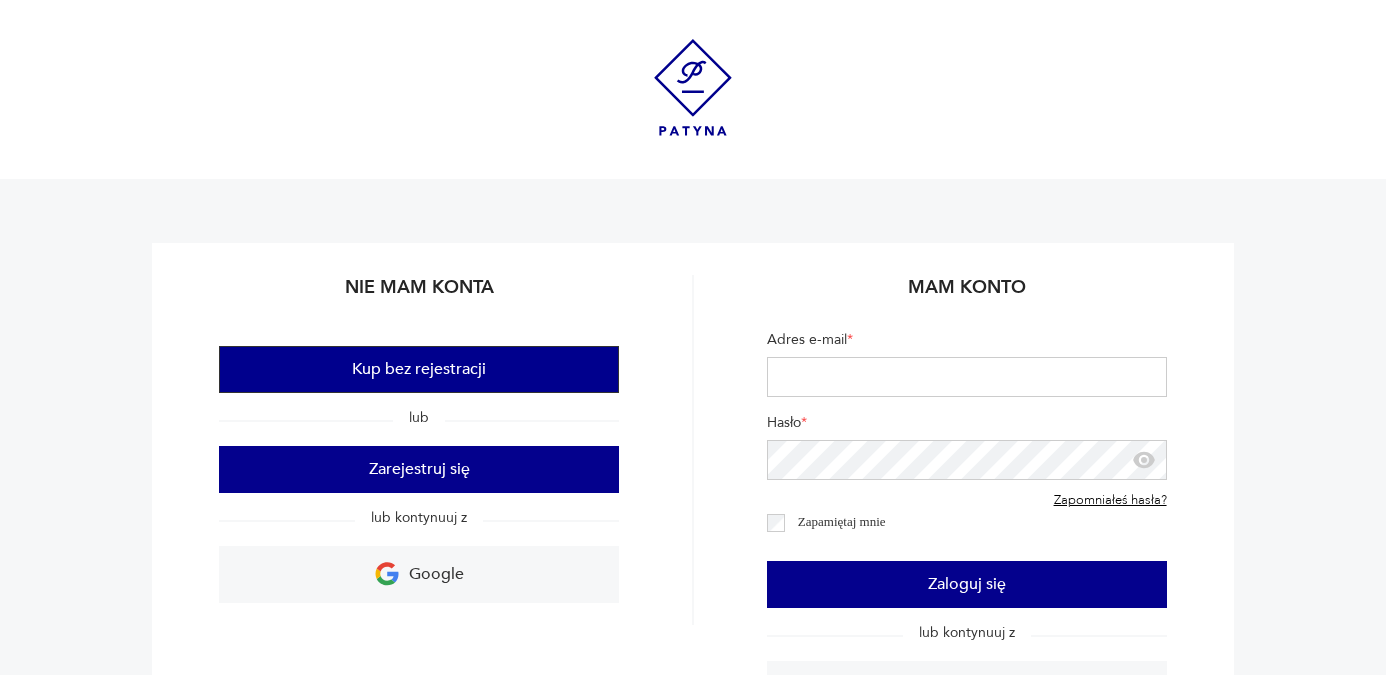 click on "Kup bez rejestracji" at bounding box center [419, 369] 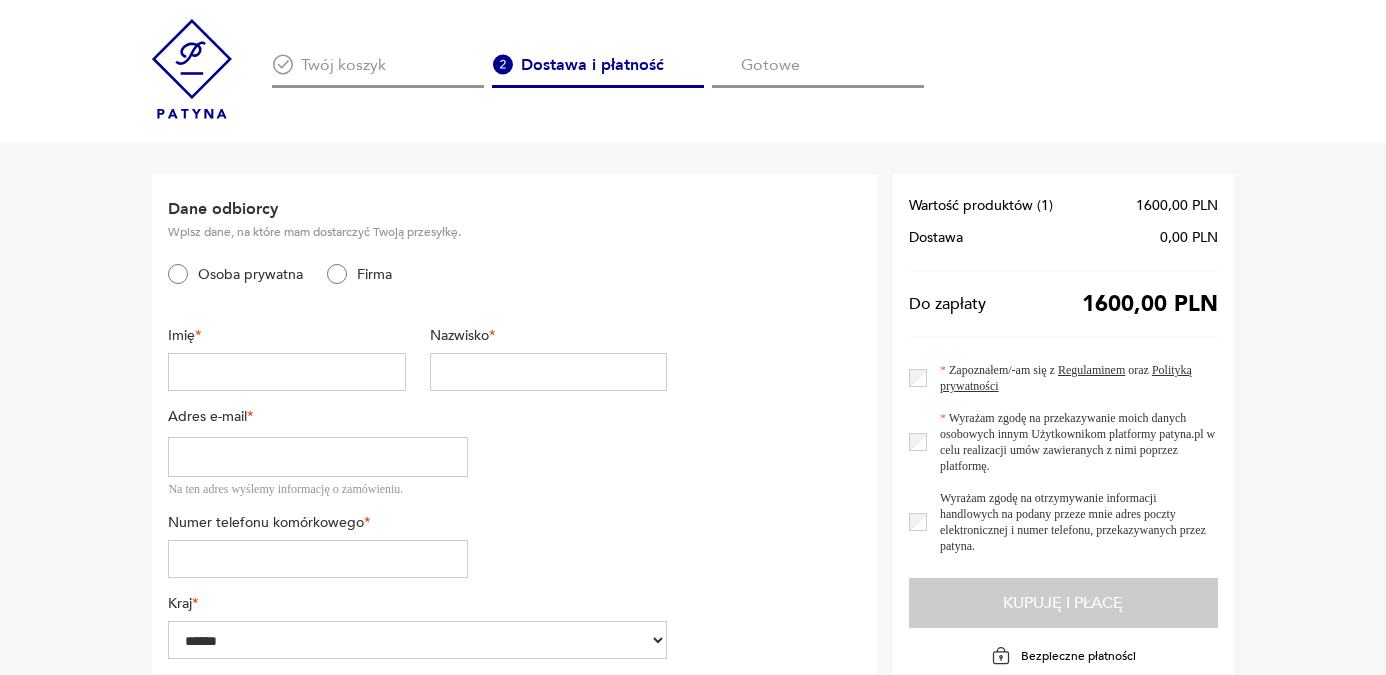 click at bounding box center (286, 372) 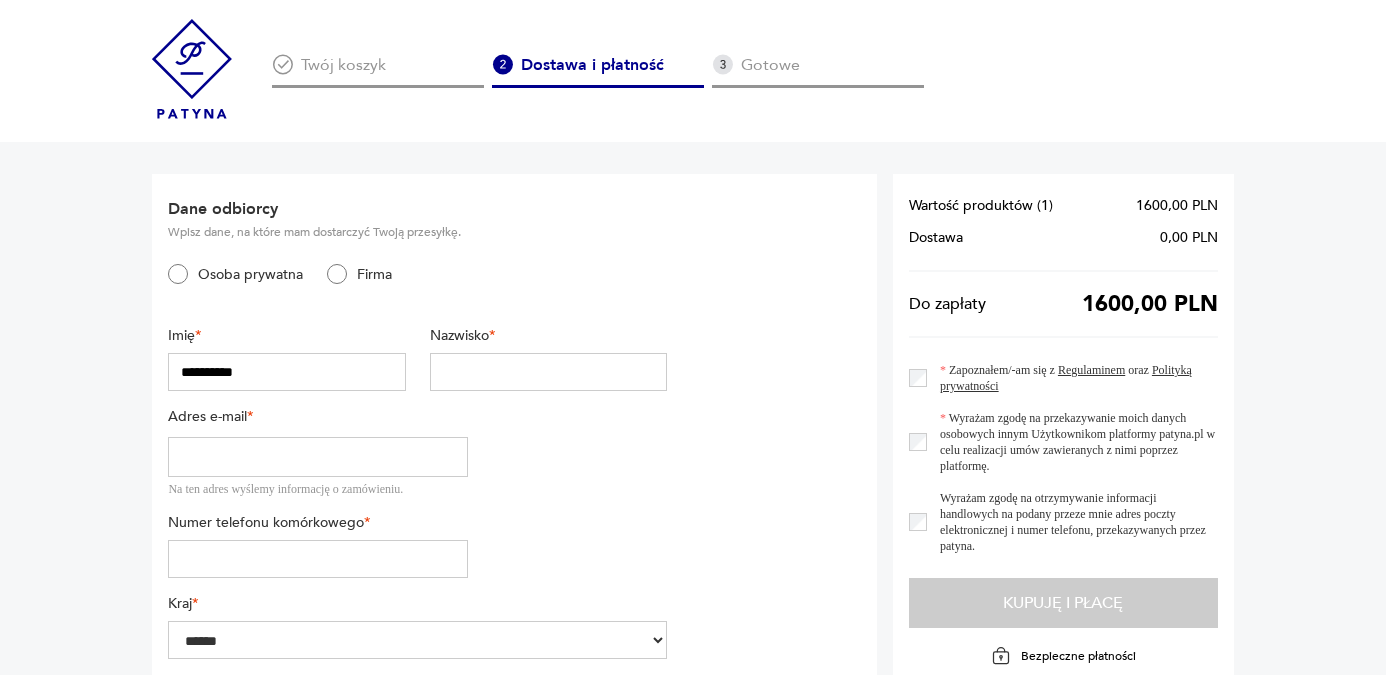 type on "**********" 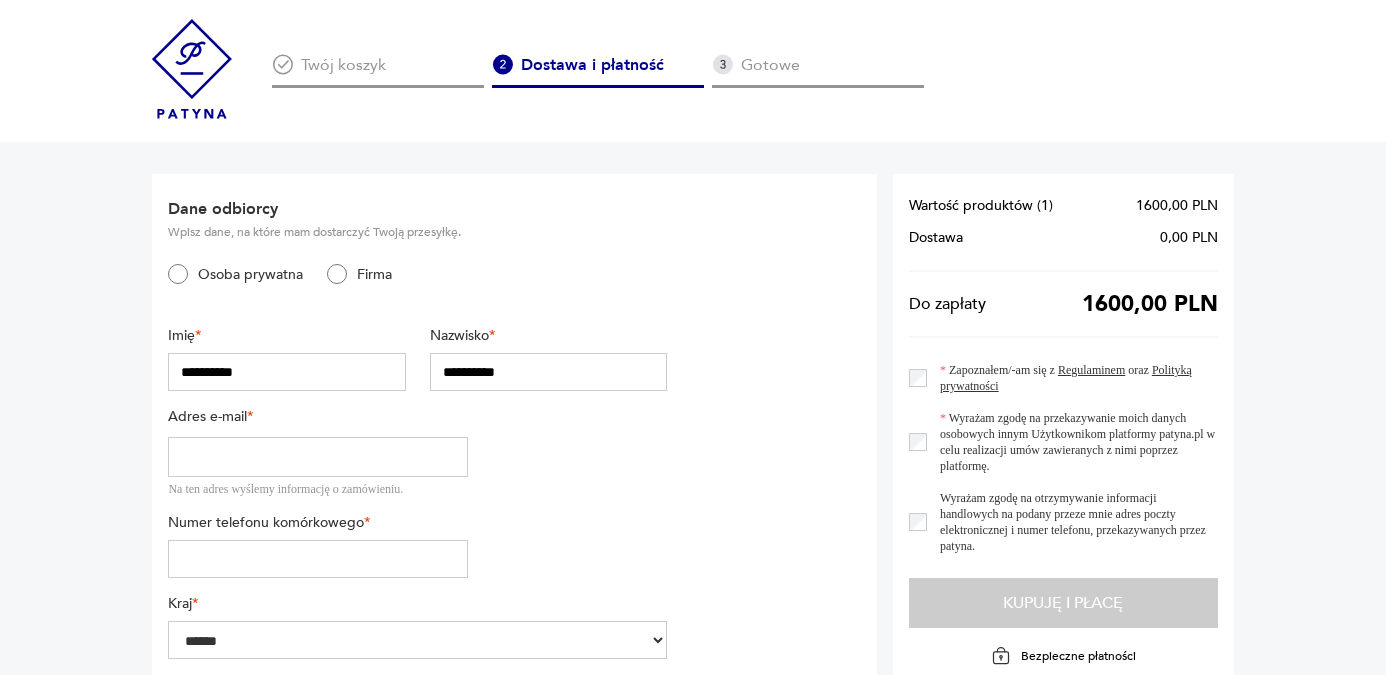 type on "**********" 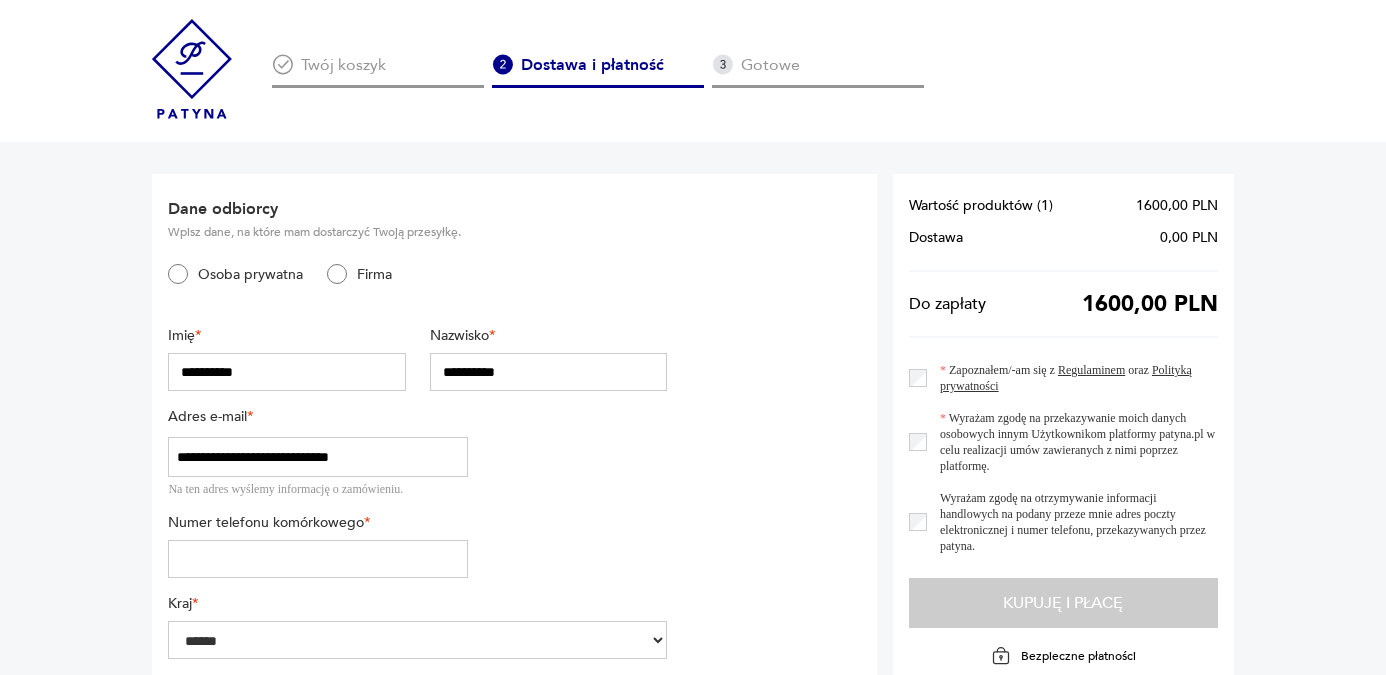click at bounding box center (317, 559) 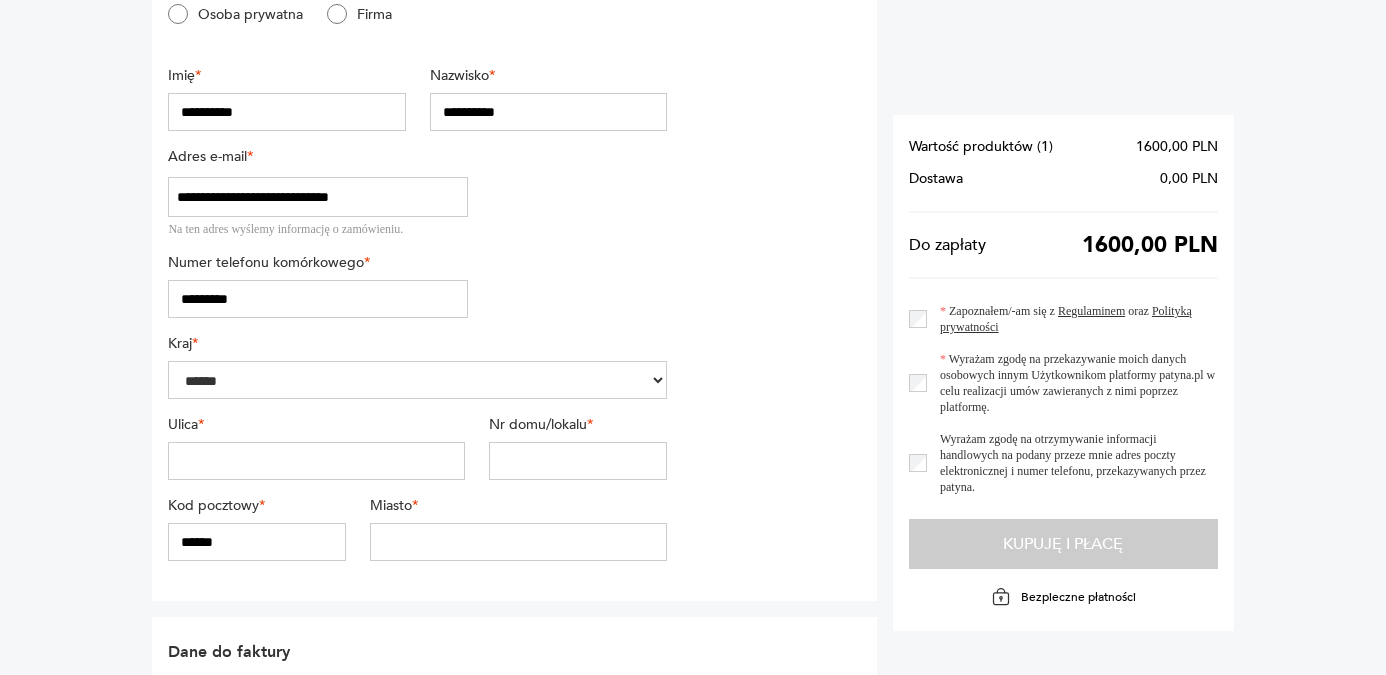 scroll, scrollTop: 302, scrollLeft: 0, axis: vertical 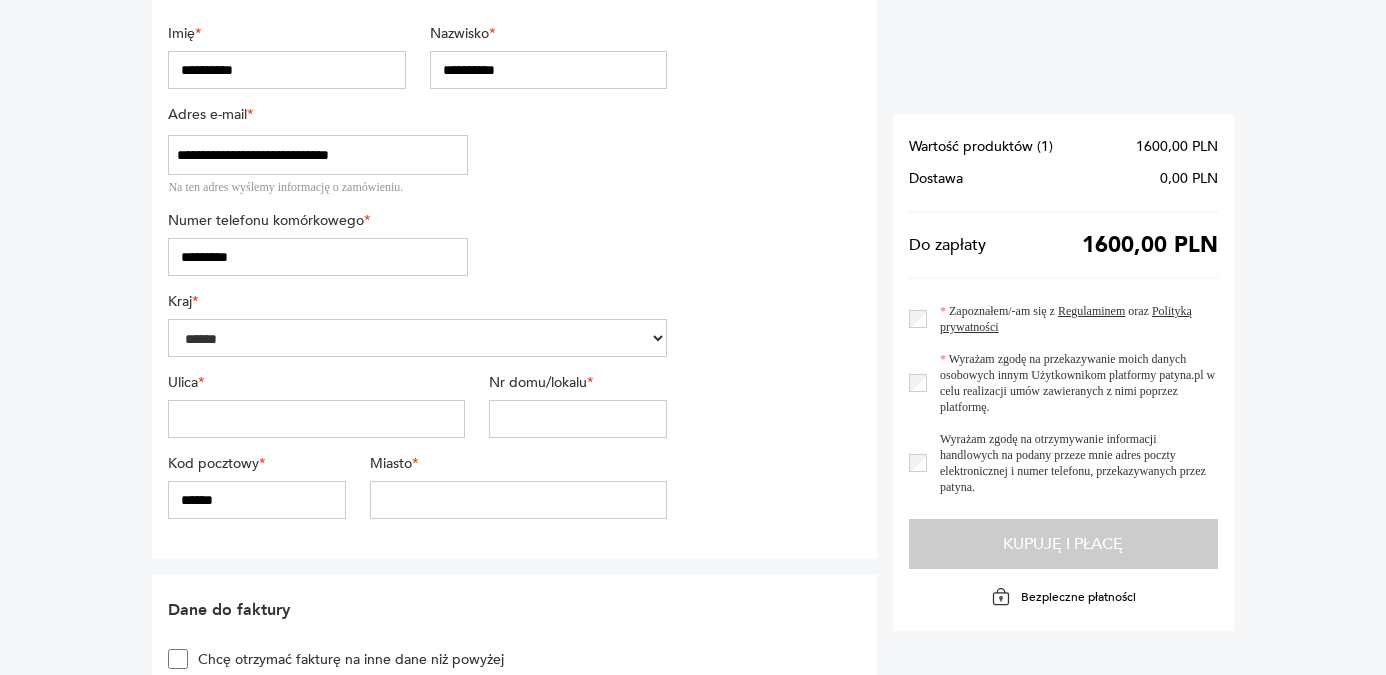 type on "*********" 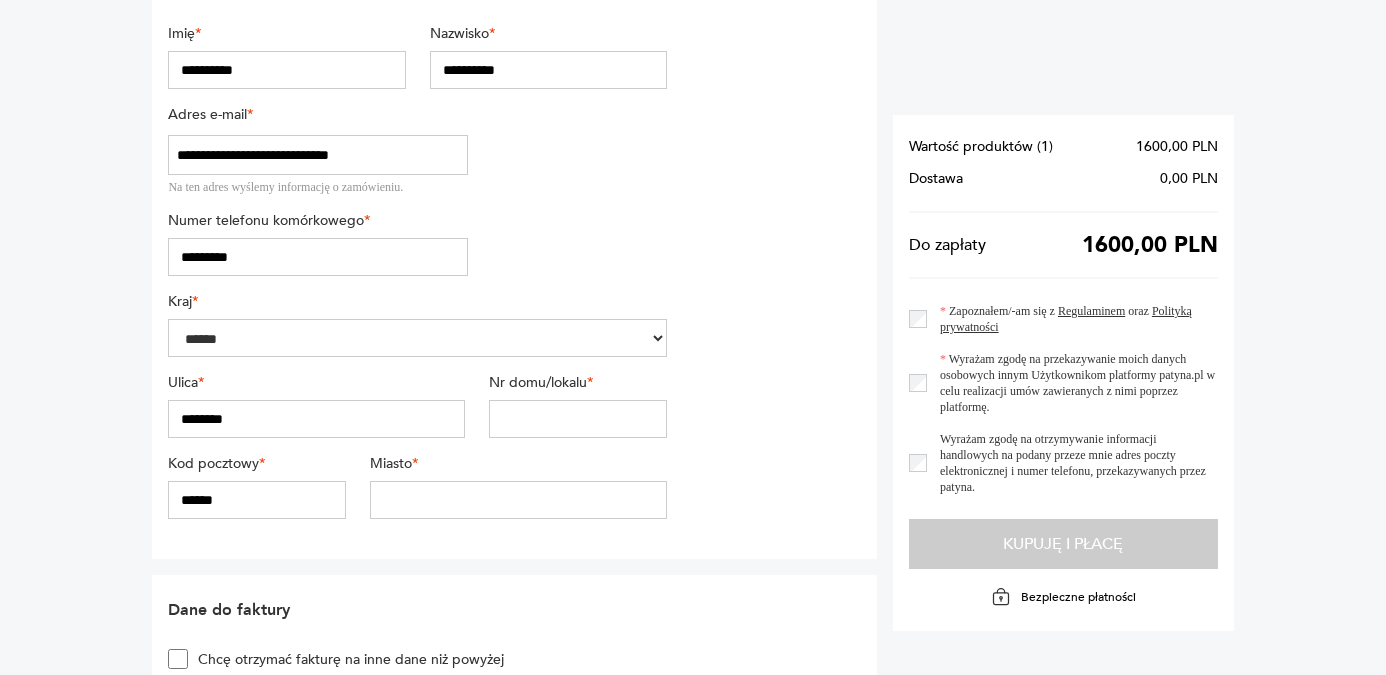 type on "********" 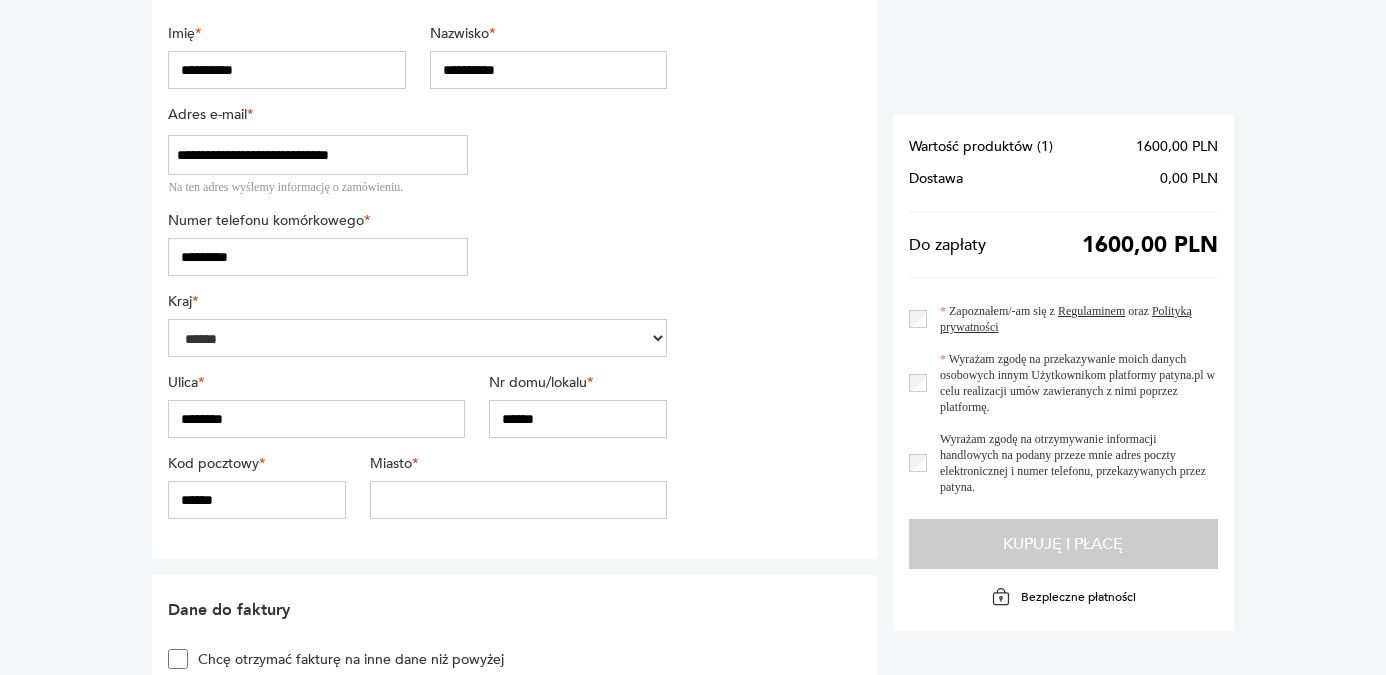 type on "******" 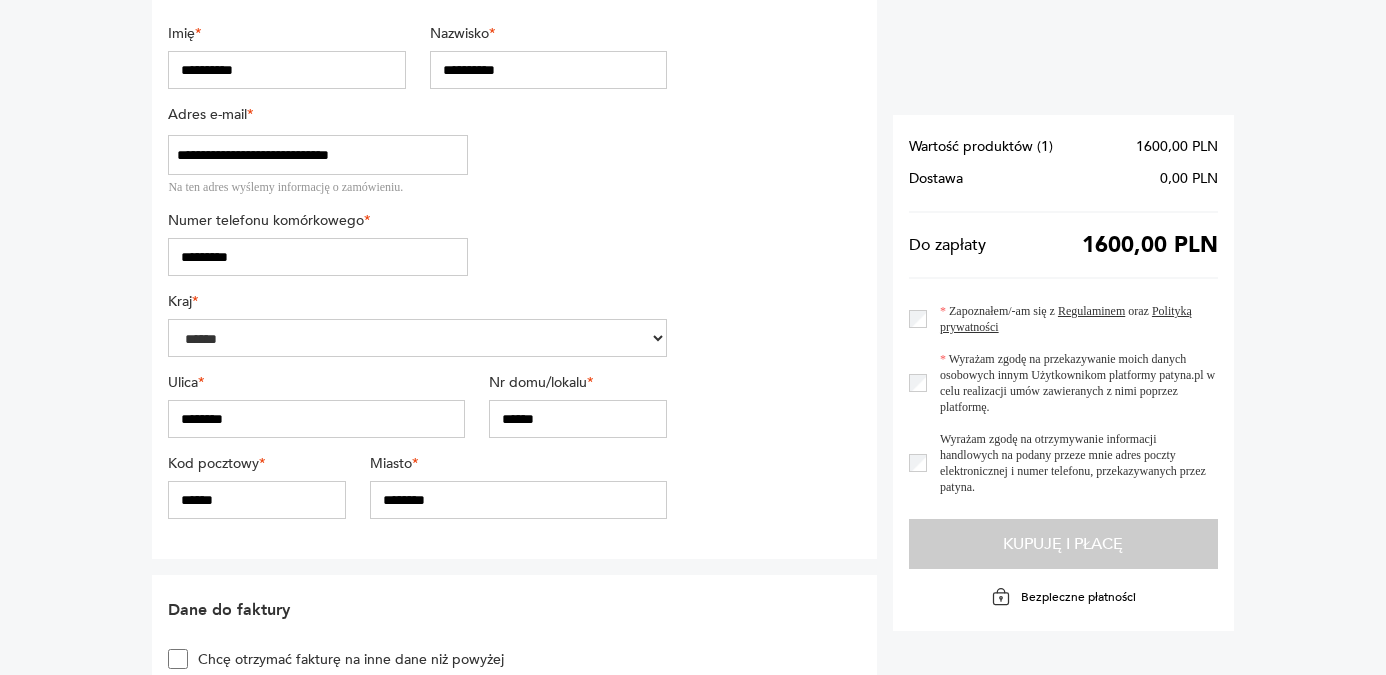type on "********" 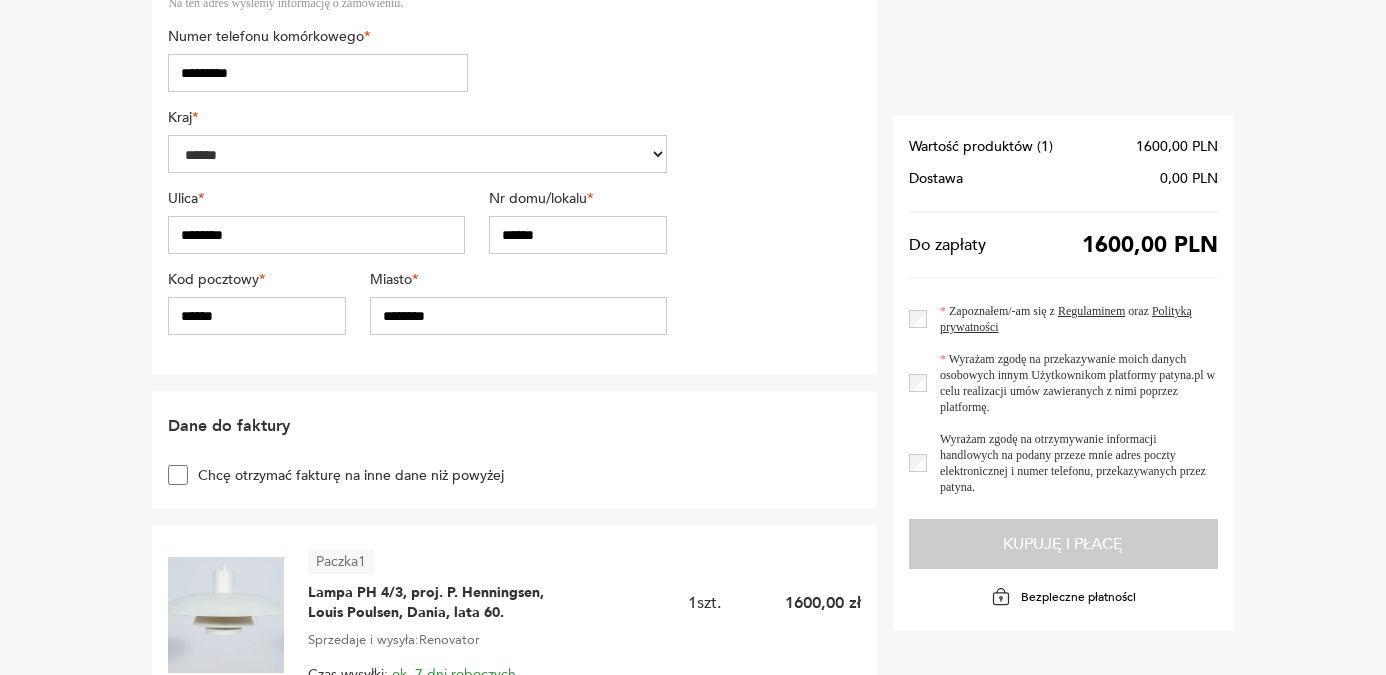 scroll, scrollTop: 520, scrollLeft: 0, axis: vertical 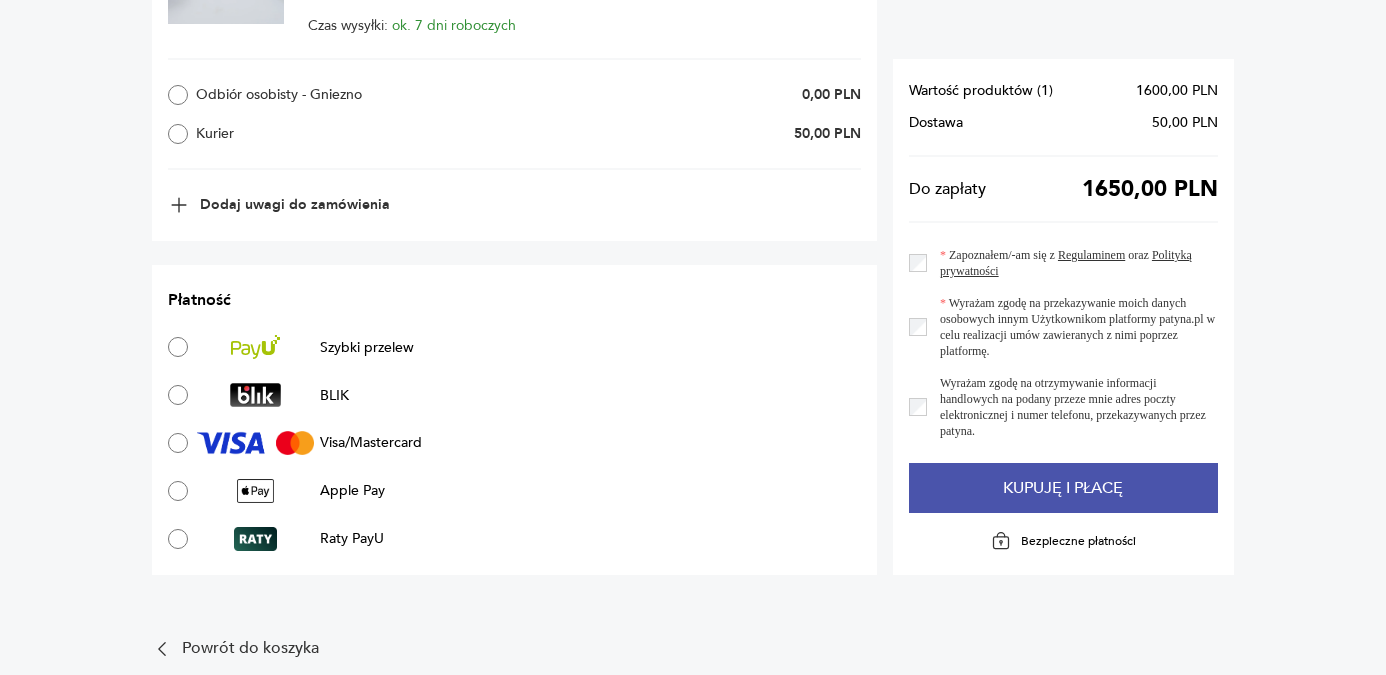 click on "Kupuję i płacę" at bounding box center [1063, 488] 